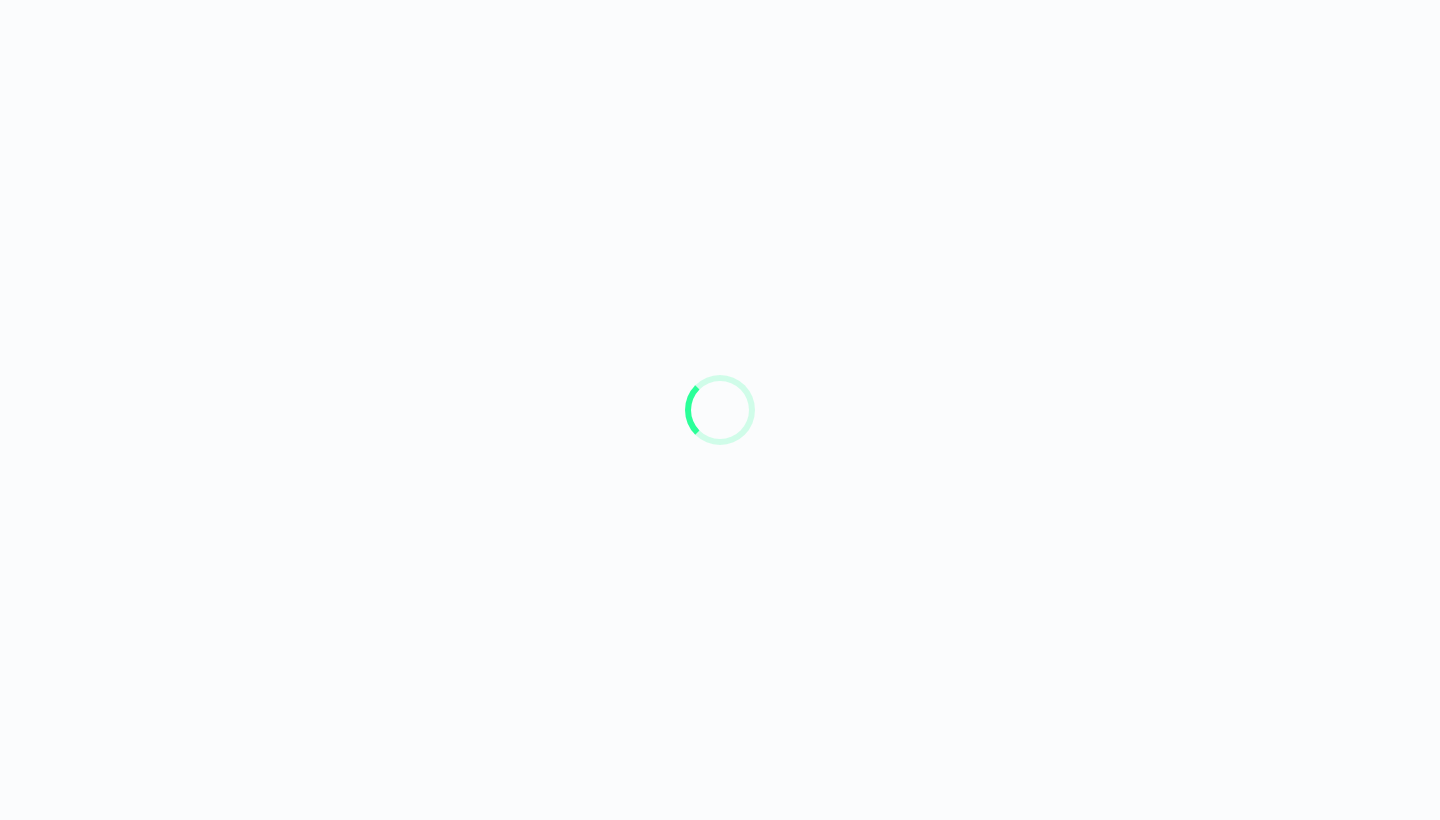 scroll, scrollTop: 0, scrollLeft: 0, axis: both 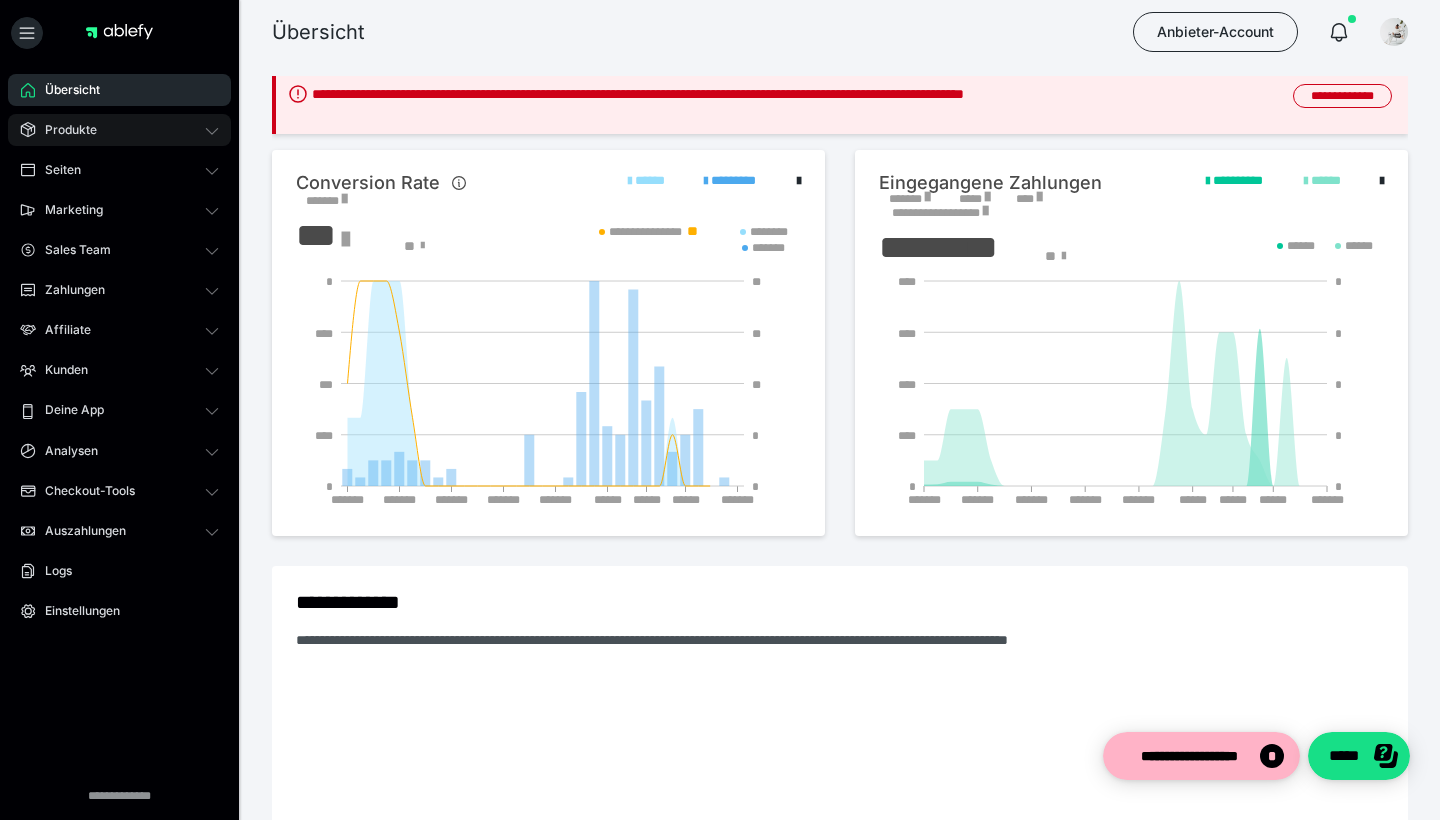click on "Produkte" at bounding box center (119, 130) 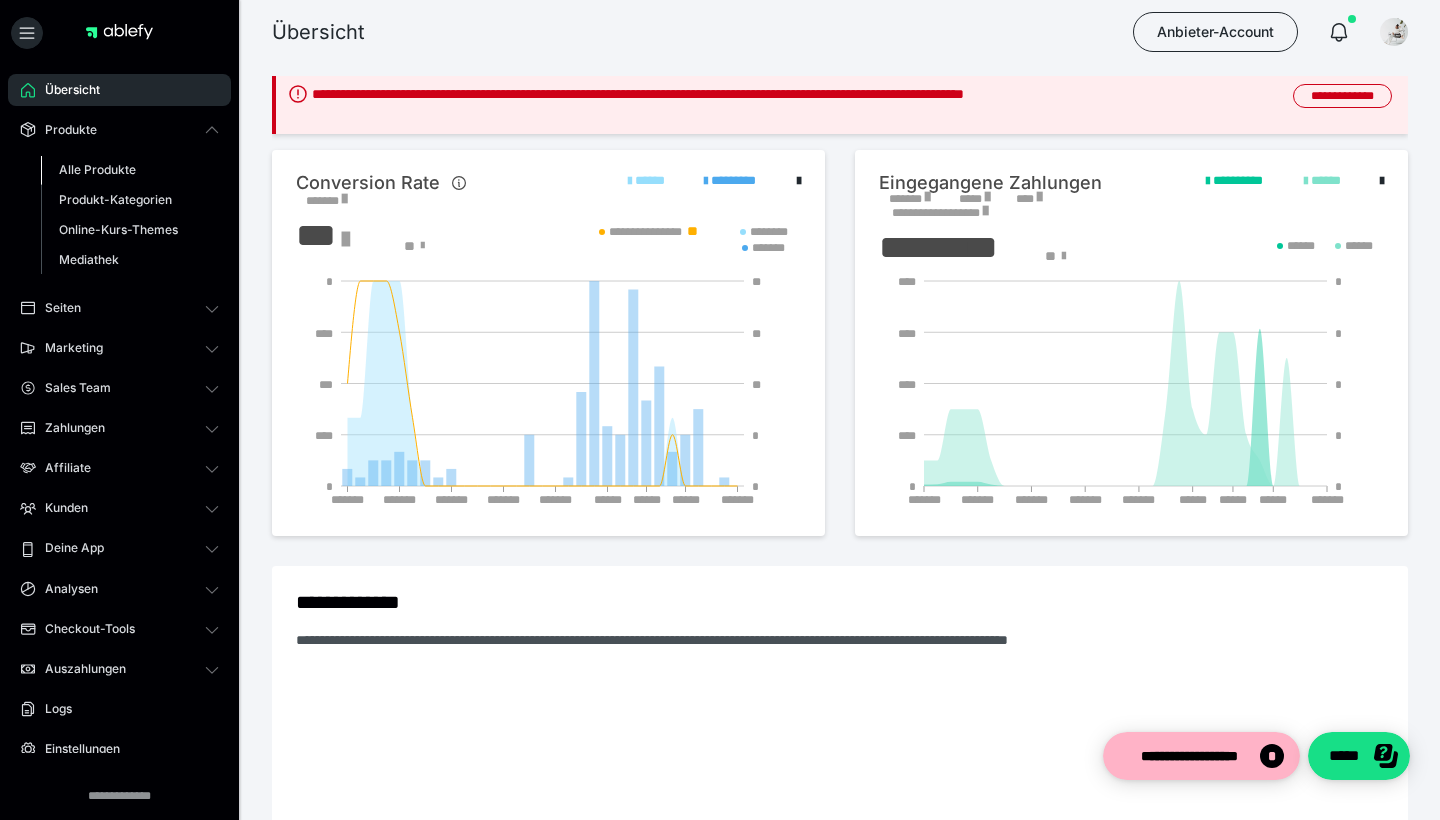 click on "Alle Produkte" at bounding box center (97, 169) 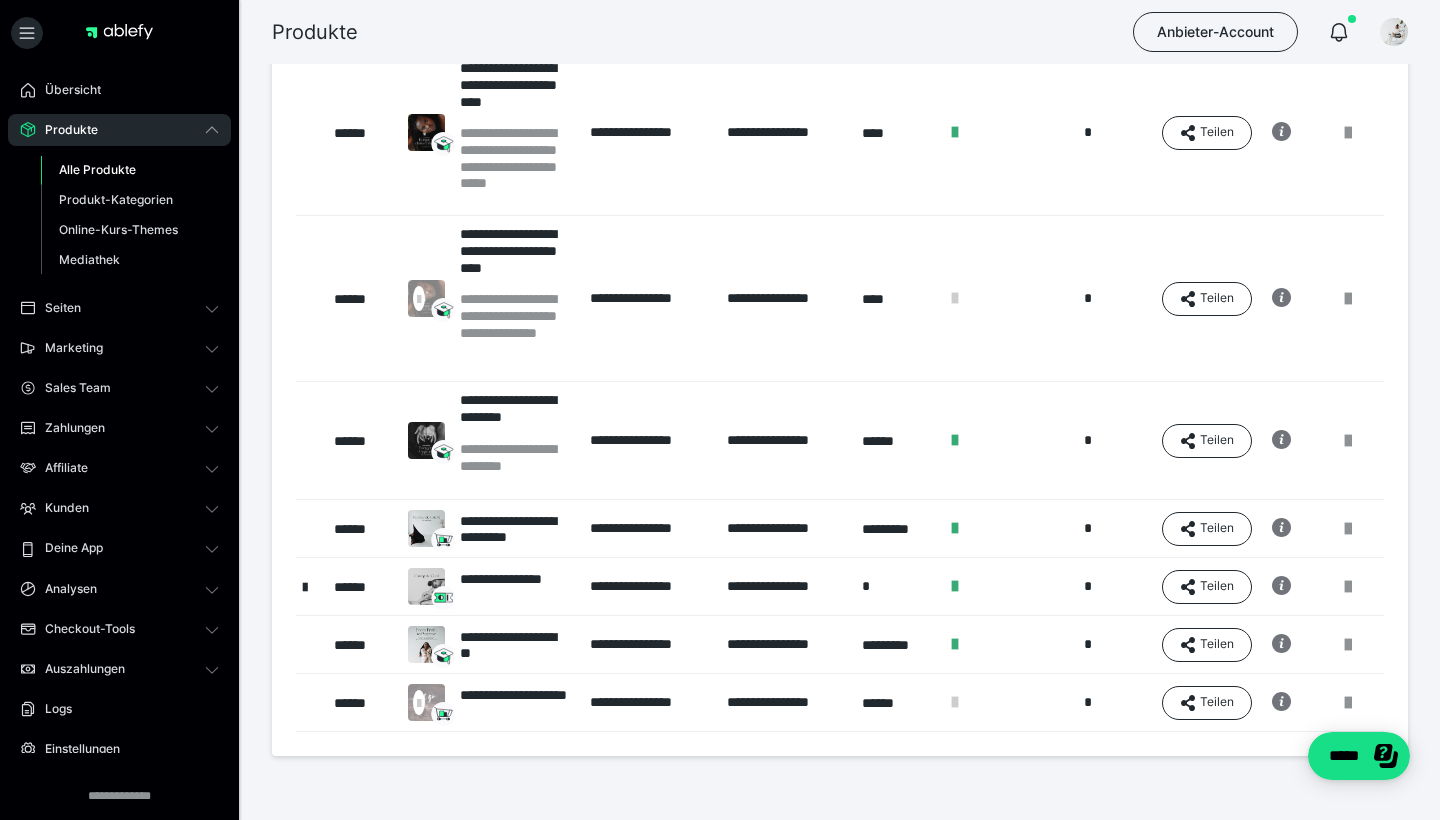 scroll, scrollTop: 192, scrollLeft: 0, axis: vertical 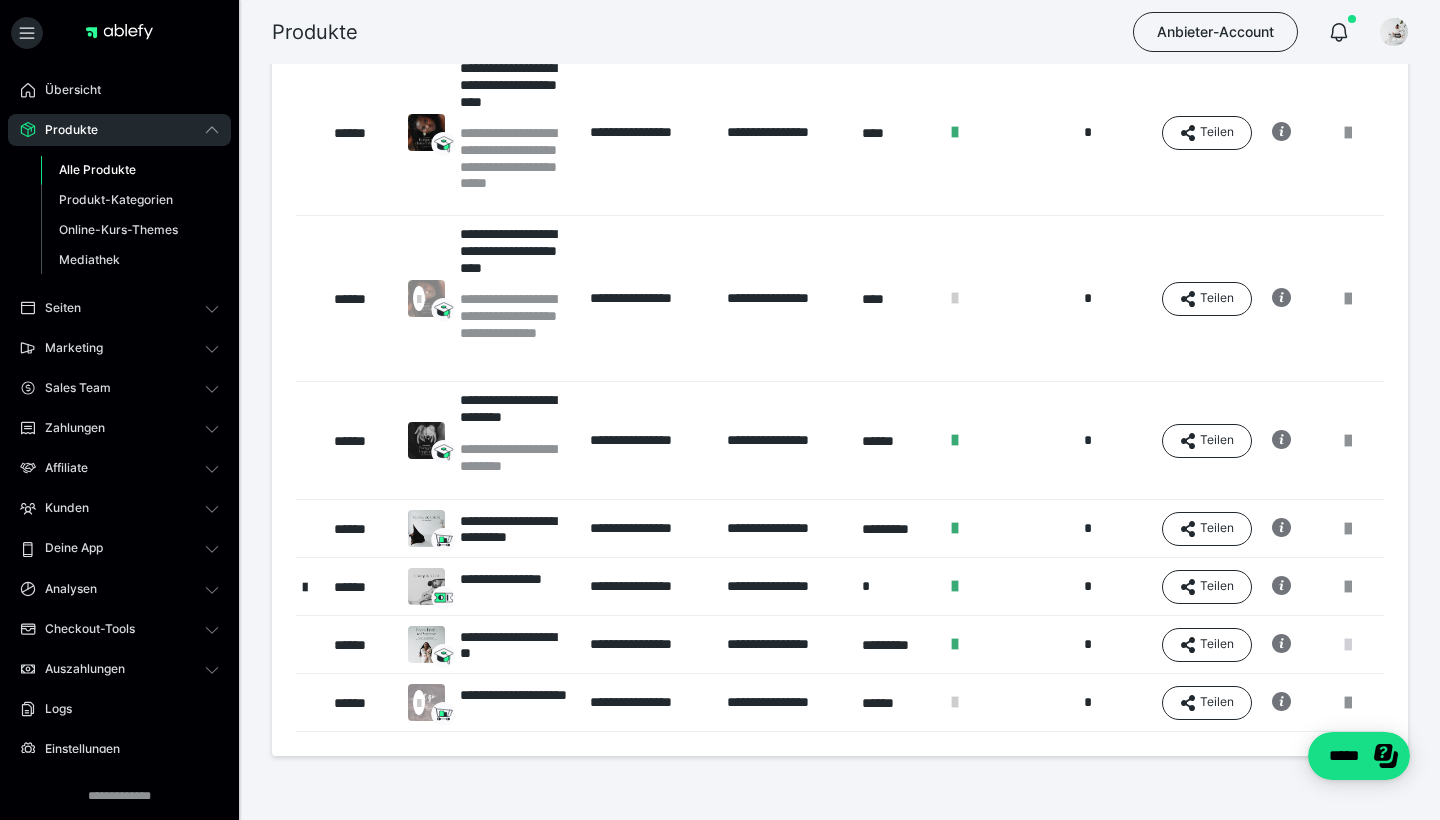 click at bounding box center (1348, 645) 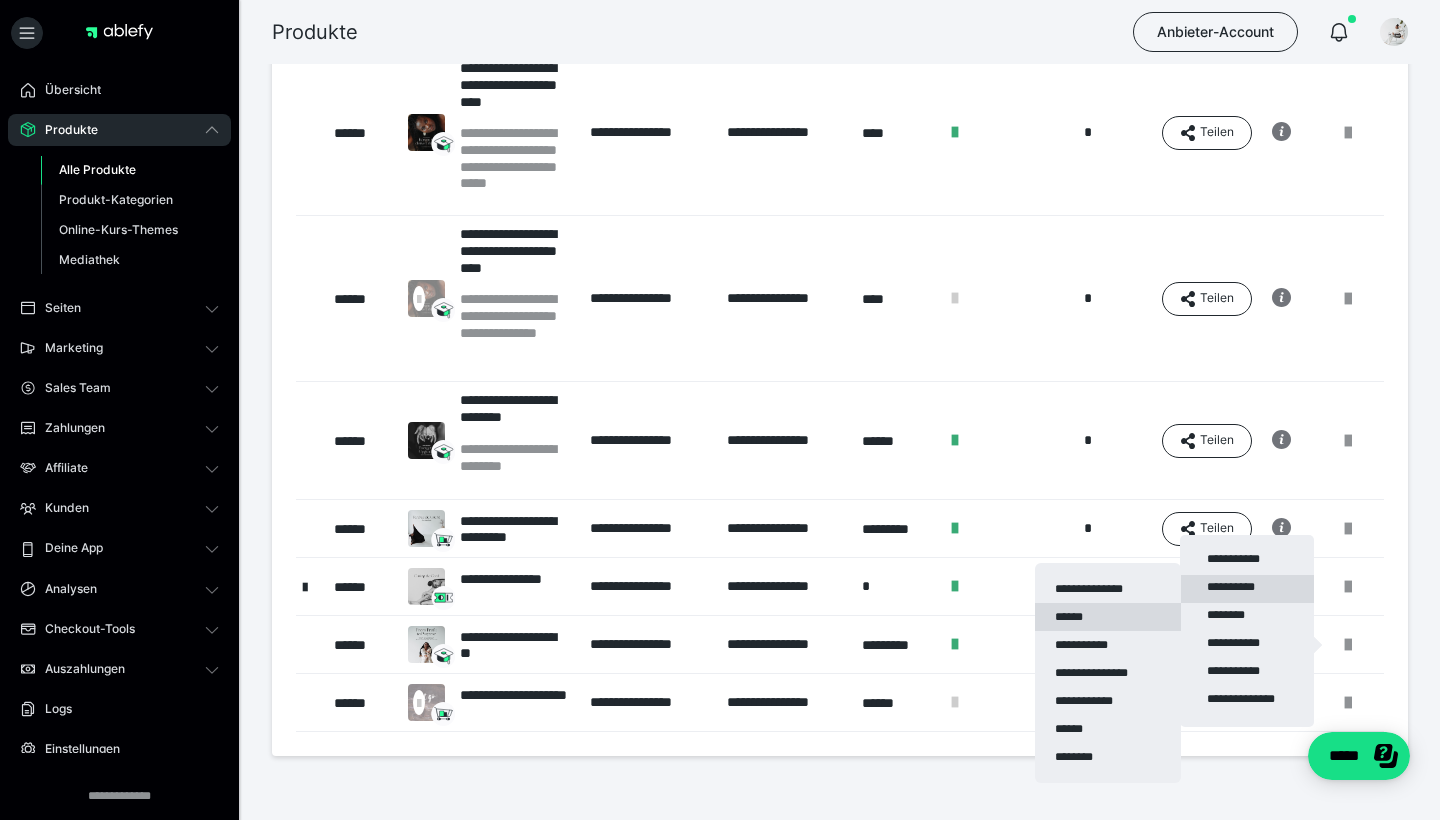 click on "******" at bounding box center [1108, 617] 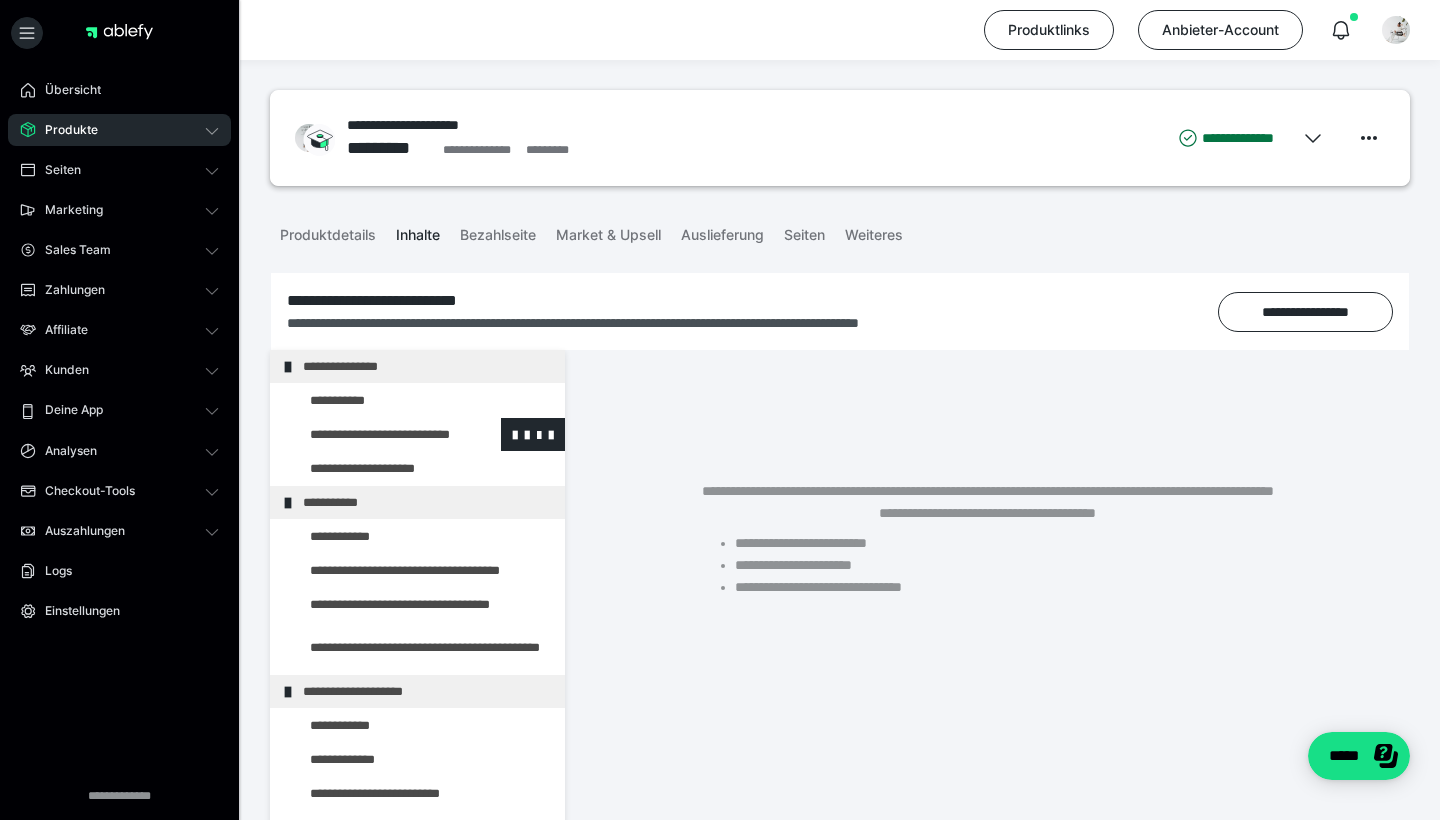 click at bounding box center [375, 434] 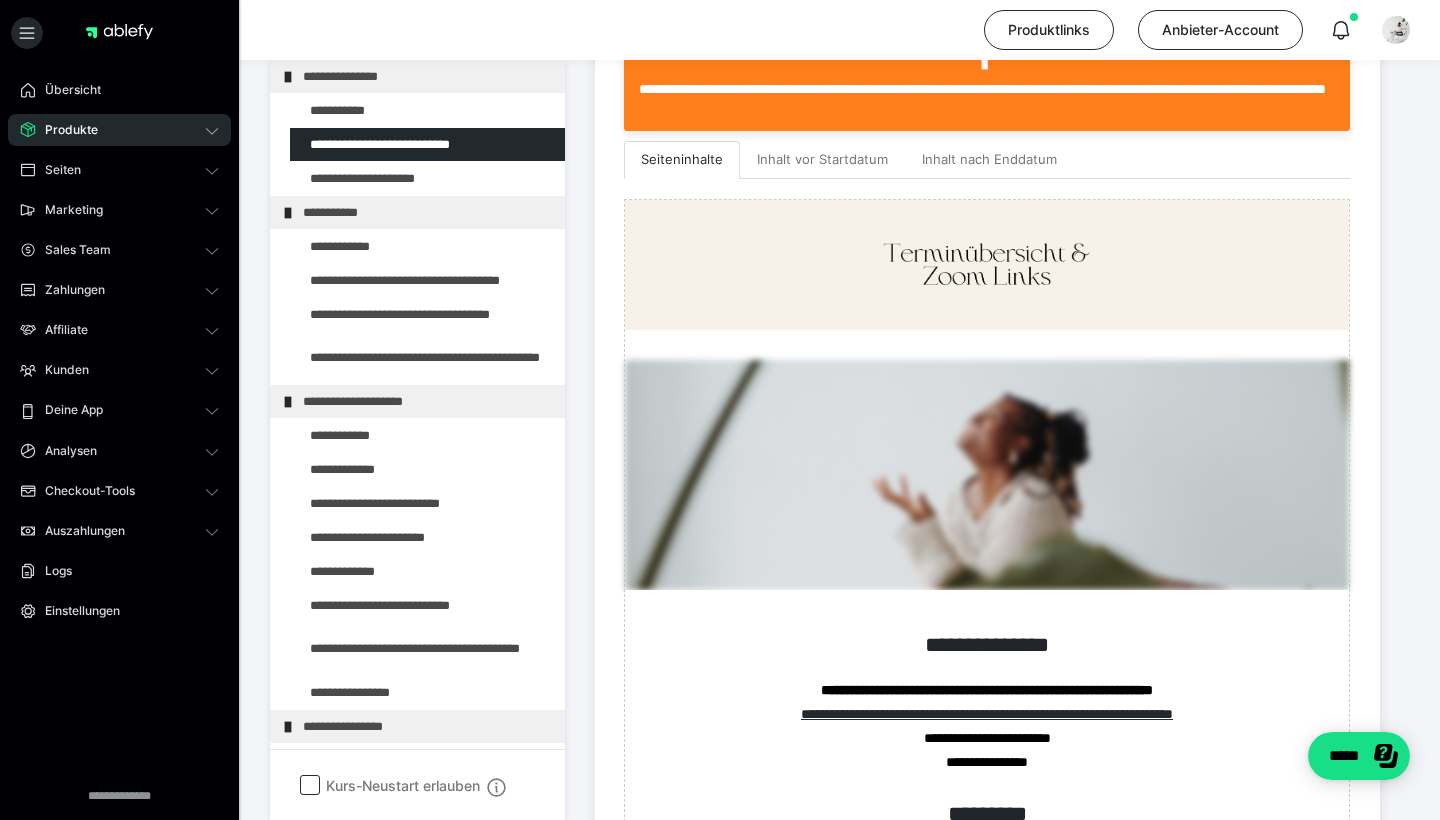 scroll, scrollTop: 577, scrollLeft: 0, axis: vertical 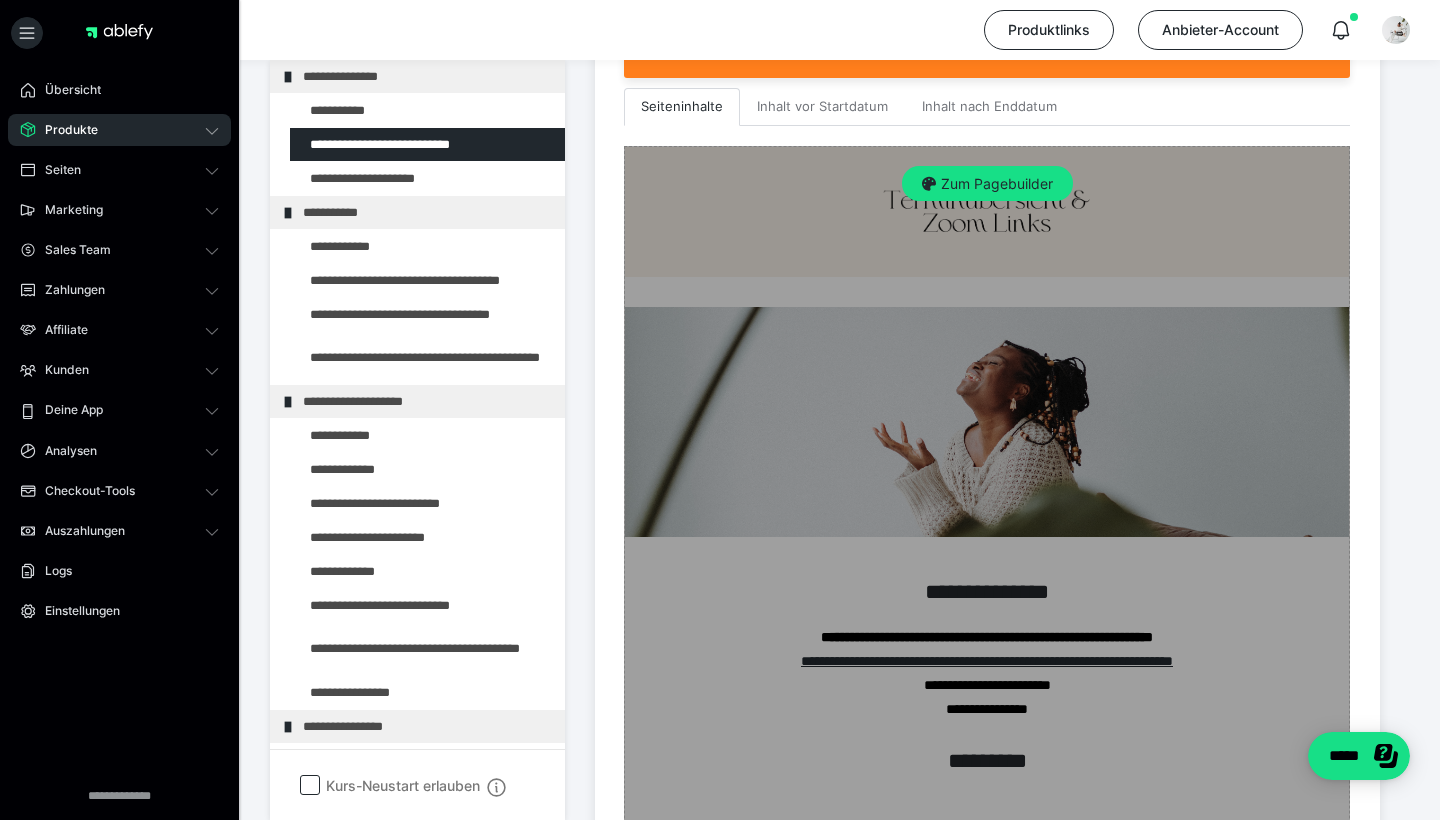 click on "Zum Pagebuilder" at bounding box center [987, 184] 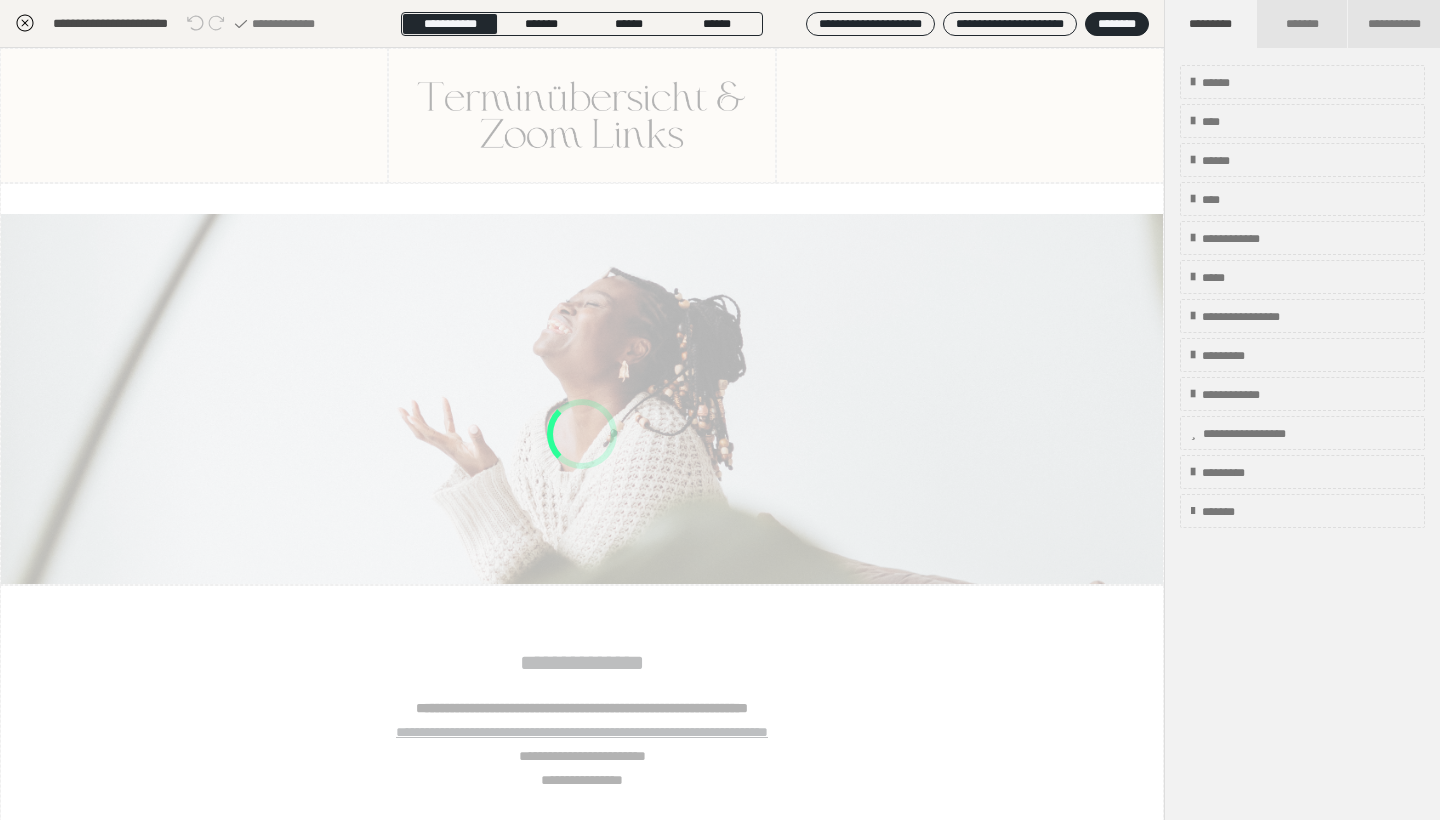 scroll, scrollTop: 290, scrollLeft: 0, axis: vertical 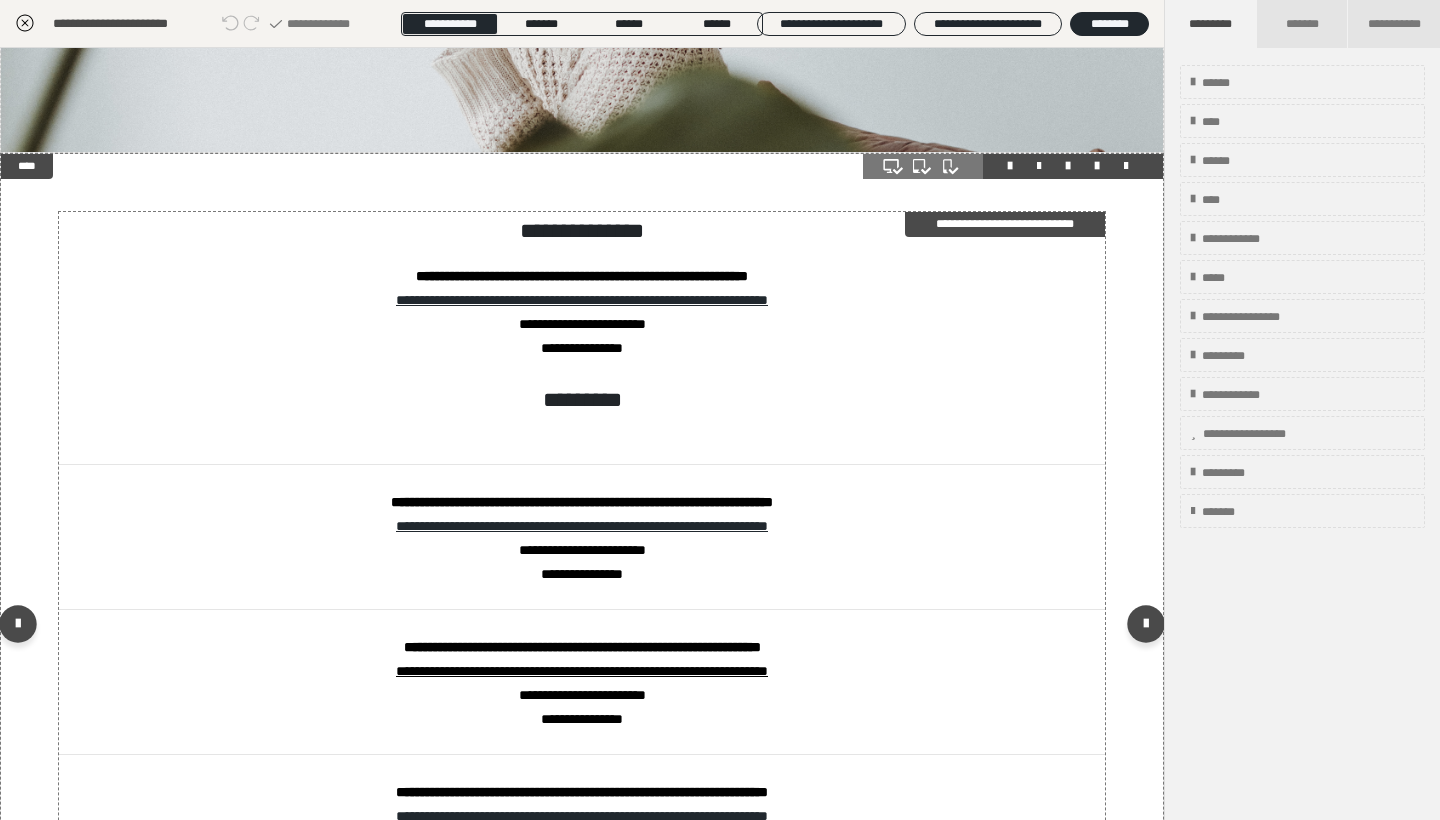click on "**********" at bounding box center (582, 538) 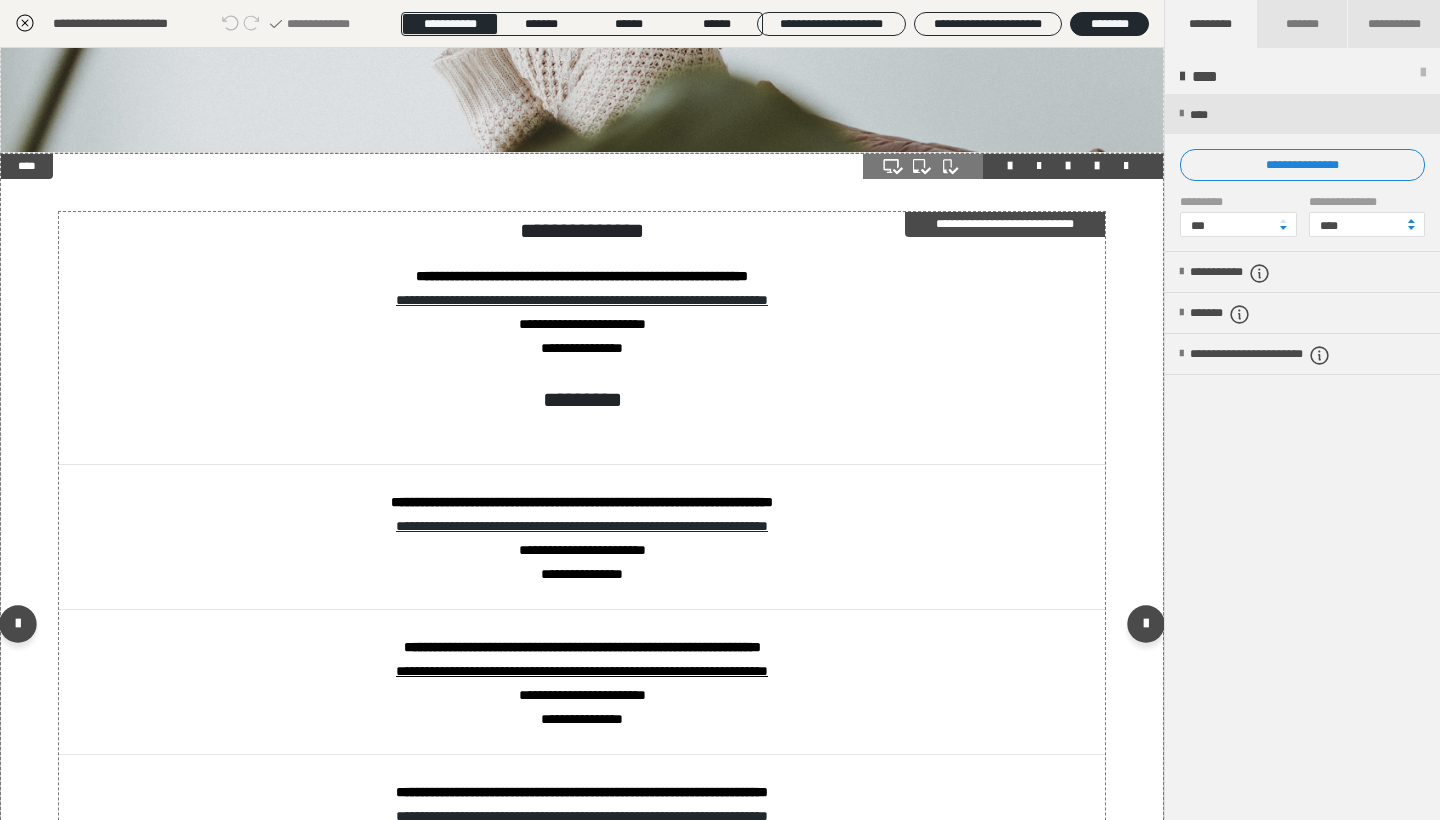 click on "**********" at bounding box center [582, 538] 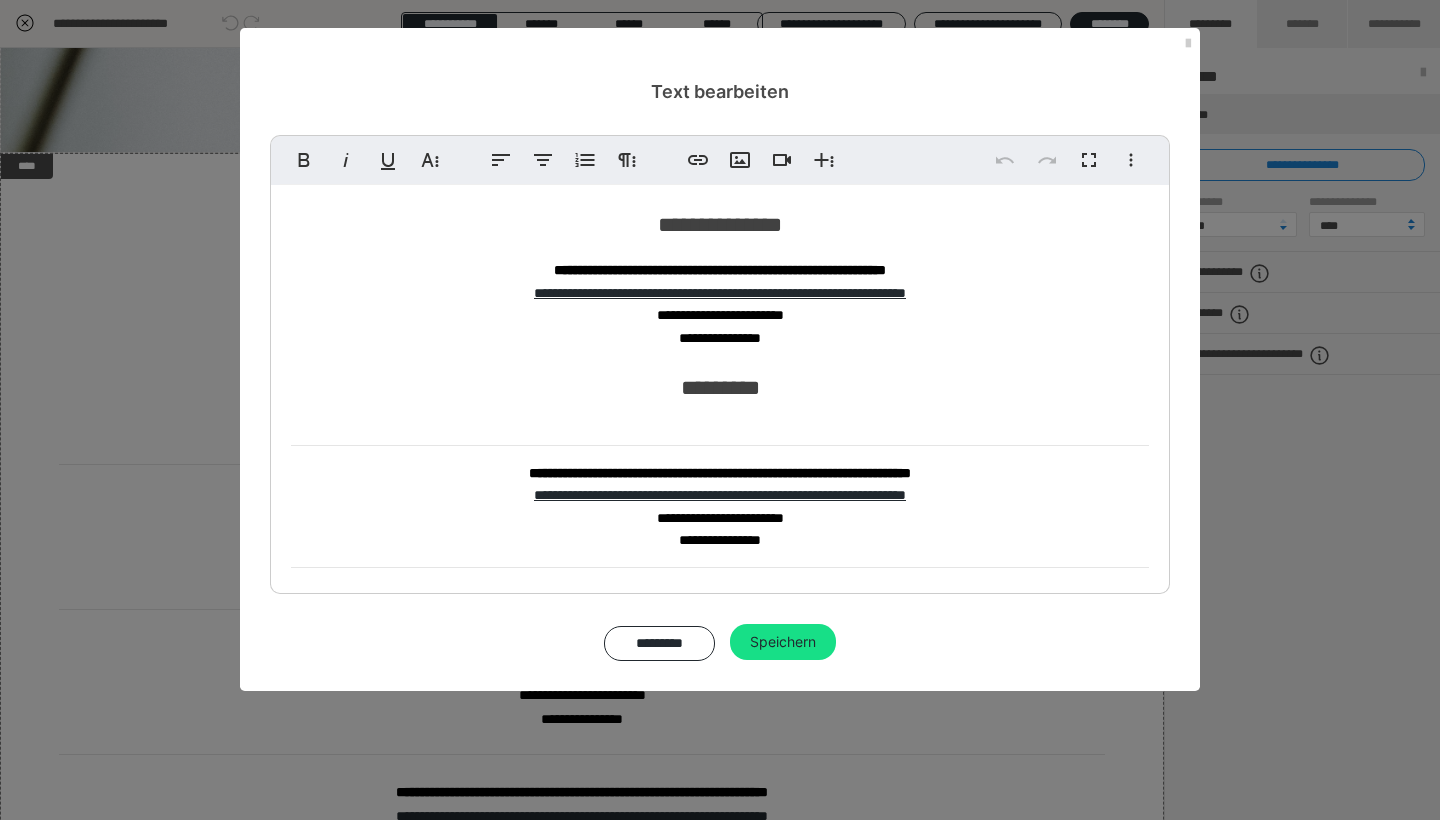 scroll, scrollTop: 108, scrollLeft: 0, axis: vertical 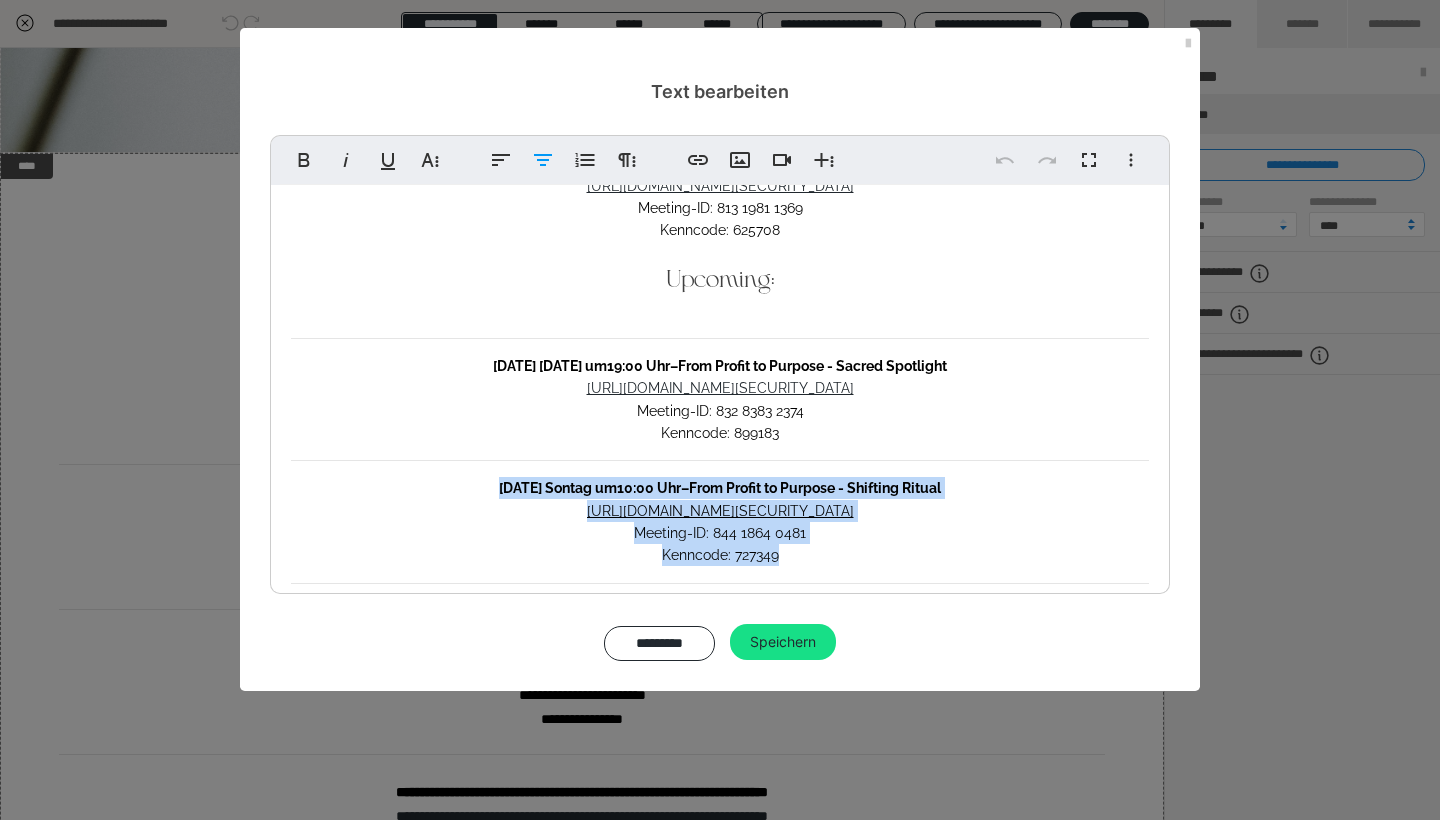 drag, startPoint x: 785, startPoint y: 553, endPoint x: 470, endPoint y: 481, distance: 323.1238 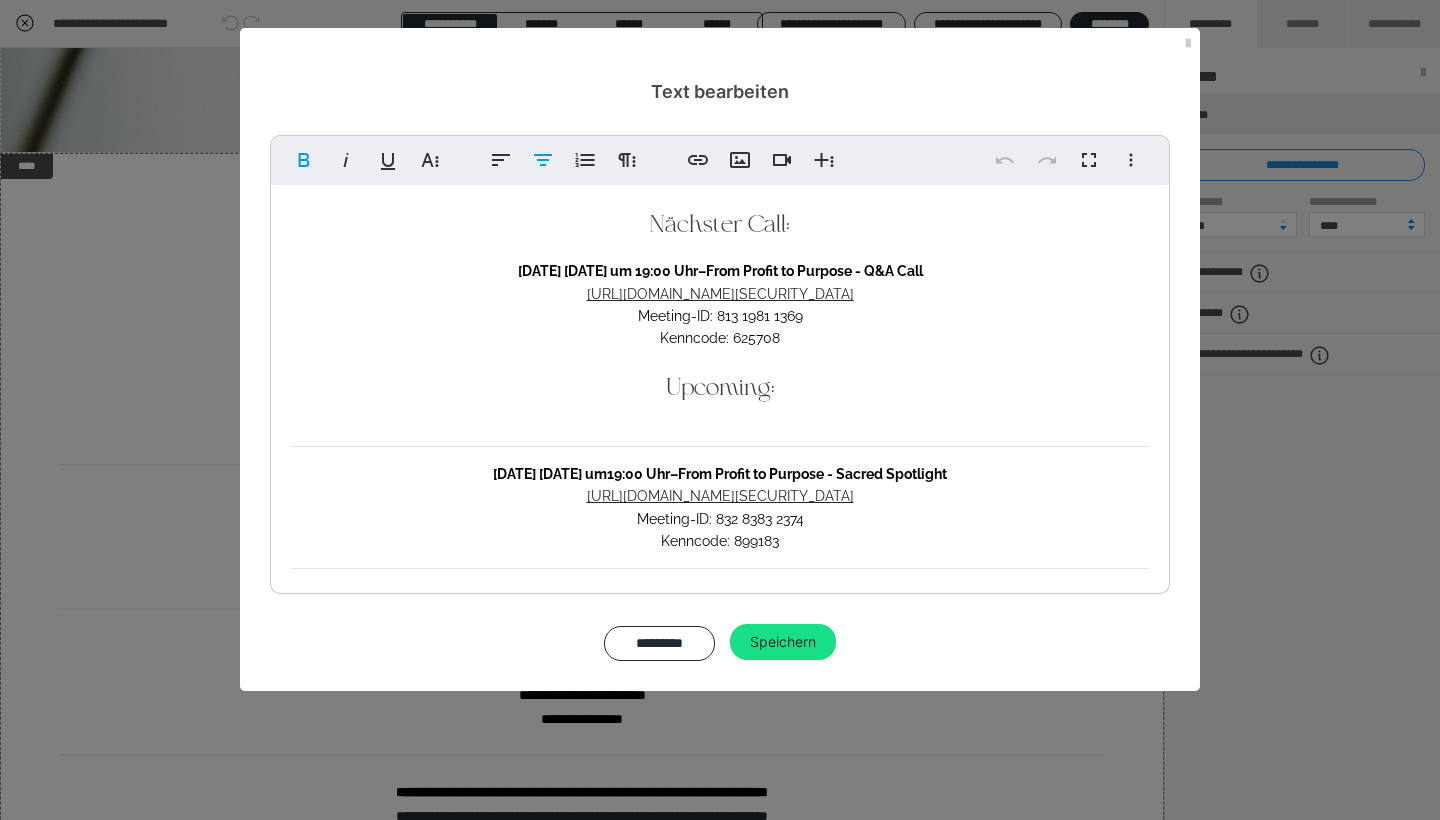 scroll, scrollTop: 108, scrollLeft: 0, axis: vertical 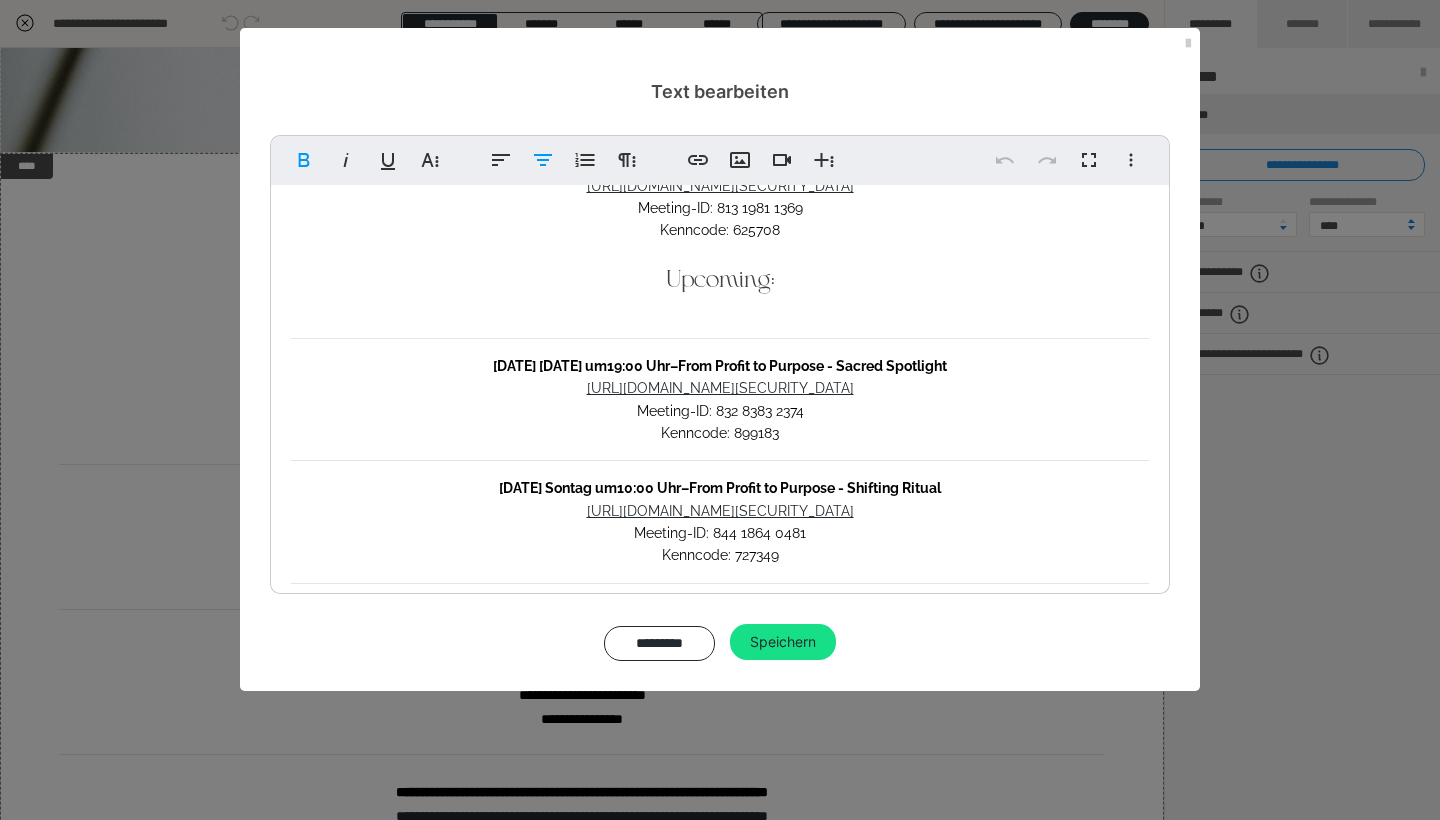copy on "[DATE] Sontag um  10:00 Uhr  –  From Profit to Purpose - Shifting Ritual [URL][DOMAIN_NAME][SECURITY_DATA] Meeting-ID: 844 1864 0481 Kenncode: 727349" 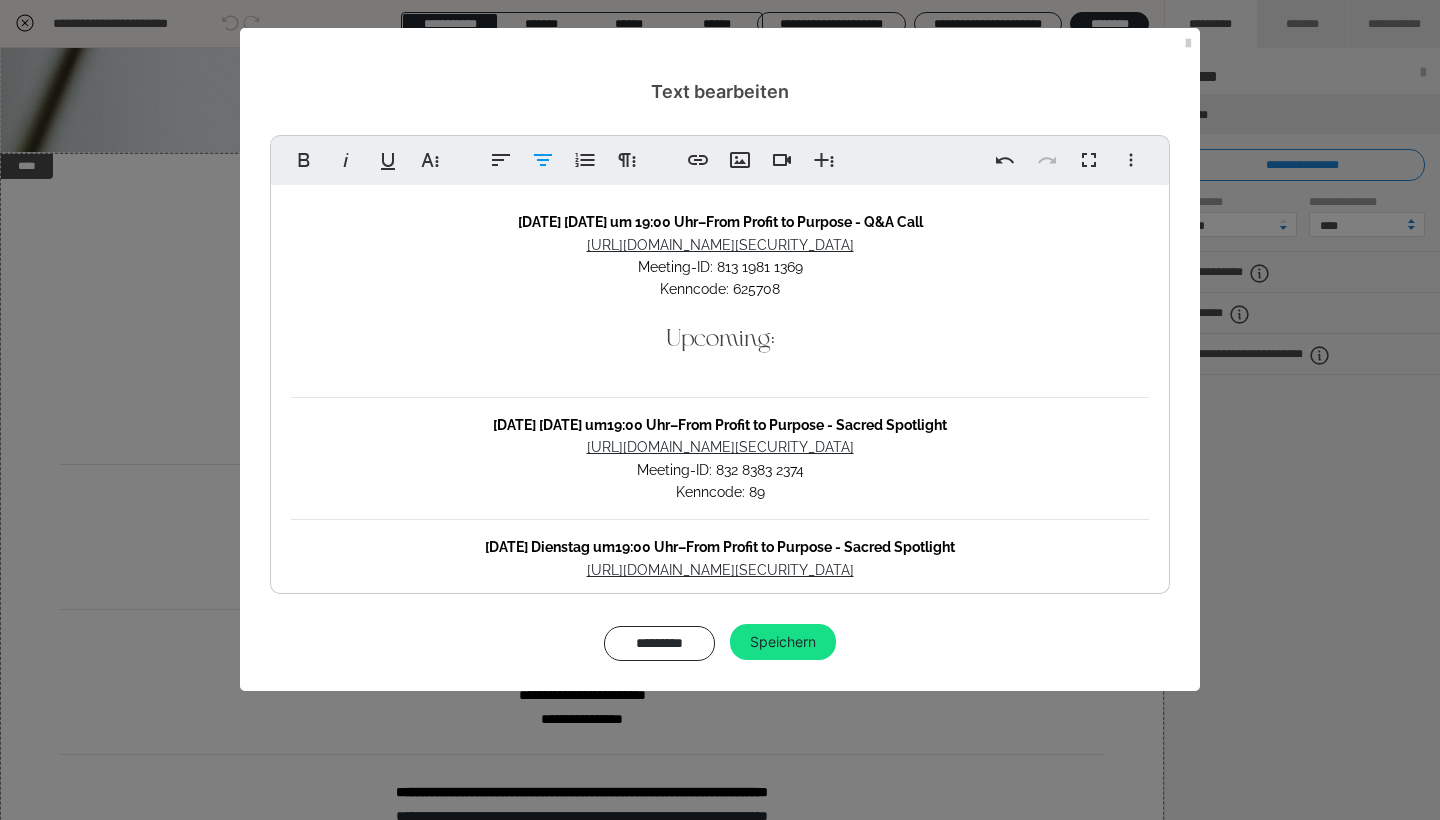 scroll, scrollTop: 7, scrollLeft: 0, axis: vertical 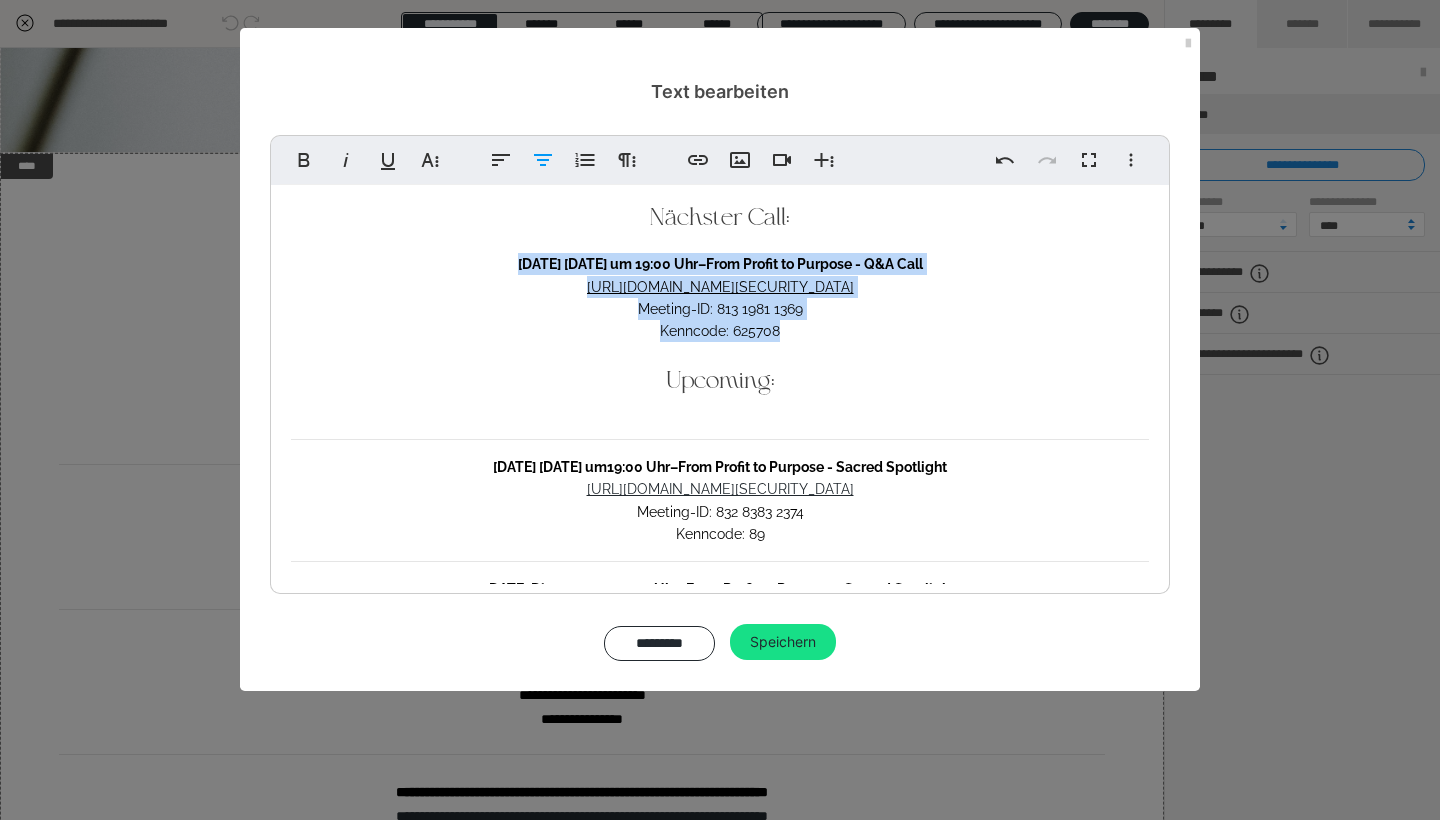 drag, startPoint x: 790, startPoint y: 327, endPoint x: 478, endPoint y: 255, distance: 320.19995 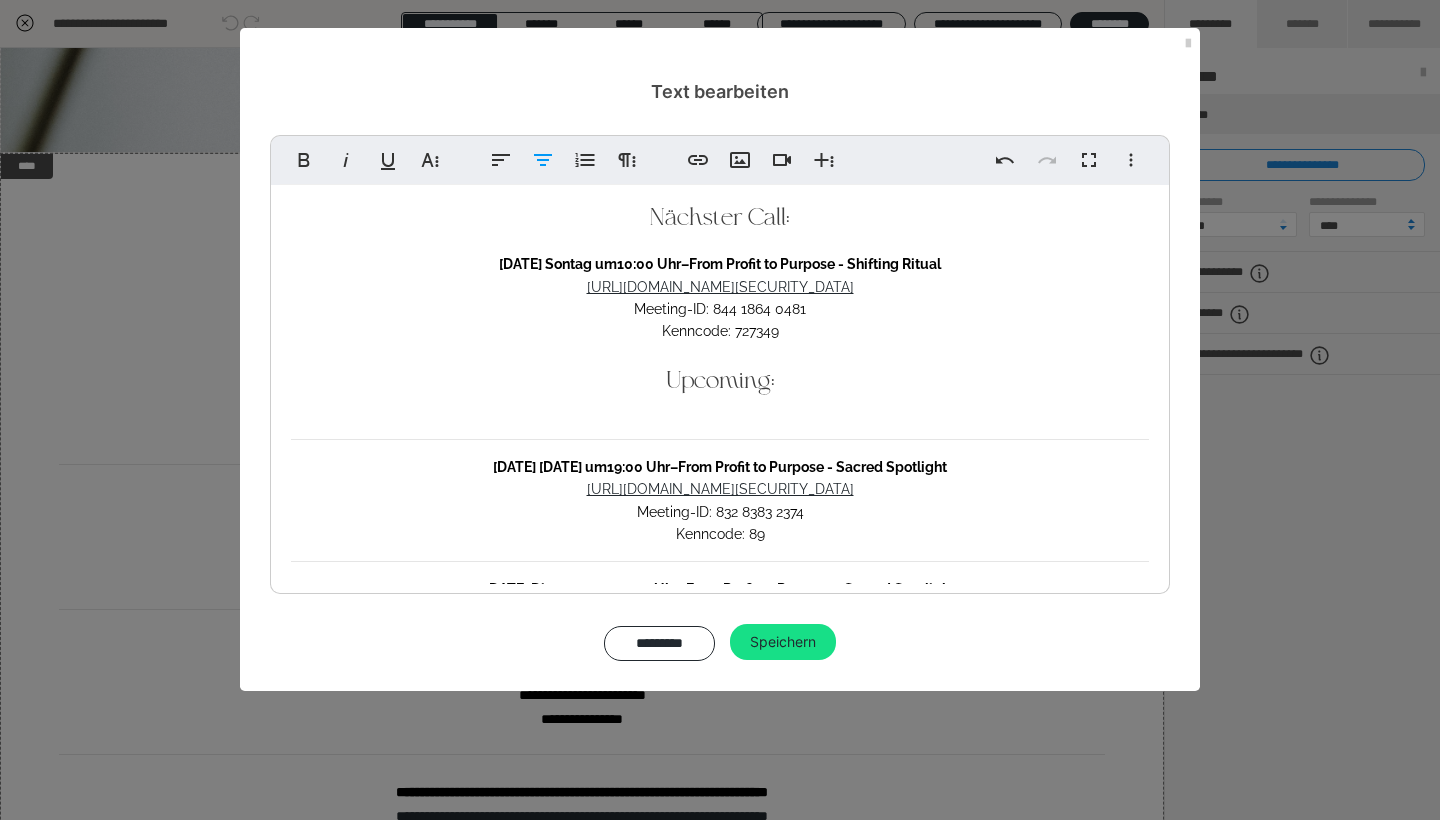 scroll, scrollTop: 86, scrollLeft: 0, axis: vertical 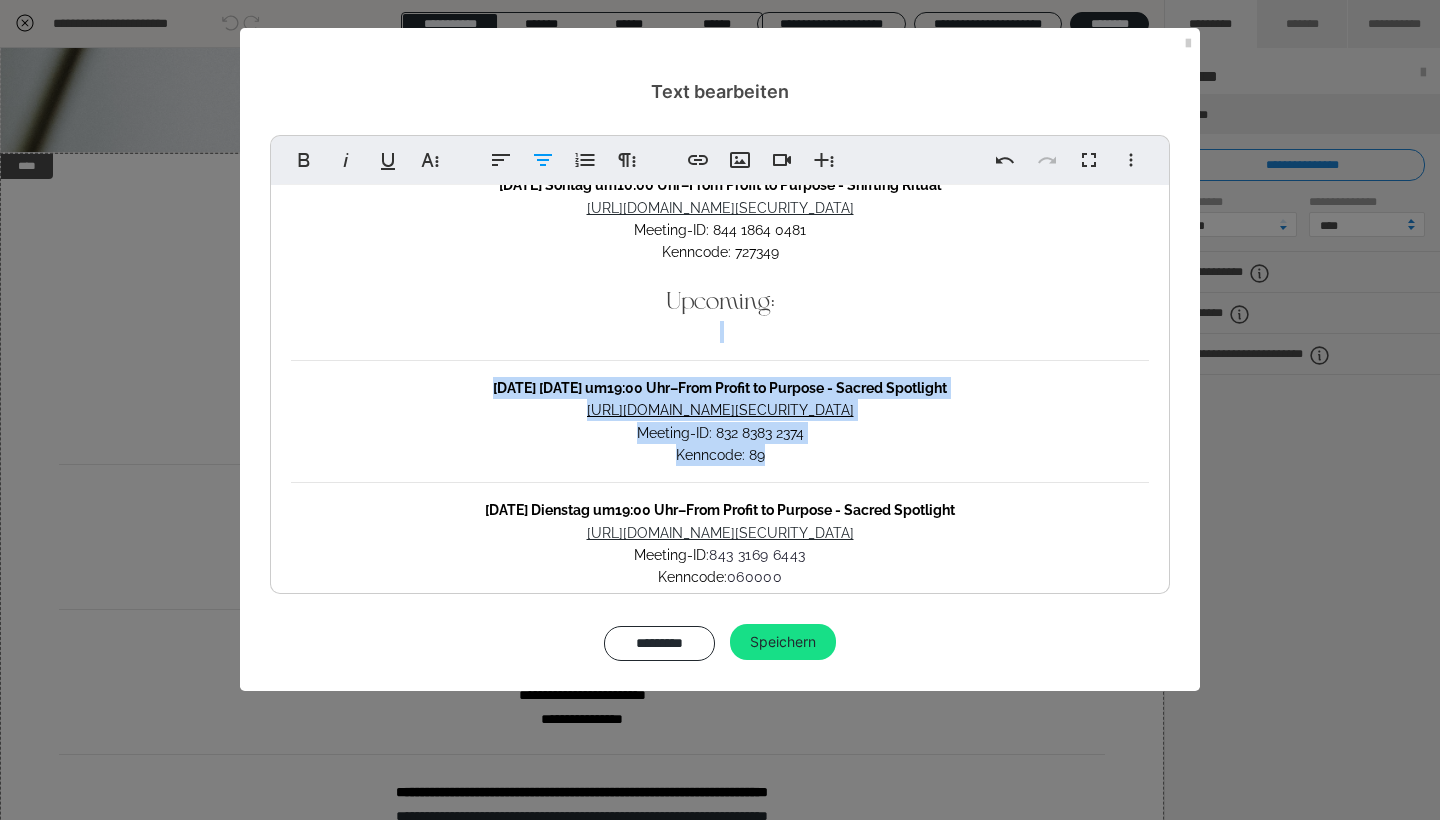 drag, startPoint x: 773, startPoint y: 449, endPoint x: 607, endPoint y: 340, distance: 198.58751 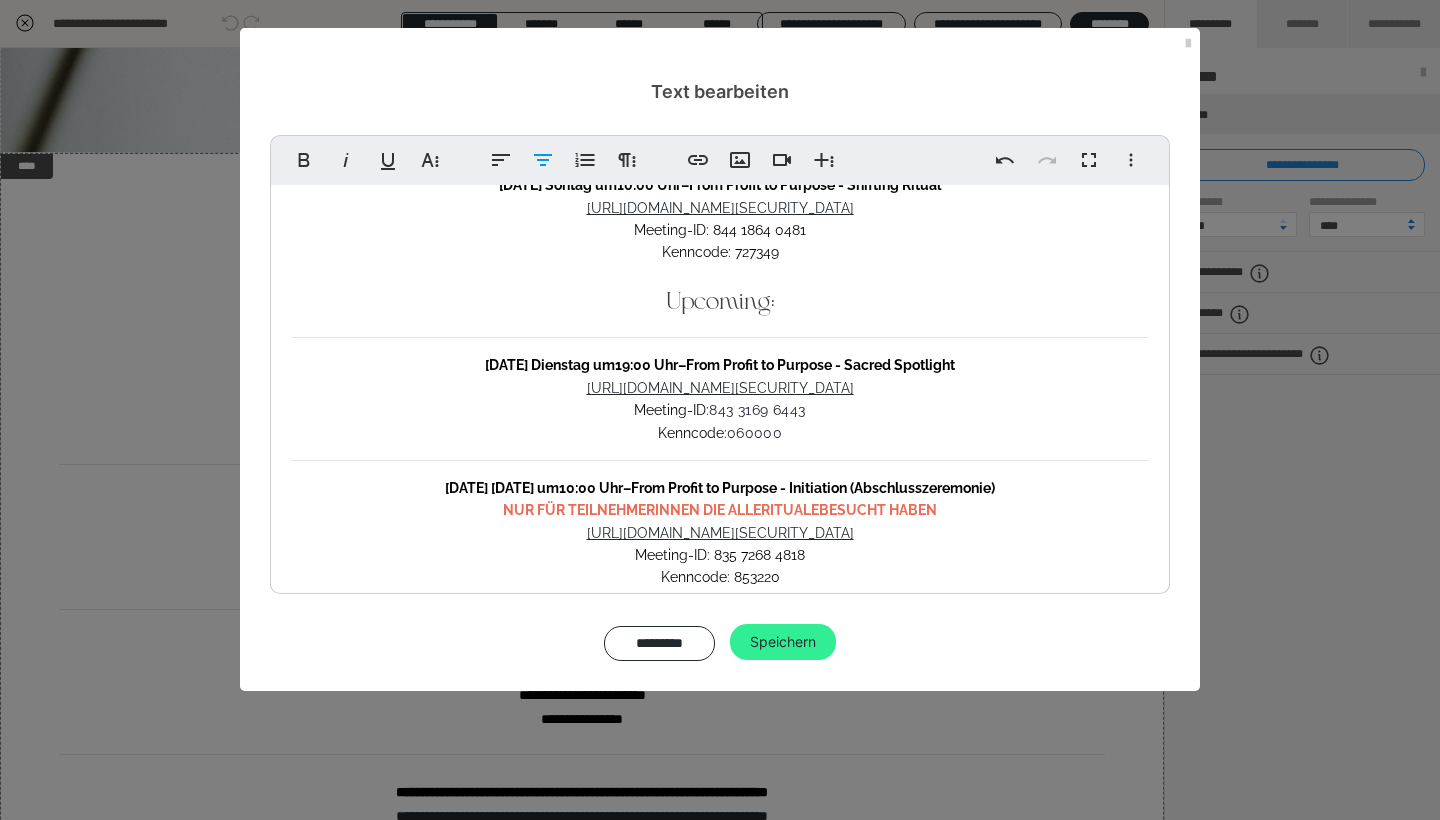 click on "Speichern" at bounding box center (783, 642) 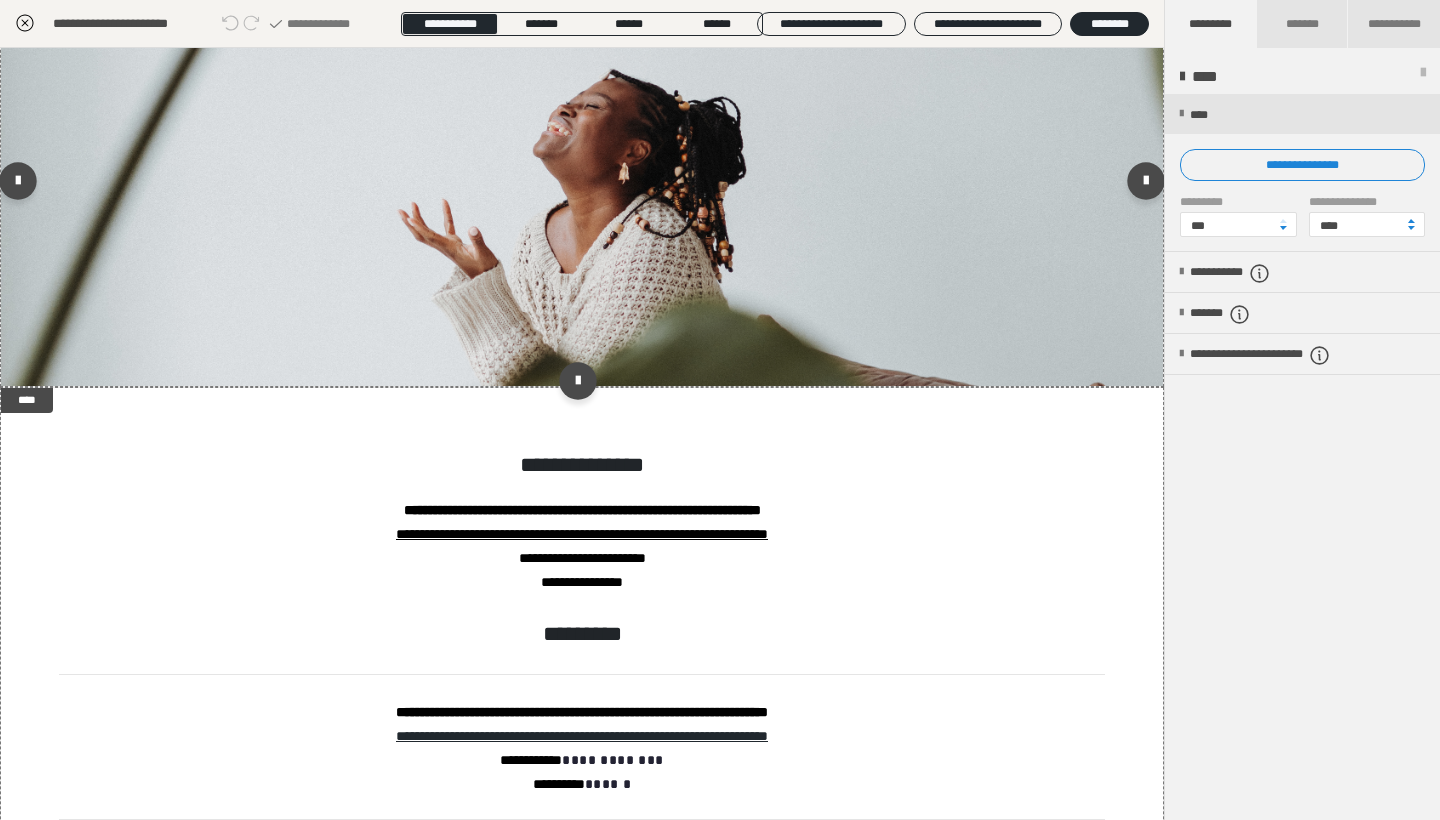 scroll, scrollTop: 286, scrollLeft: 0, axis: vertical 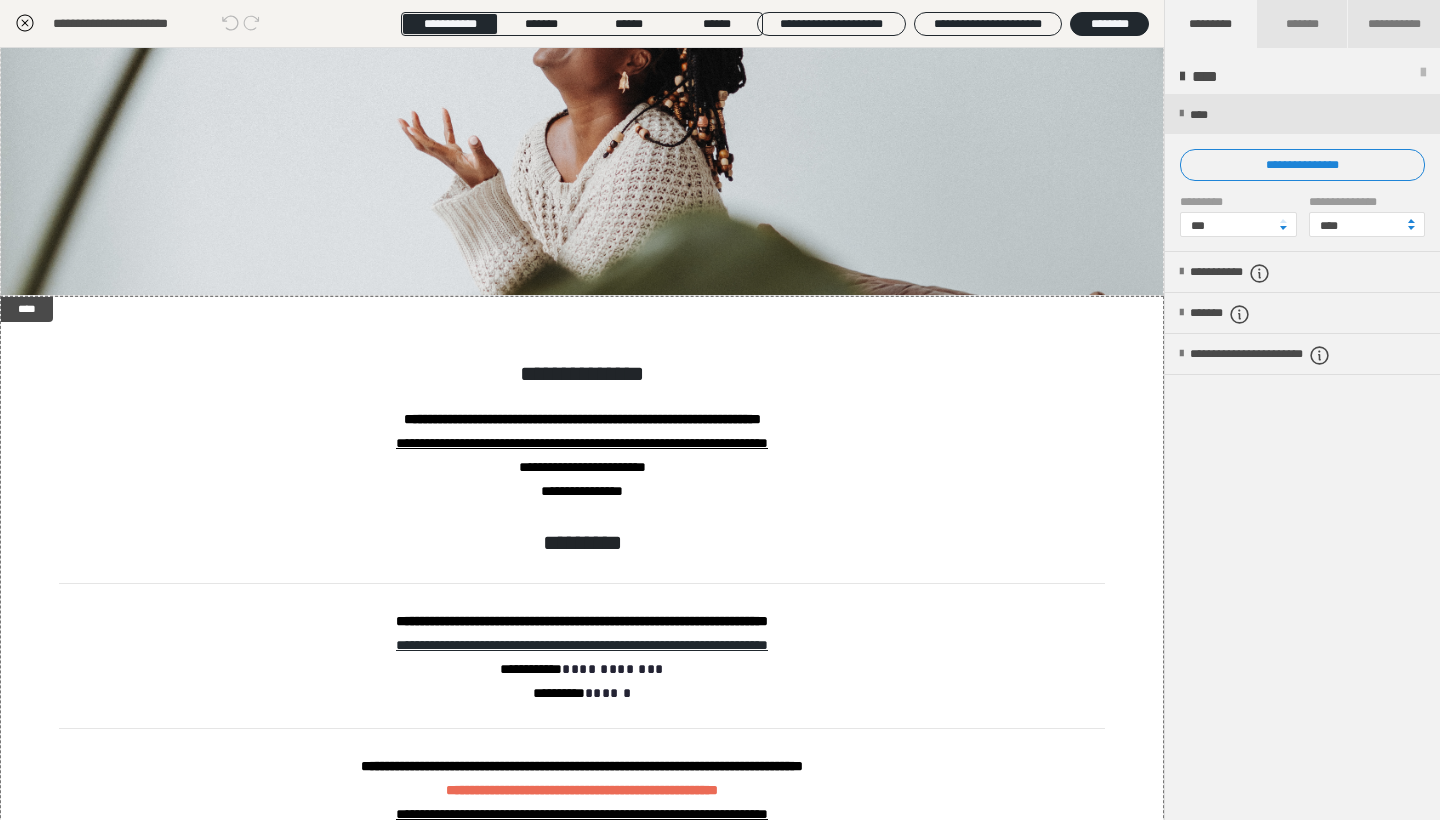 click 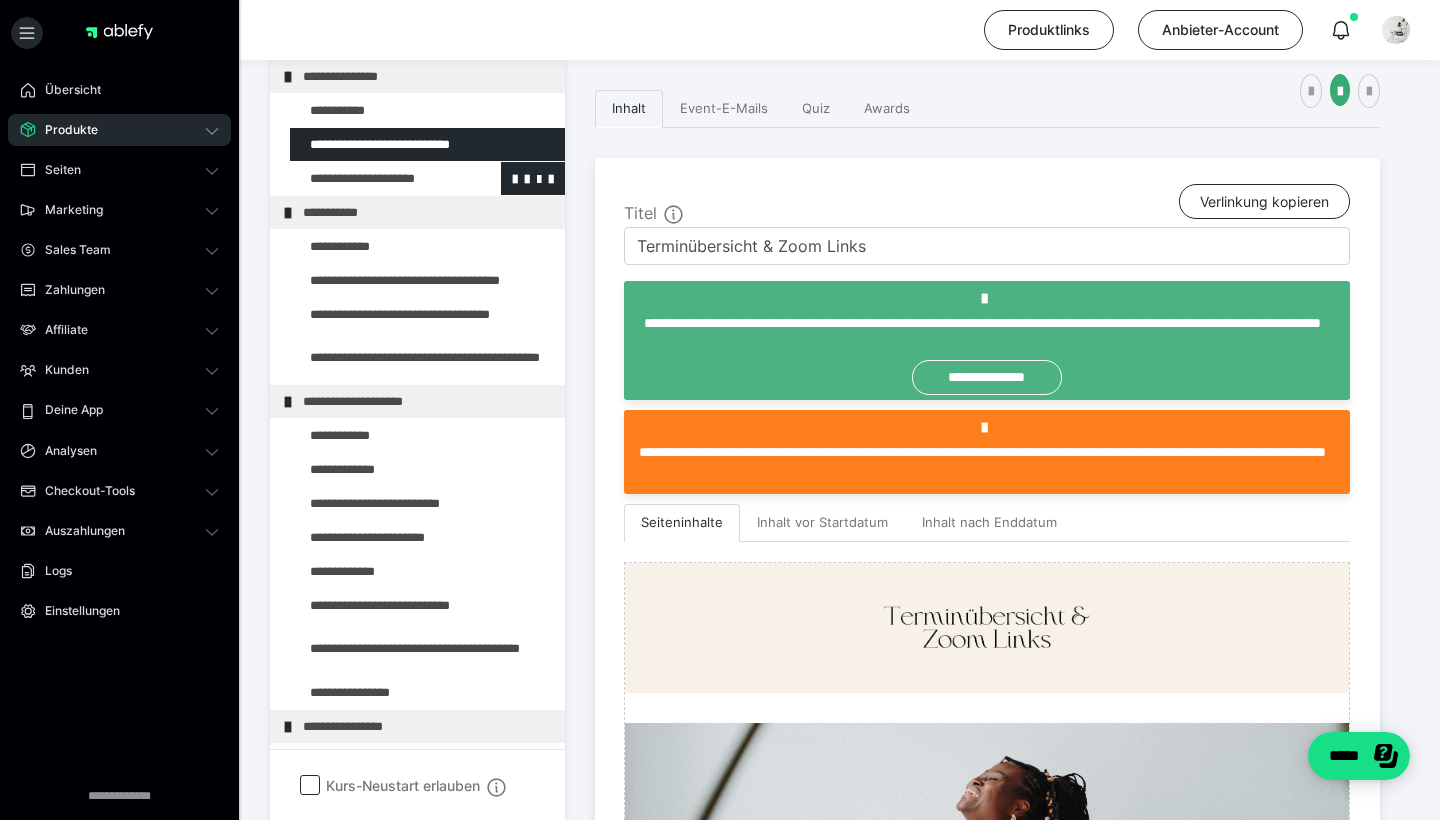 click at bounding box center (375, 178) 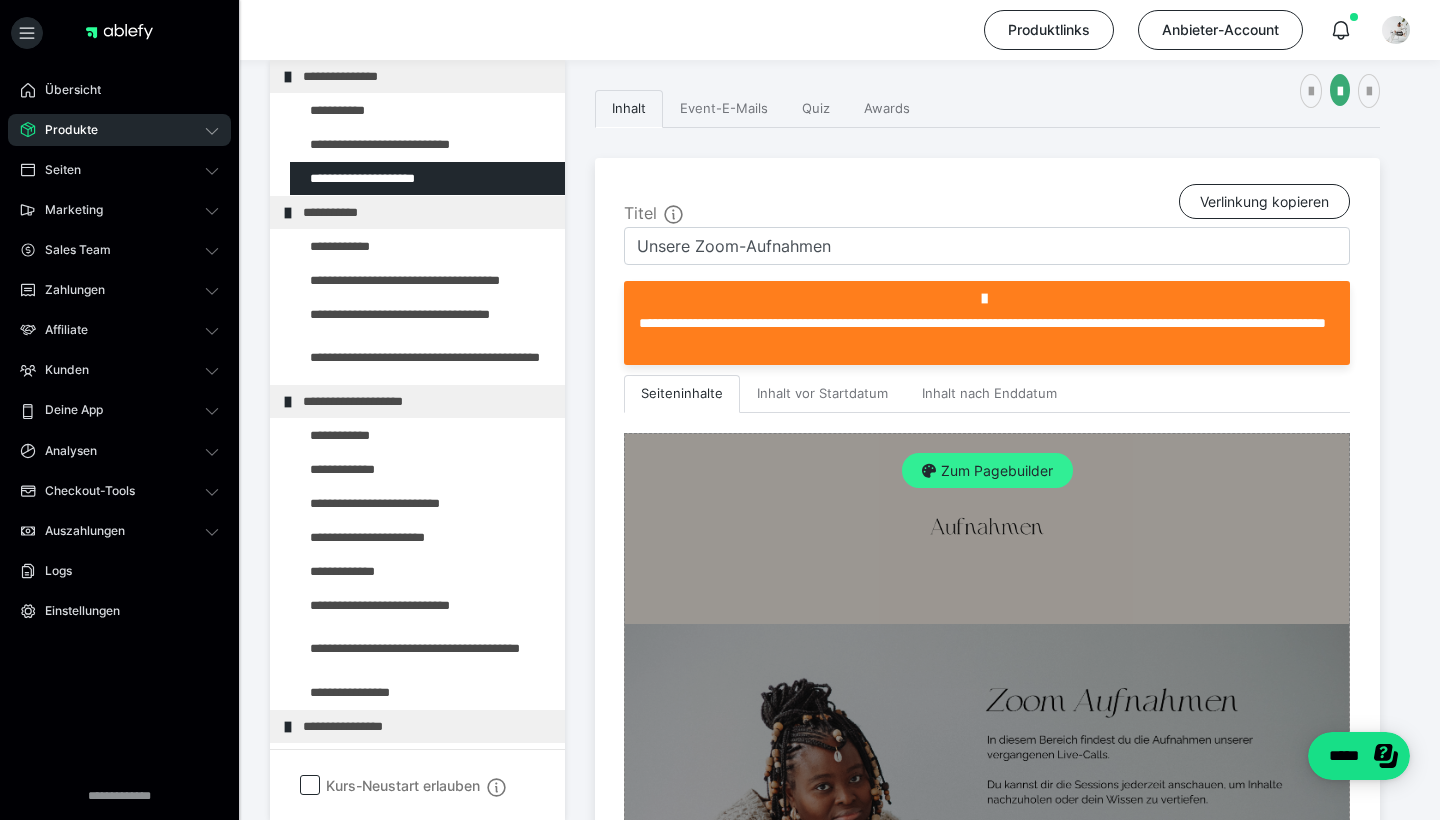 click on "Zum Pagebuilder" at bounding box center [987, 471] 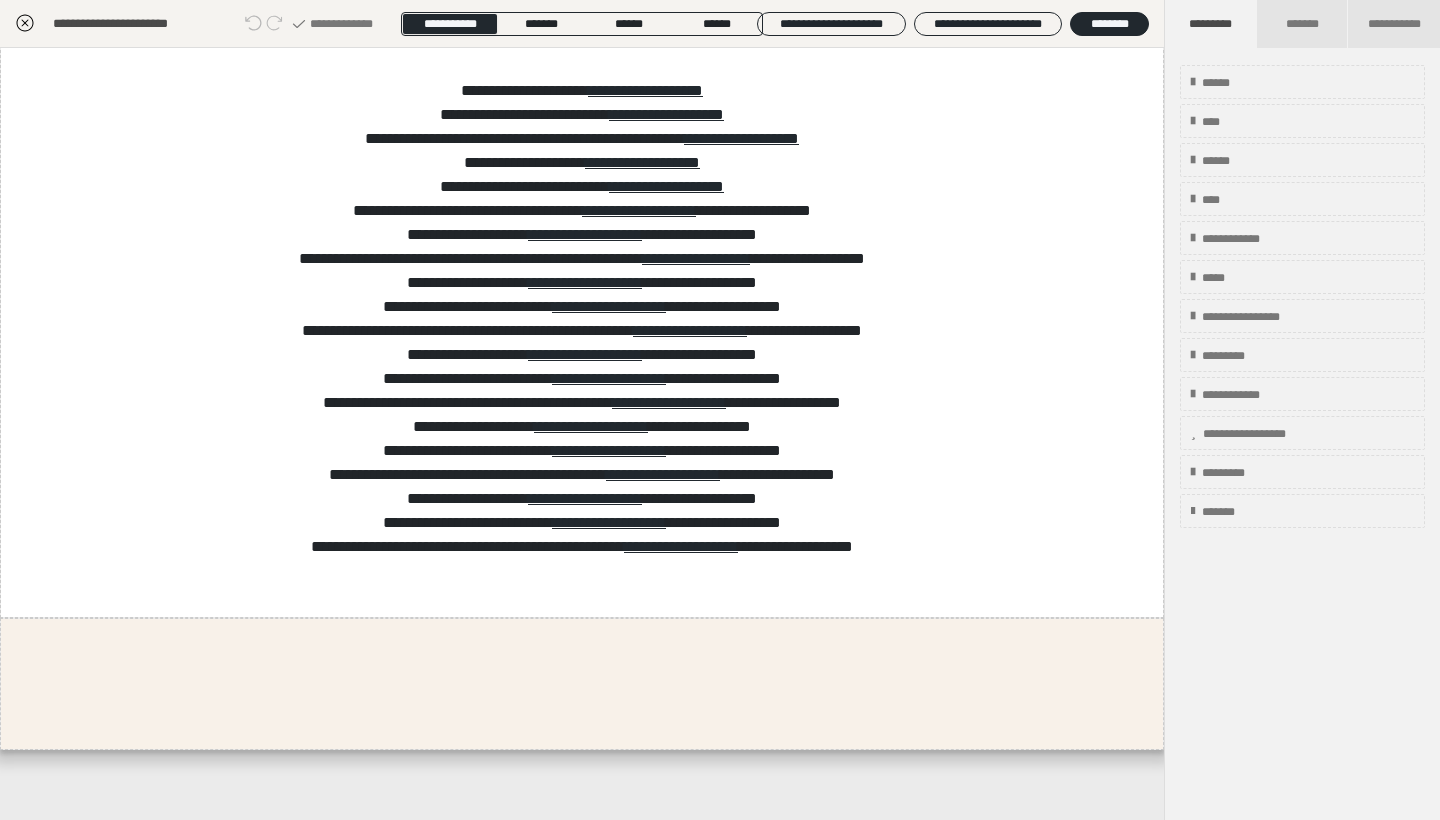 scroll, scrollTop: 706, scrollLeft: 0, axis: vertical 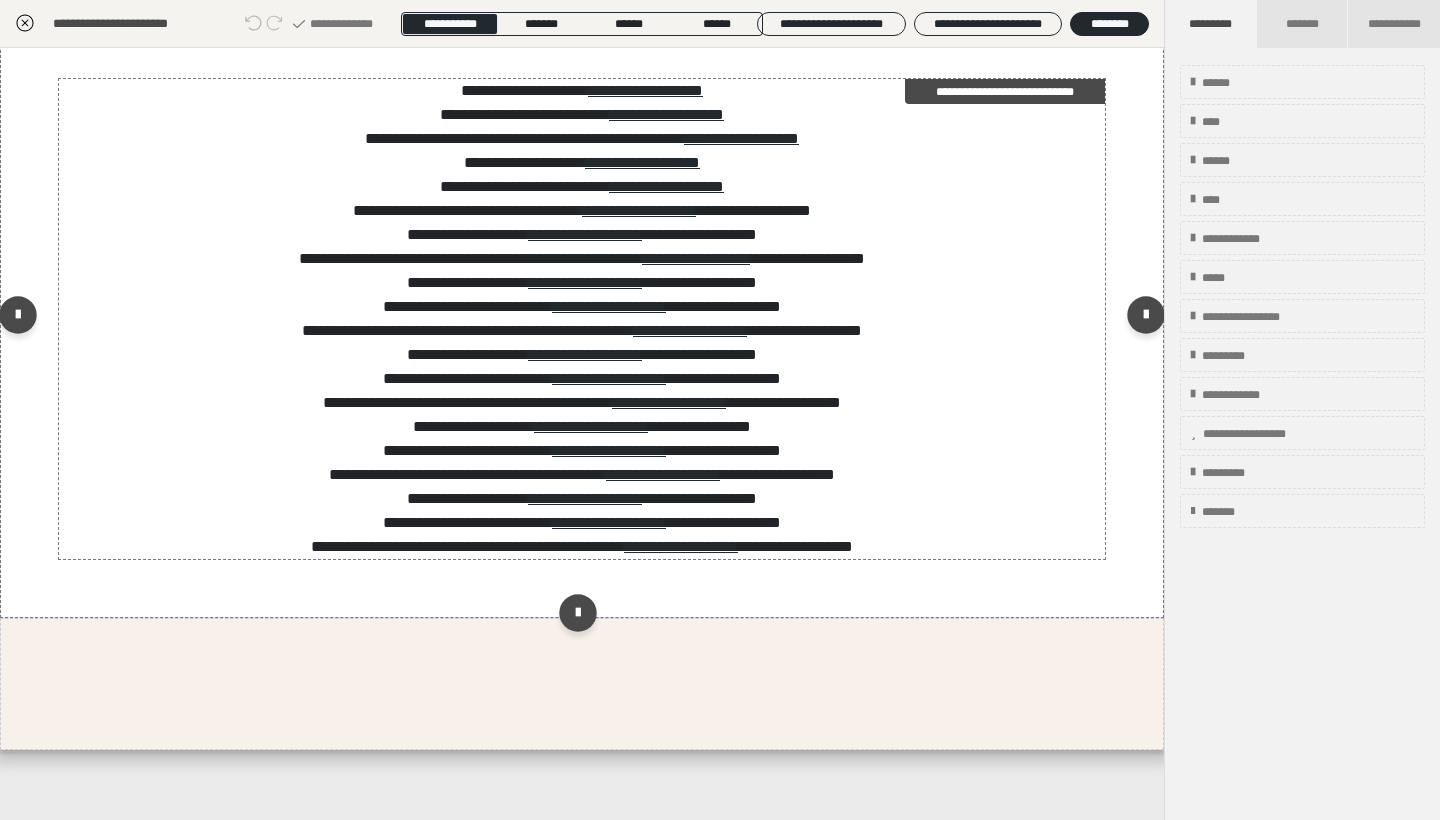 click on "**********" at bounding box center (582, 523) 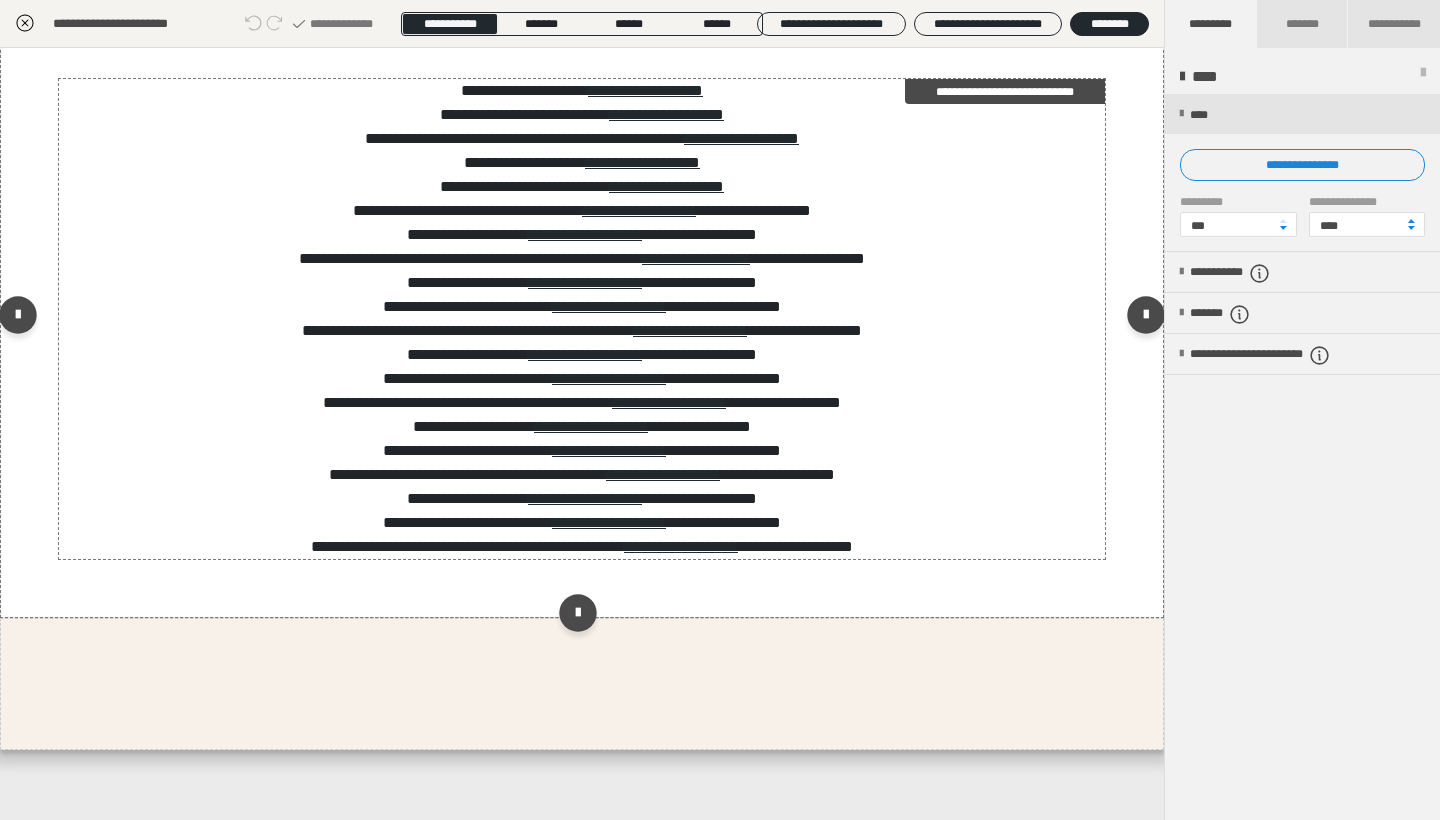 click on "**********" at bounding box center [582, 523] 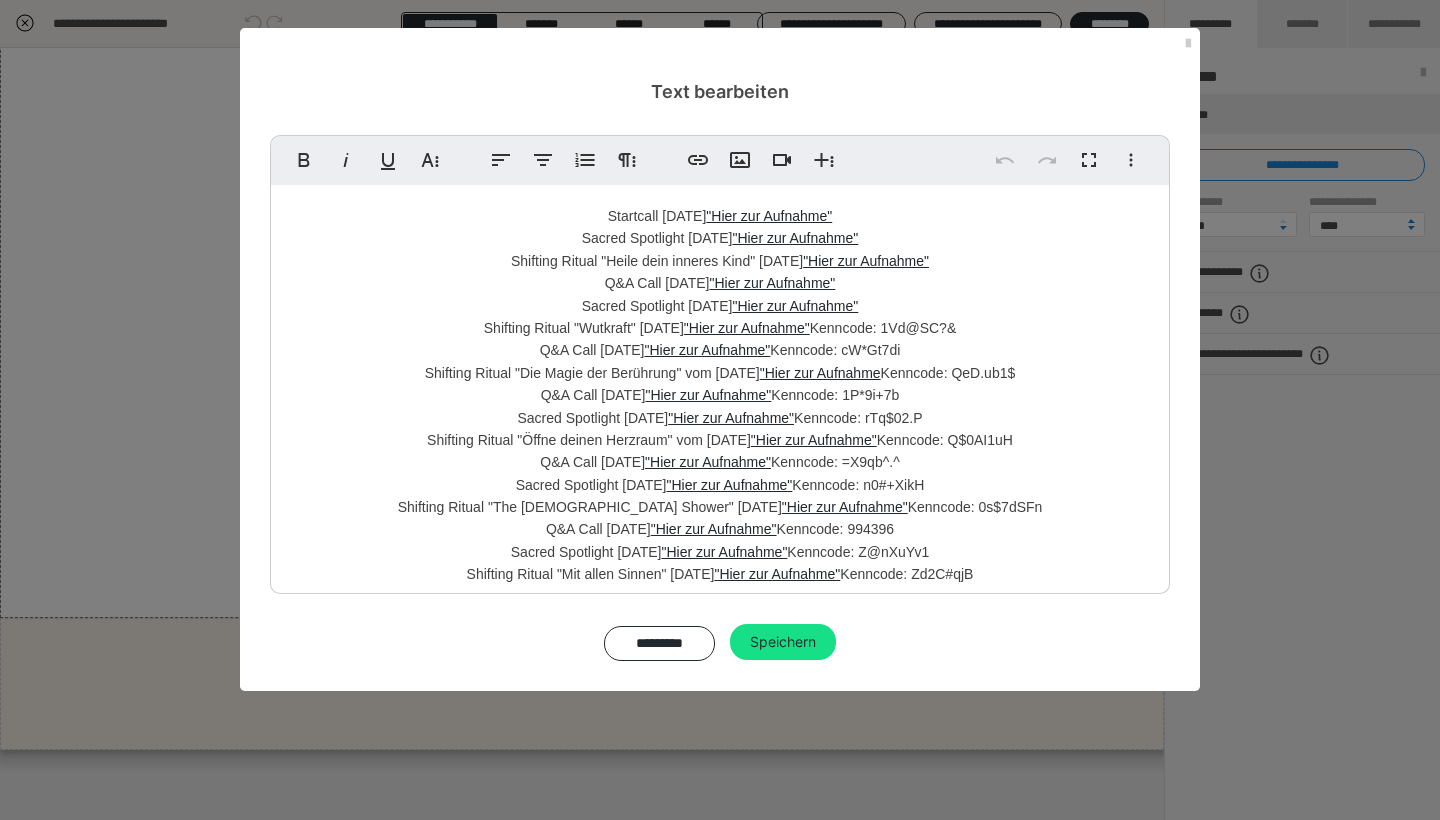 click on "Shifting Ritual "Mit allen Sinnen" [DATE]  "Hier zur Aufnahme"  Kenncode: Zd2C#qjB" at bounding box center [720, 574] 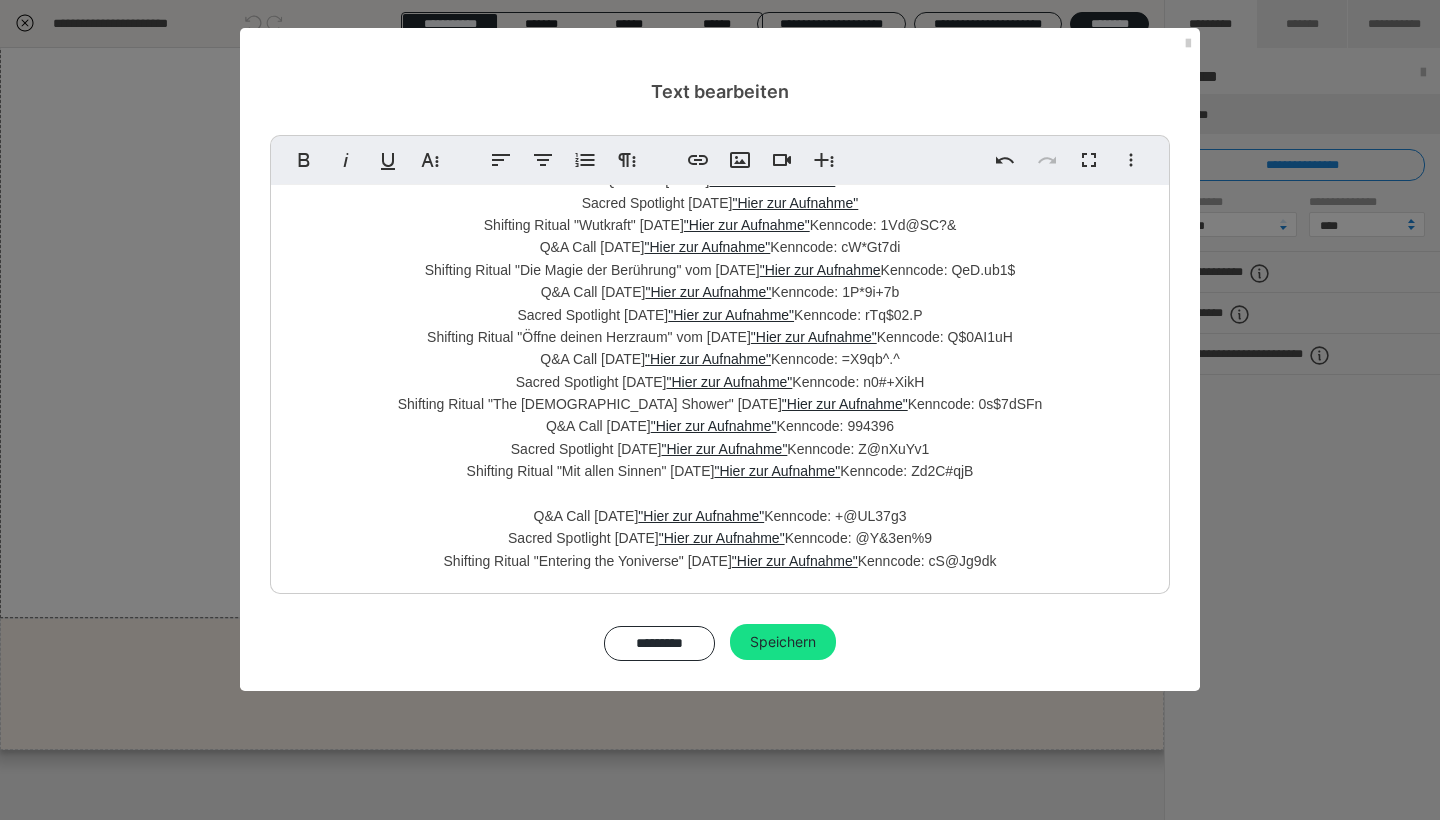 scroll, scrollTop: 81, scrollLeft: 0, axis: vertical 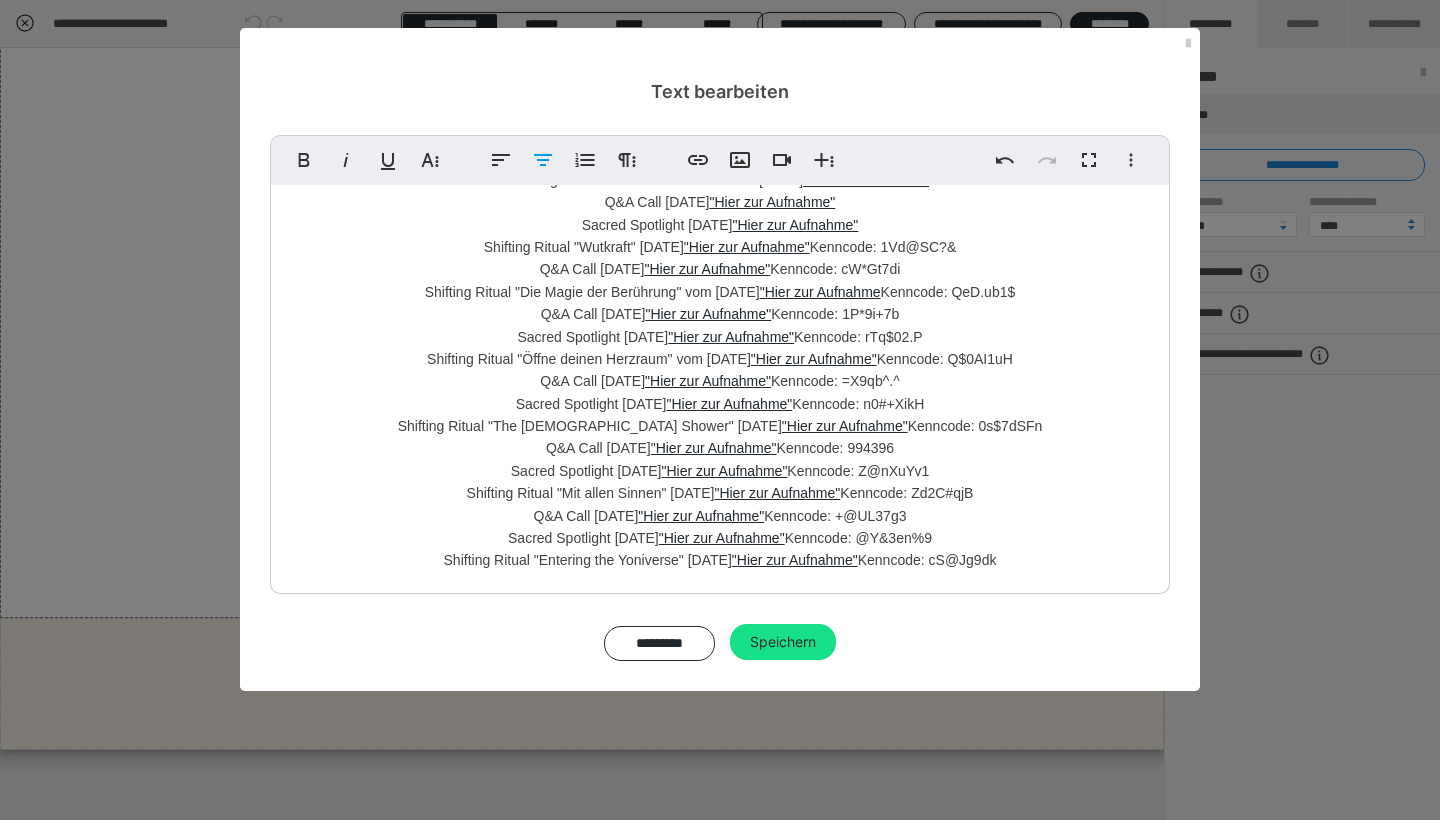 click on "Shifting Ritual "Entering the Yoniverse" [DATE]  "Hier zur Aufnahme"  Kenncode: cS@Jg9dk" at bounding box center [720, 560] 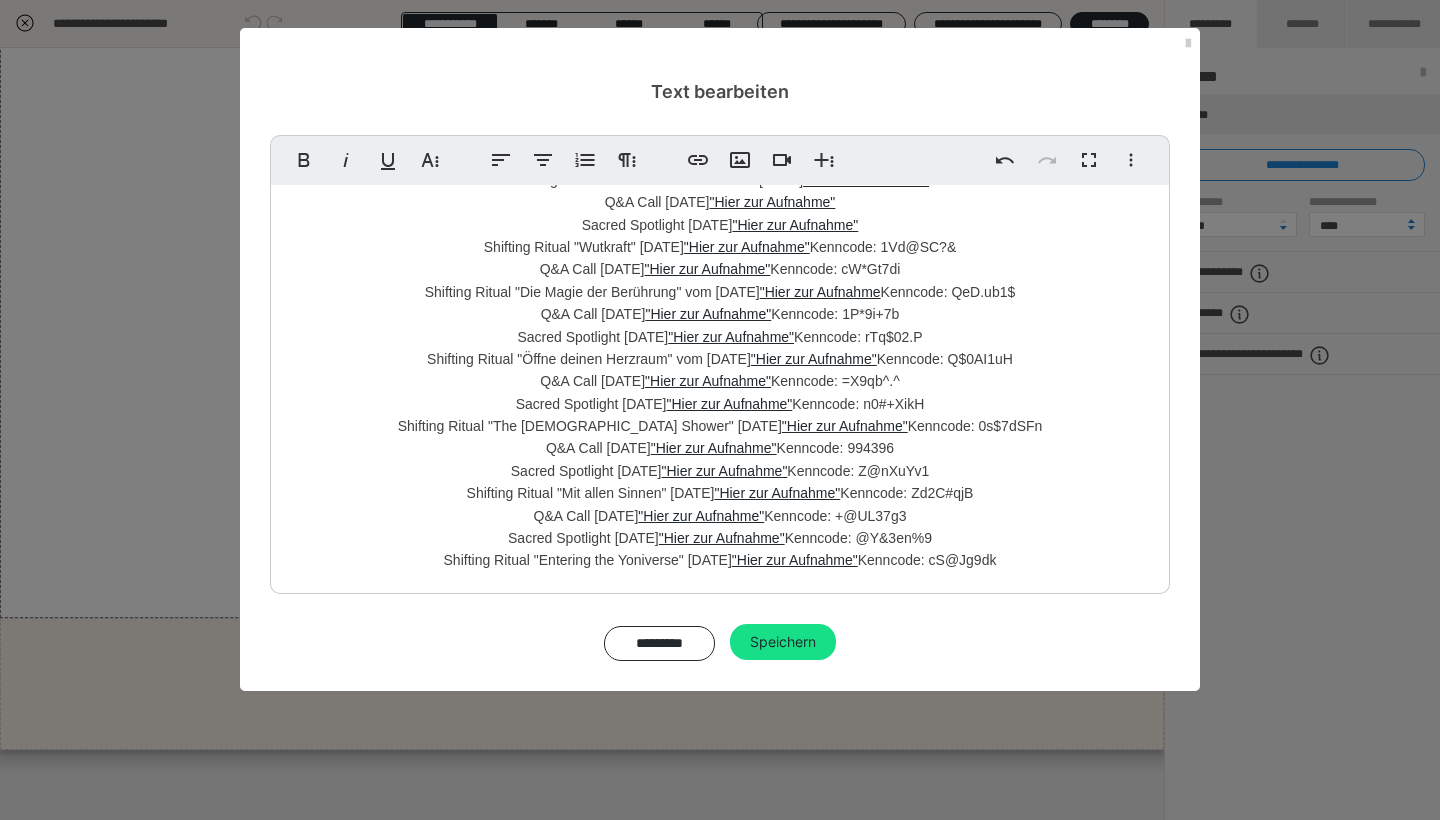 click on "Sacred Spotlight [DATE]  "Hier zur Aufnahme"  Kenncode: Z@nXuYv1" at bounding box center [720, 471] 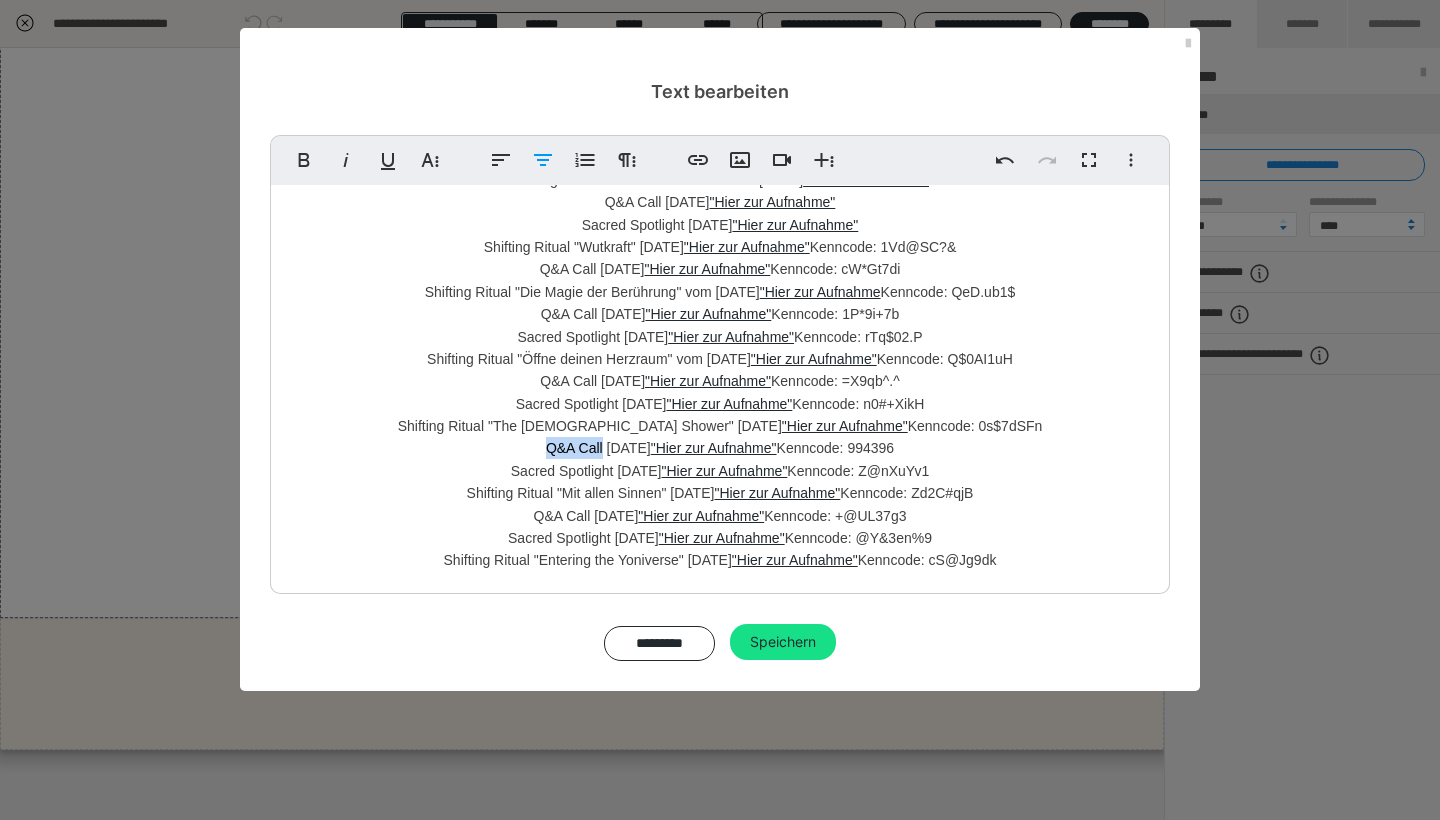 drag, startPoint x: 523, startPoint y: 444, endPoint x: 587, endPoint y: 446, distance: 64.03124 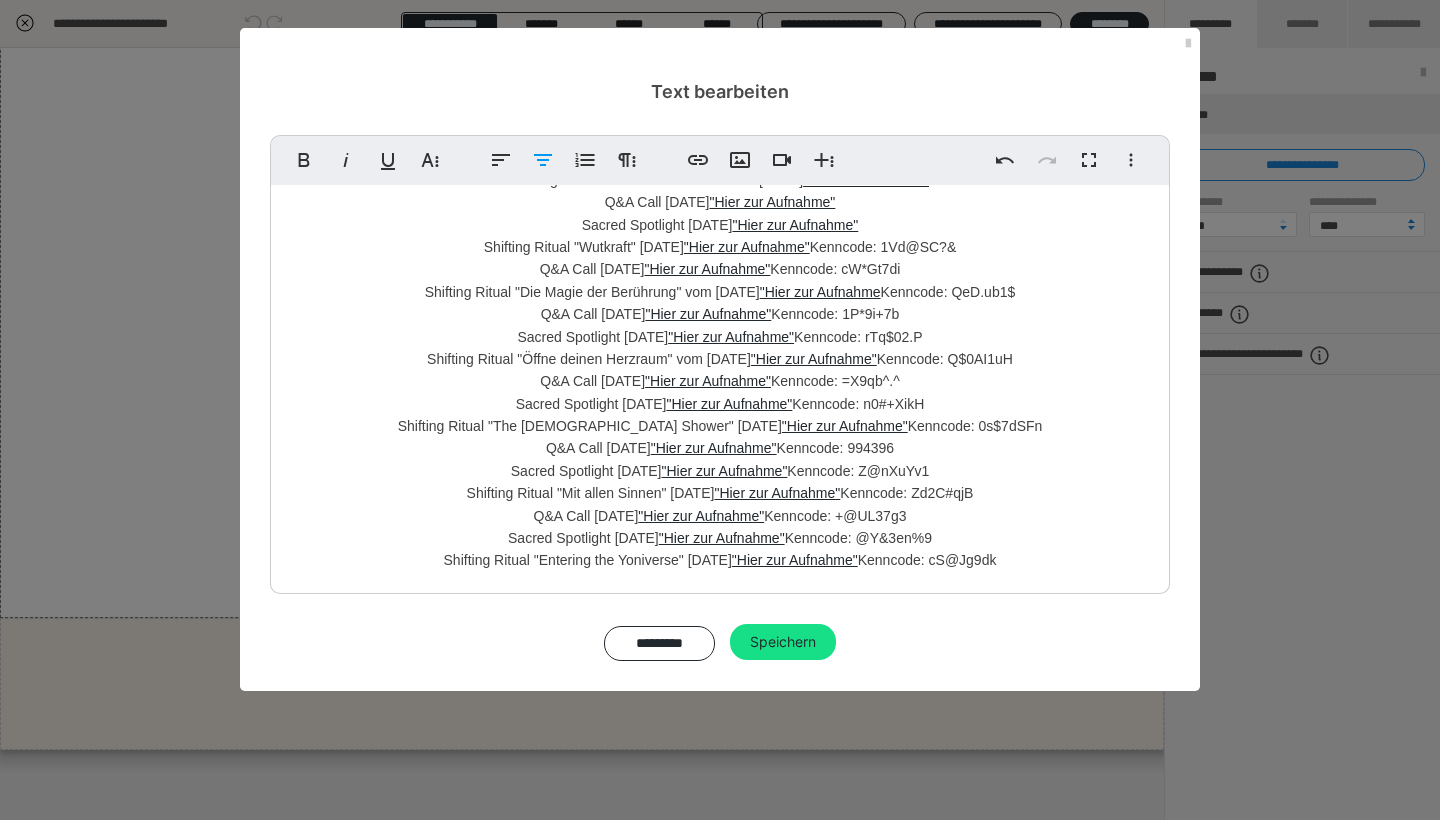 click on "Startcall [DATE]  "Hier zur Aufnahme" Sacred Spotlight [DATE]  "Hier zur Aufnahme" Shifting Ritual "Heile dein inneres Kind" [DATE]  "Hier zur Aufnahme" Q&A Call [DATE]  "Hier zur Aufnahme" Sacred Spotlight [DATE]  "Hier zur Aufnahme" Shifting Ritual "Wutkraft" [DATE]  "Hier zur Aufnahme"  Kenncode: 1Vd@SC?&  Q&A Call [DATE]  "Hier zur Aufnahme"  Kenncode: cW*Gt7di Shifting Ritual "Die Magie der Berührung" vom [DATE]  "Hier zur Aufnahme  Kenncode: QeD.ub1$ Q&A Call [DATE]  "Hier zur Aufnahme"  Kenncode: 1P*9i+7b Sacred Spotlight [DATE]  "Hier zur Aufnahme"  Kenncode: rTq$02.P Shifting Ritual "Öffne deinen Herzraum" vom [DATE]   "Hier zur Aufnahme"  Kenncode: Q$0AI1uH Q&A Call [DATE]  "Hier zur Aufnahme"  Kenncode: =X9qb^.^ Sacred Spotlight [DATE]  "Hier zur Aufnahme"  Kenncode: n0#+XikH Shifting Ritual "The Goddess Shower" [DATE]  "Hier zur Aufnahme"  Kenncode: 0s$7dSFn Q&A Call [DATE]  "Hier zur Aufnahme"  Kenncode: 994396 "Hier zur Aufnahme"" at bounding box center [720, 359] 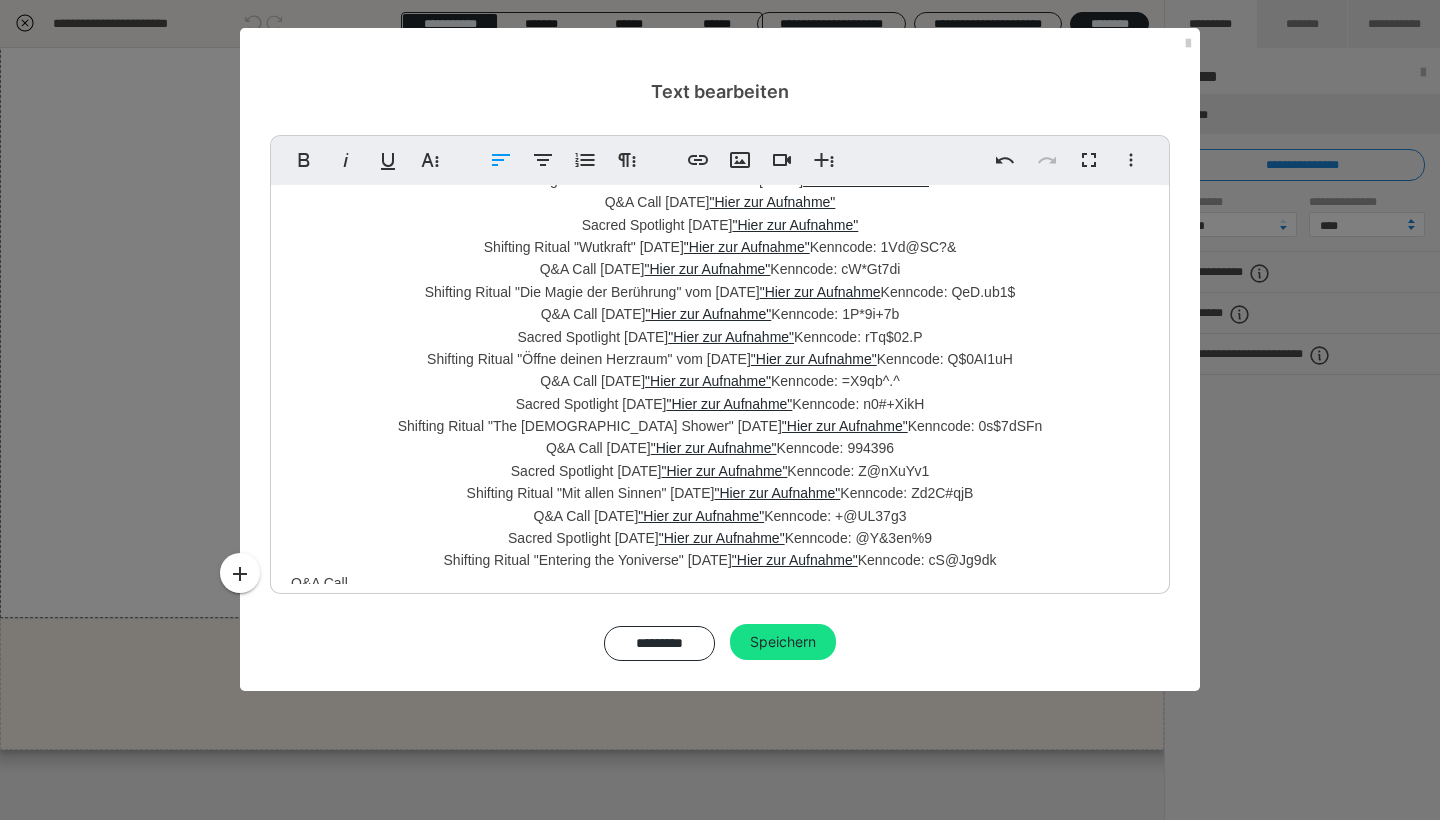 scroll, scrollTop: 83, scrollLeft: 0, axis: vertical 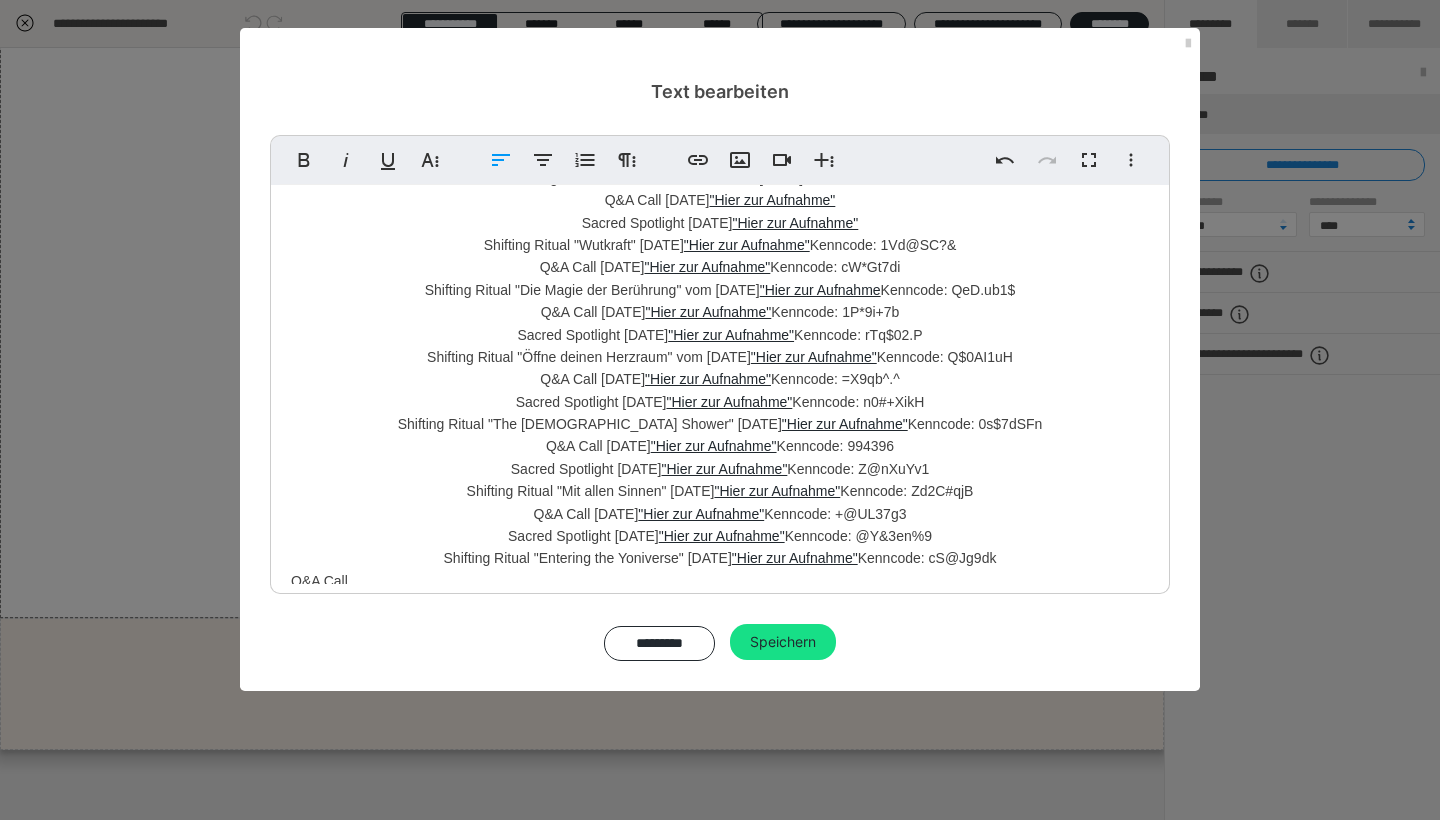 type 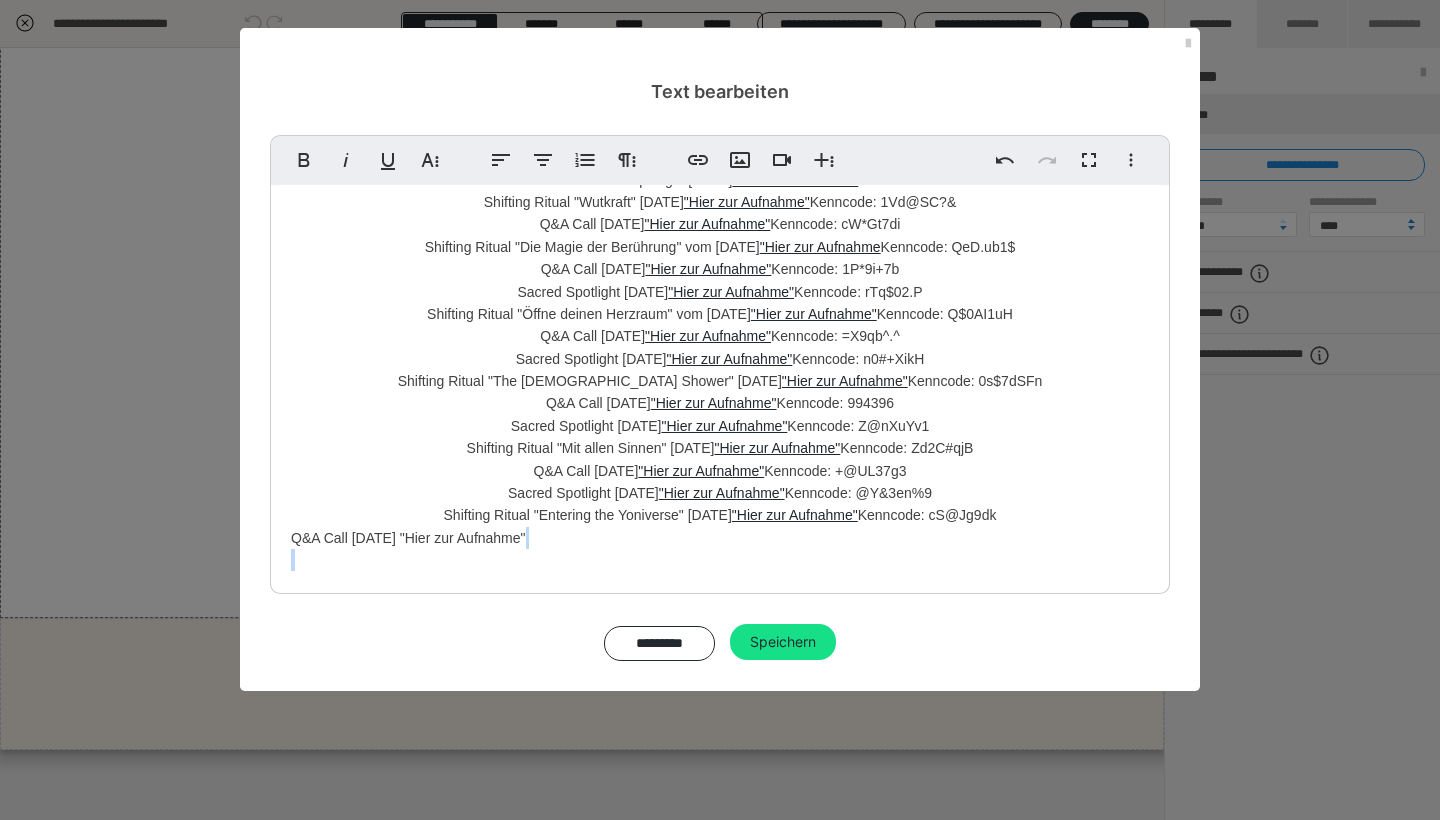 scroll, scrollTop: 125, scrollLeft: 0, axis: vertical 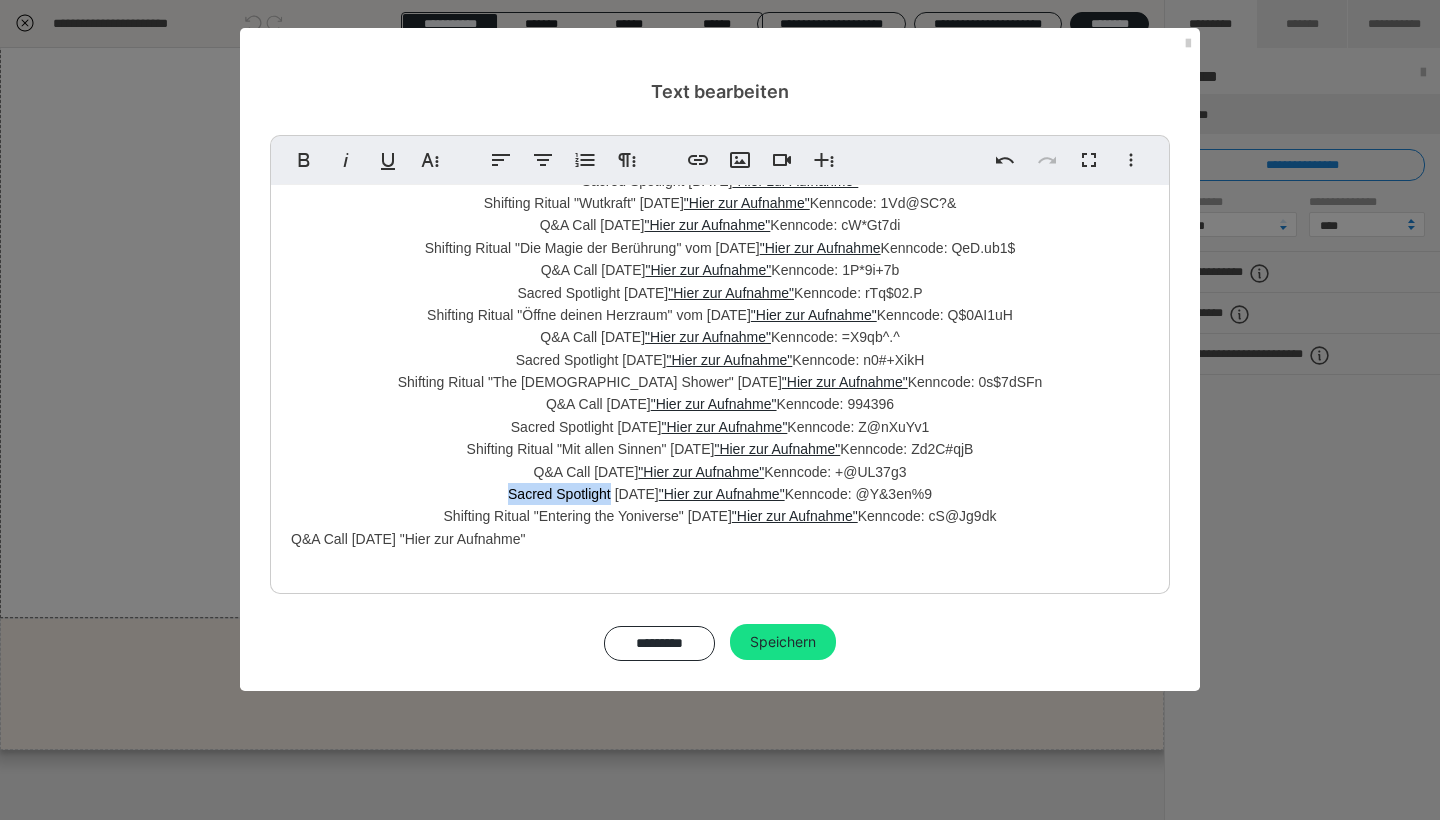 drag, startPoint x: 489, startPoint y: 482, endPoint x: 593, endPoint y: 490, distance: 104.307236 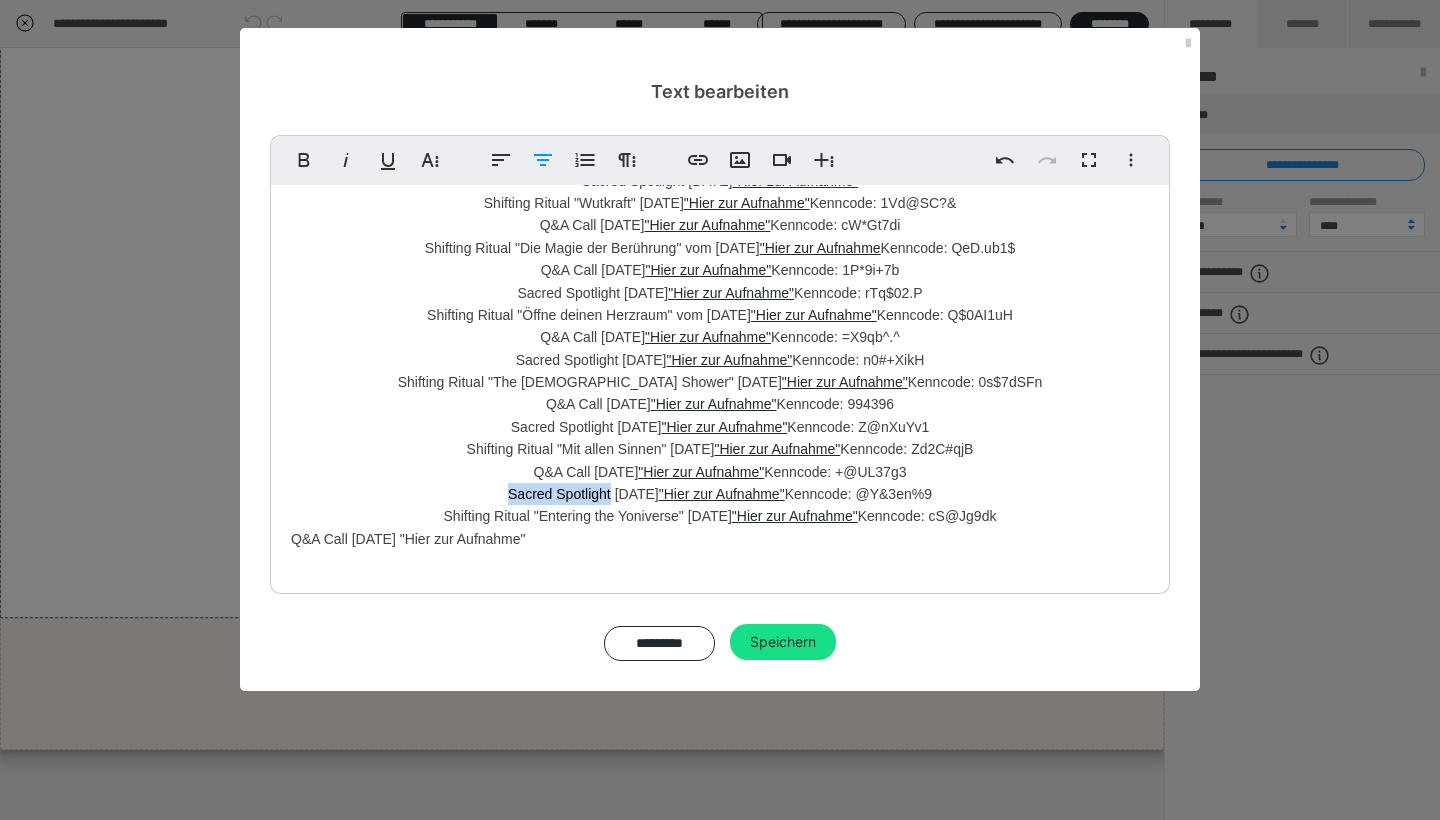 copy on "Sacred Spotlight" 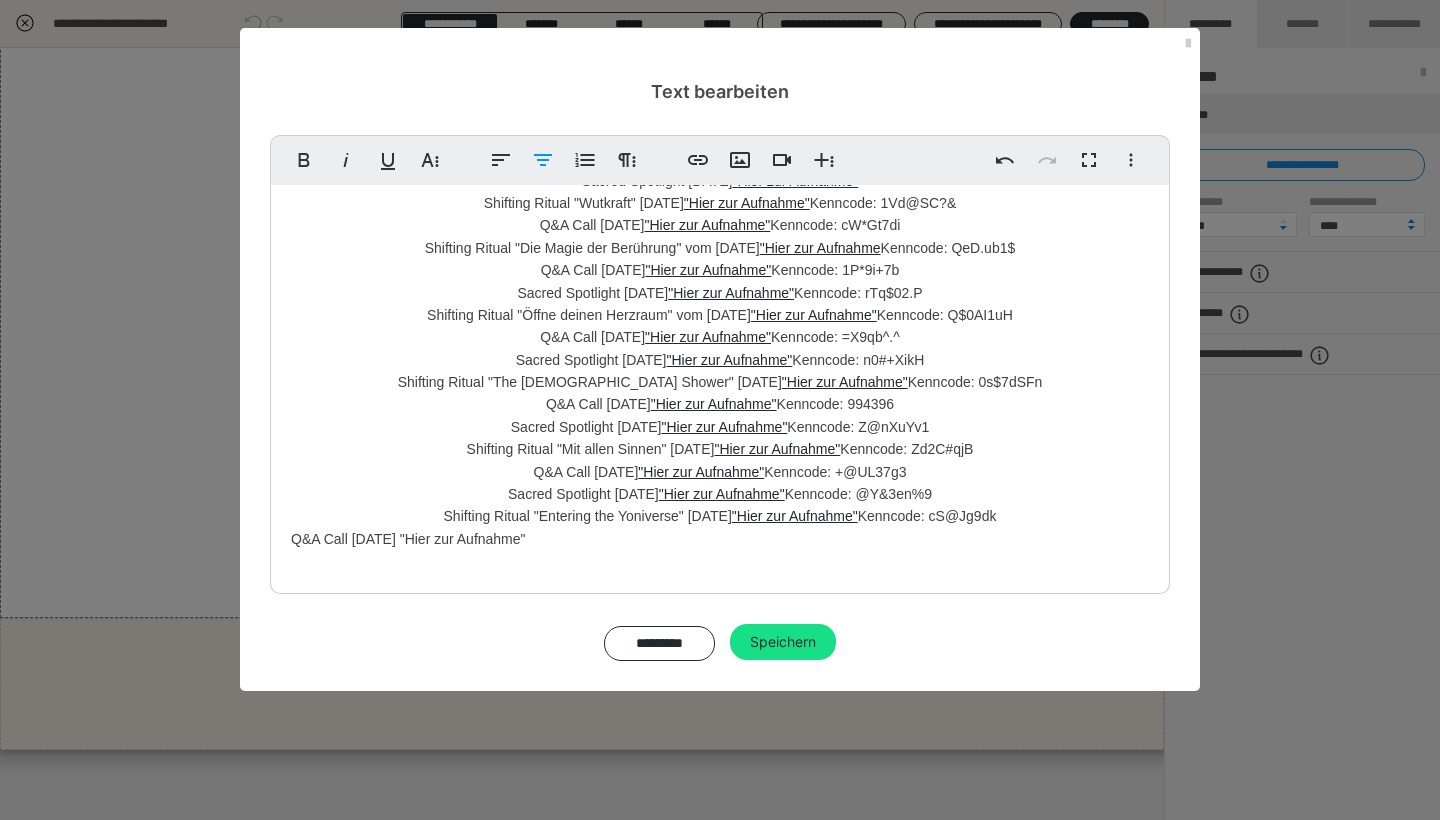 click on "Startcall [DATE]  "Hier zur Aufnahme" Sacred Spotlight [DATE]  "Hier zur Aufnahme" Shifting Ritual "Heile dein inneres Kind" [DATE]  "Hier zur Aufnahme" Q&A Call [DATE]  "Hier zur Aufnahme" Sacred Spotlight [DATE]  "Hier zur Aufnahme" Shifting Ritual "Wutkraft" [DATE]  "Hier zur Aufnahme"  Kenncode: 1Vd@SC?&  Q&A Call [DATE]  "Hier zur Aufnahme"  Kenncode: cW*Gt7di Shifting Ritual "Die Magie der Berührung" vom [DATE]  "Hier zur Aufnahme  Kenncode: QeD.ub1$ Q&A Call [DATE]  "Hier zur Aufnahme"  Kenncode: 1P*9i+7b Sacred Spotlight [DATE]  "Hier zur Aufnahme"  Kenncode: rTq$02.P Shifting Ritual "Öffne deinen Herzraum" vom [DATE]   "Hier zur Aufnahme"  Kenncode: Q$0AI1uH Q&A Call [DATE]  "Hier zur Aufnahme"  Kenncode: =X9qb^.^ Sacred Spotlight [DATE]  "Hier zur Aufnahme"  Kenncode: n0#+XikH Shifting Ritual "The Goddess Shower" [DATE]  "Hier zur Aufnahme"  Kenncode: 0s$7dSFn Q&A Call [DATE]  "Hier zur Aufnahme"  Kenncode: 994396 "Hier zur Aufnahme"" at bounding box center [720, 326] 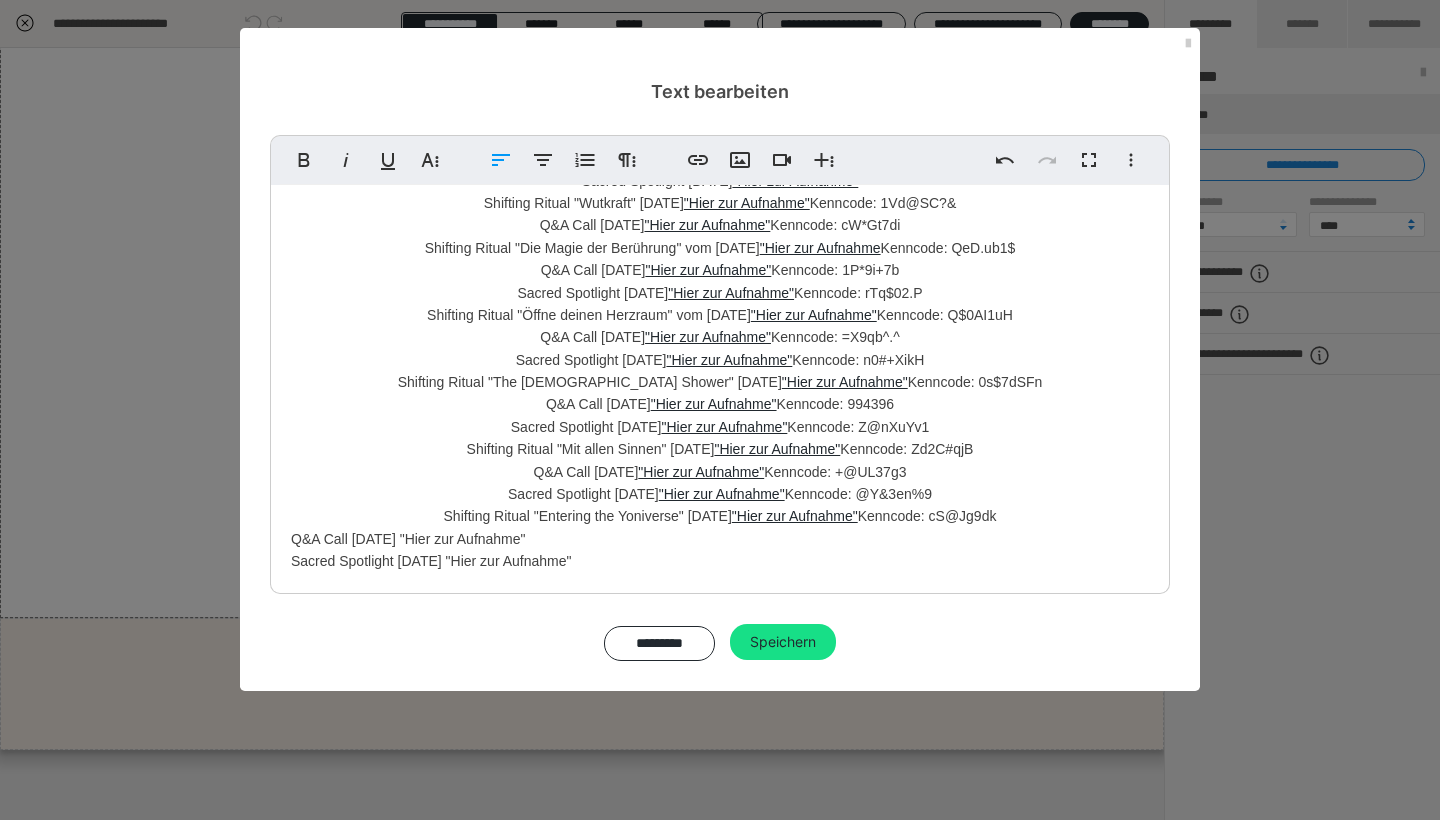 drag, startPoint x: 620, startPoint y: 559, endPoint x: 245, endPoint y: 535, distance: 375.7672 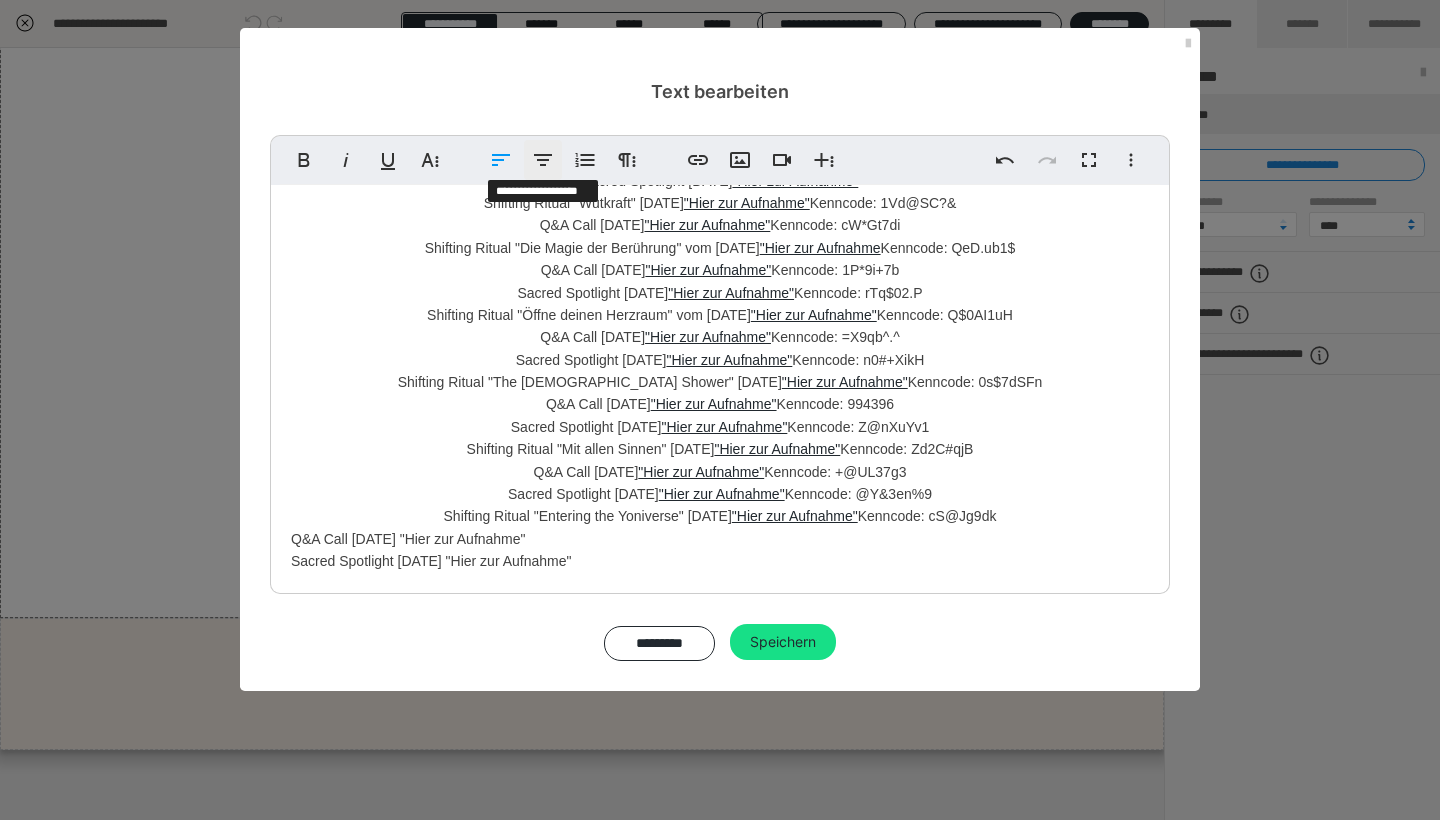 click 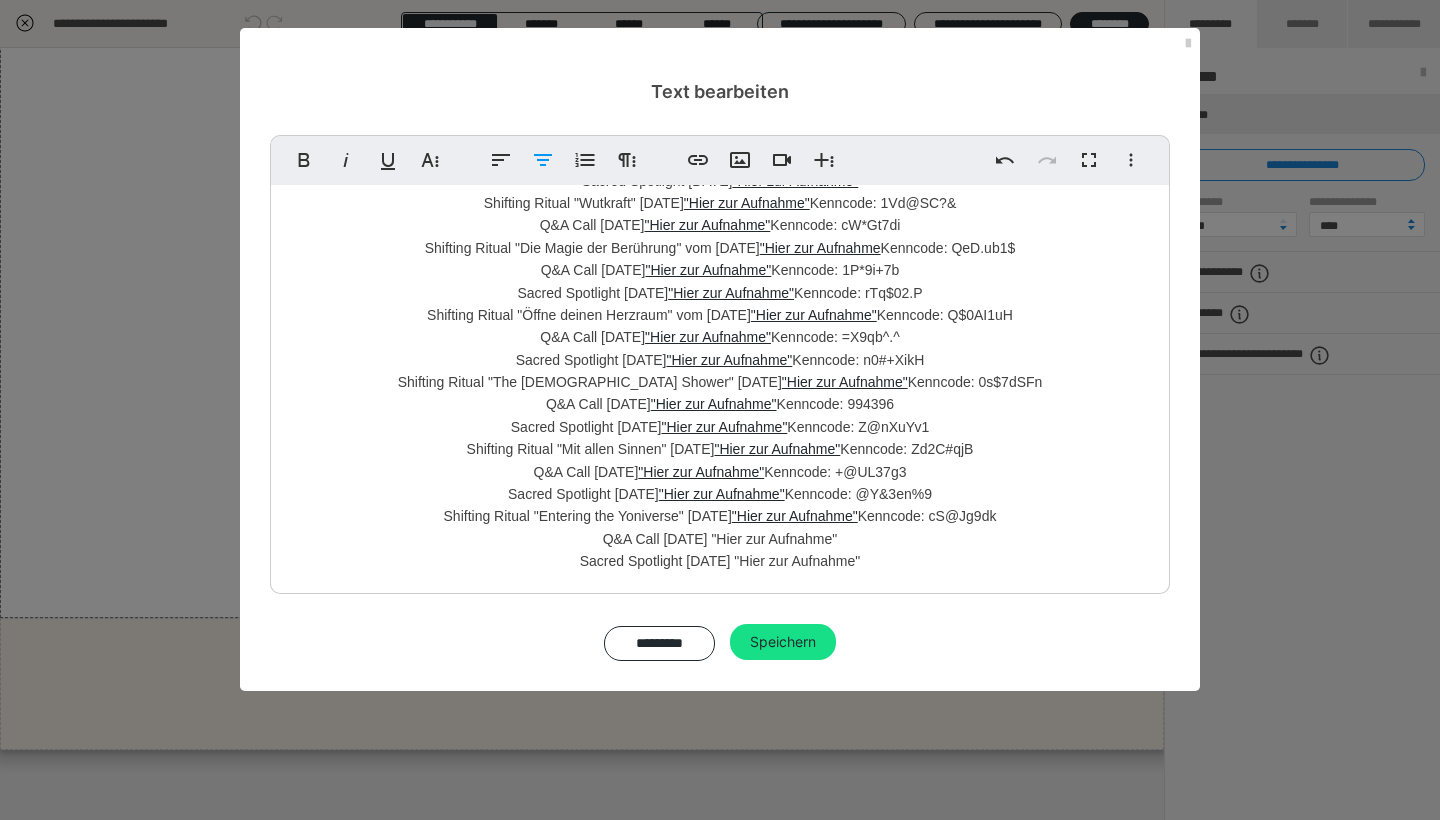 click on "Q&A Call [DATE] "Hier zur Aufnahme"" at bounding box center [720, 539] 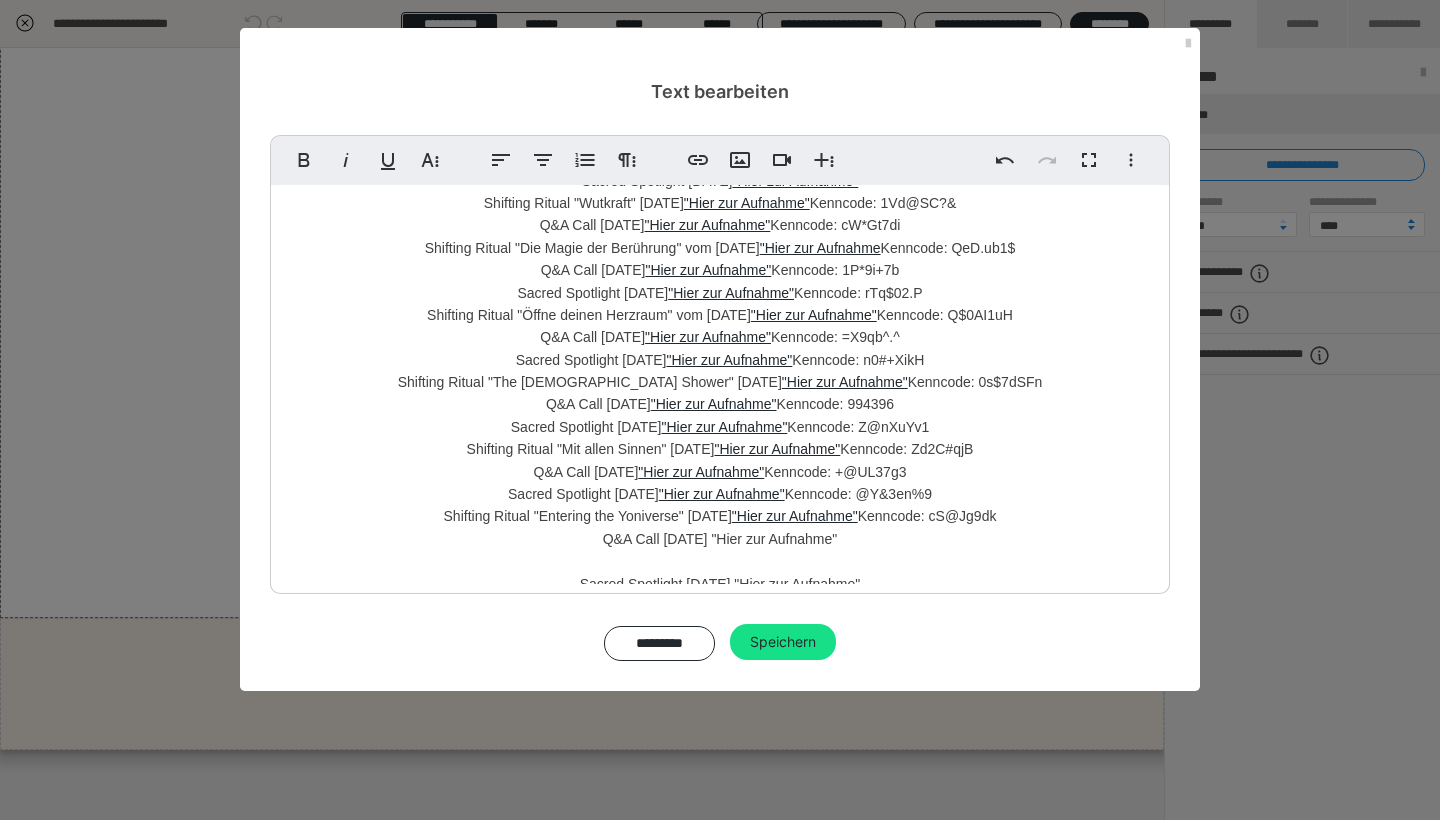 scroll, scrollTop: 149, scrollLeft: 0, axis: vertical 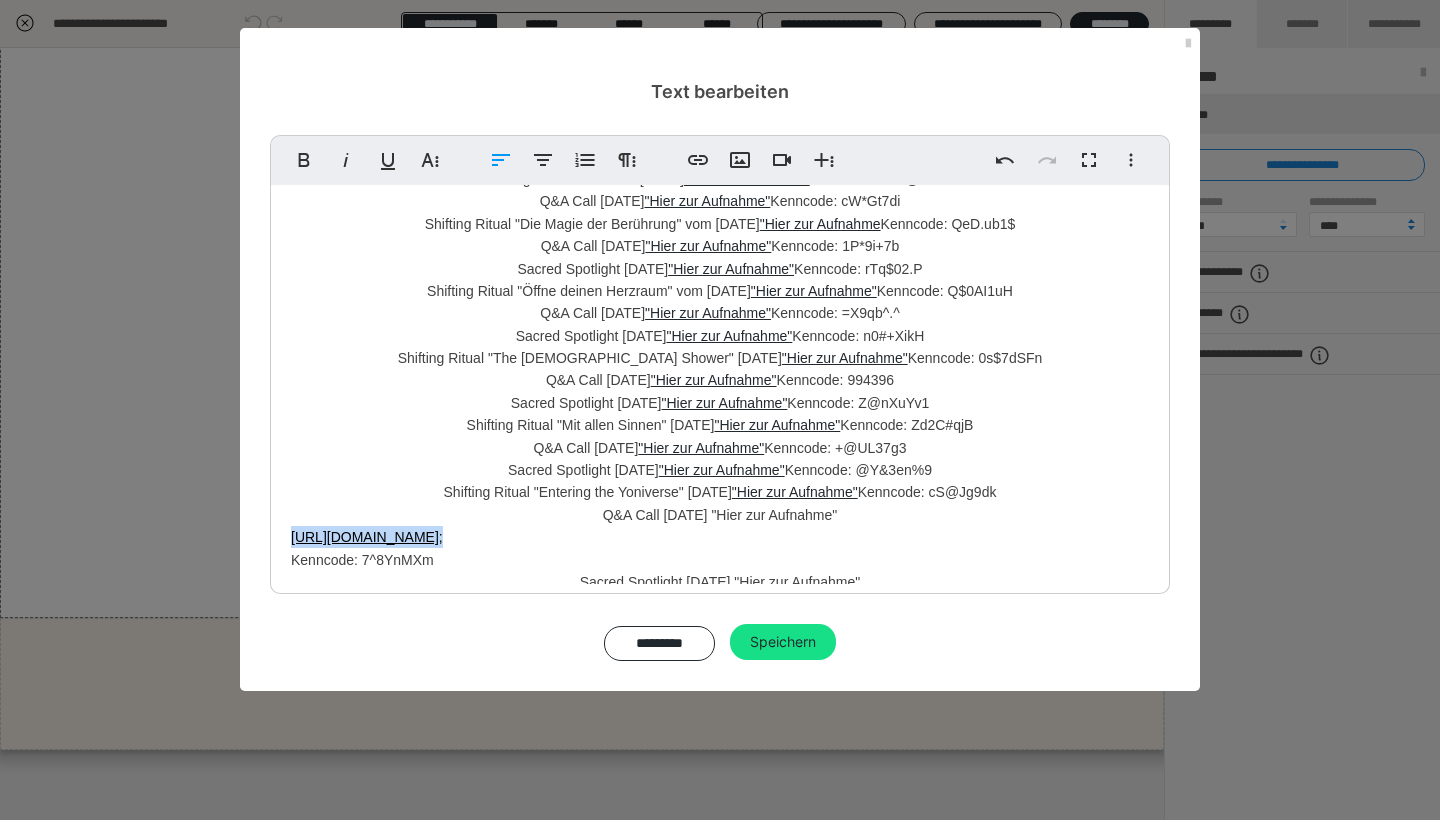 drag, startPoint x: 753, startPoint y: 553, endPoint x: 262, endPoint y: 528, distance: 491.63605 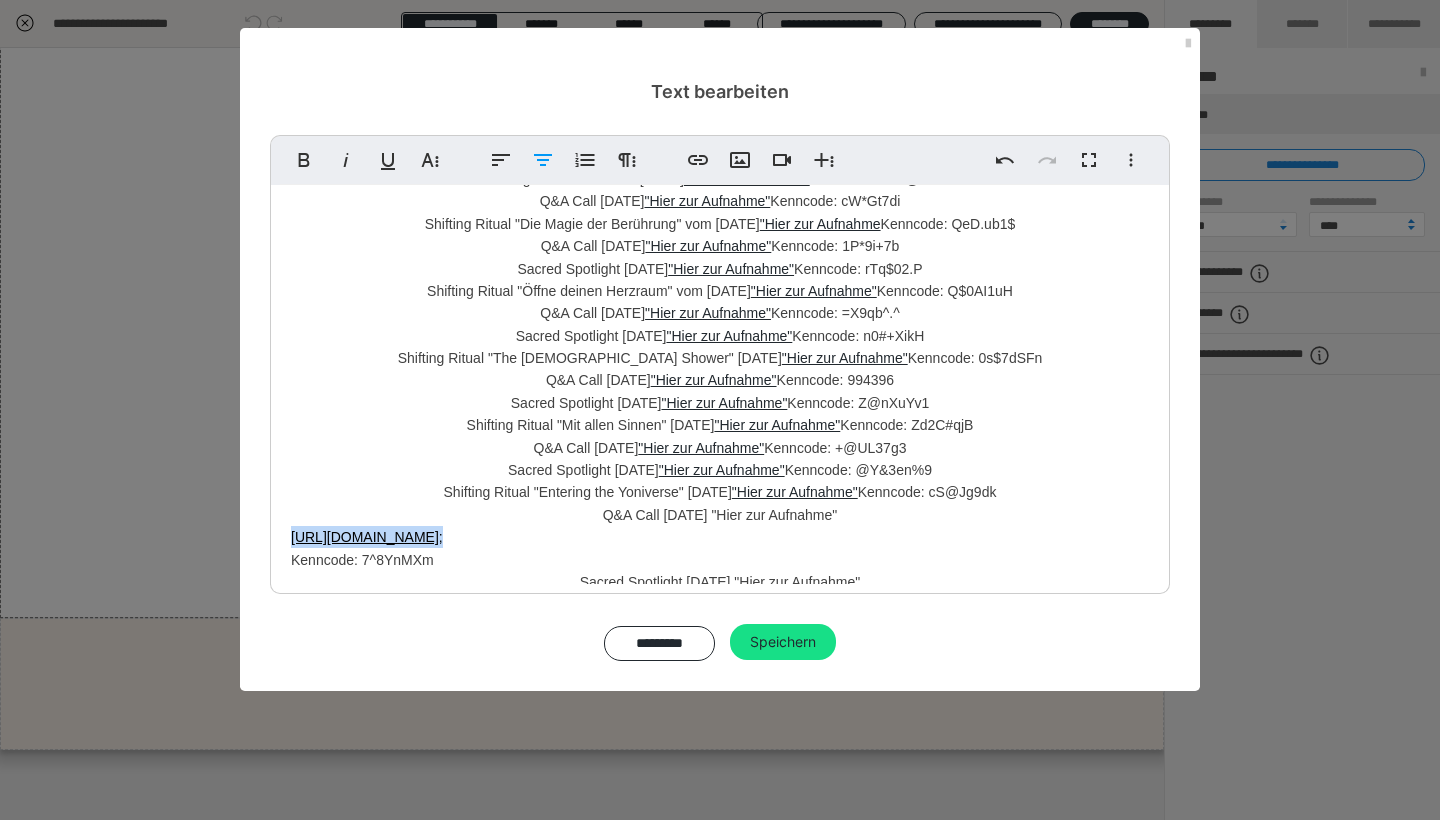 copy on "[URL][DOMAIN_NAME] ;" 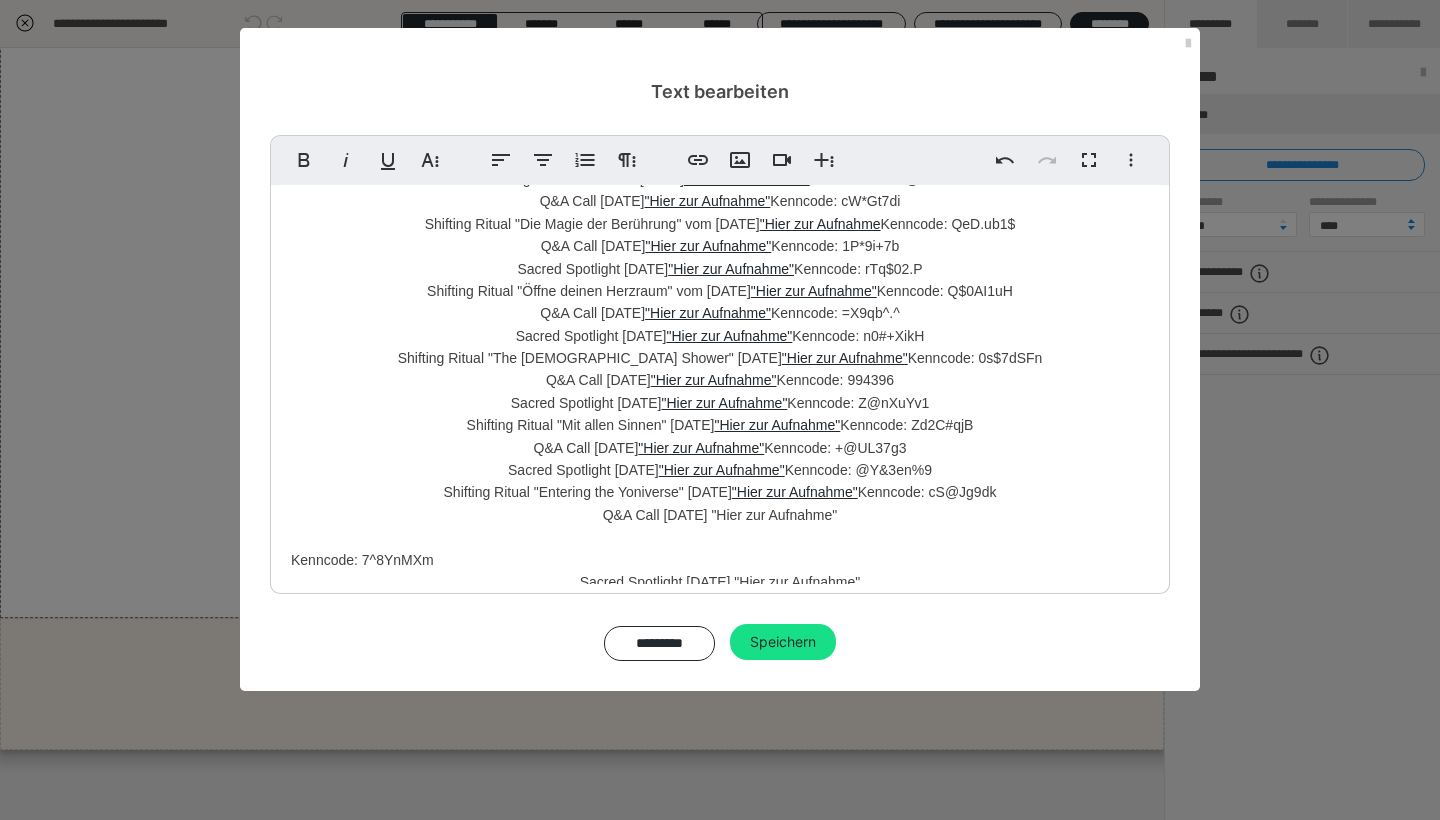 scroll, scrollTop: 147, scrollLeft: 0, axis: vertical 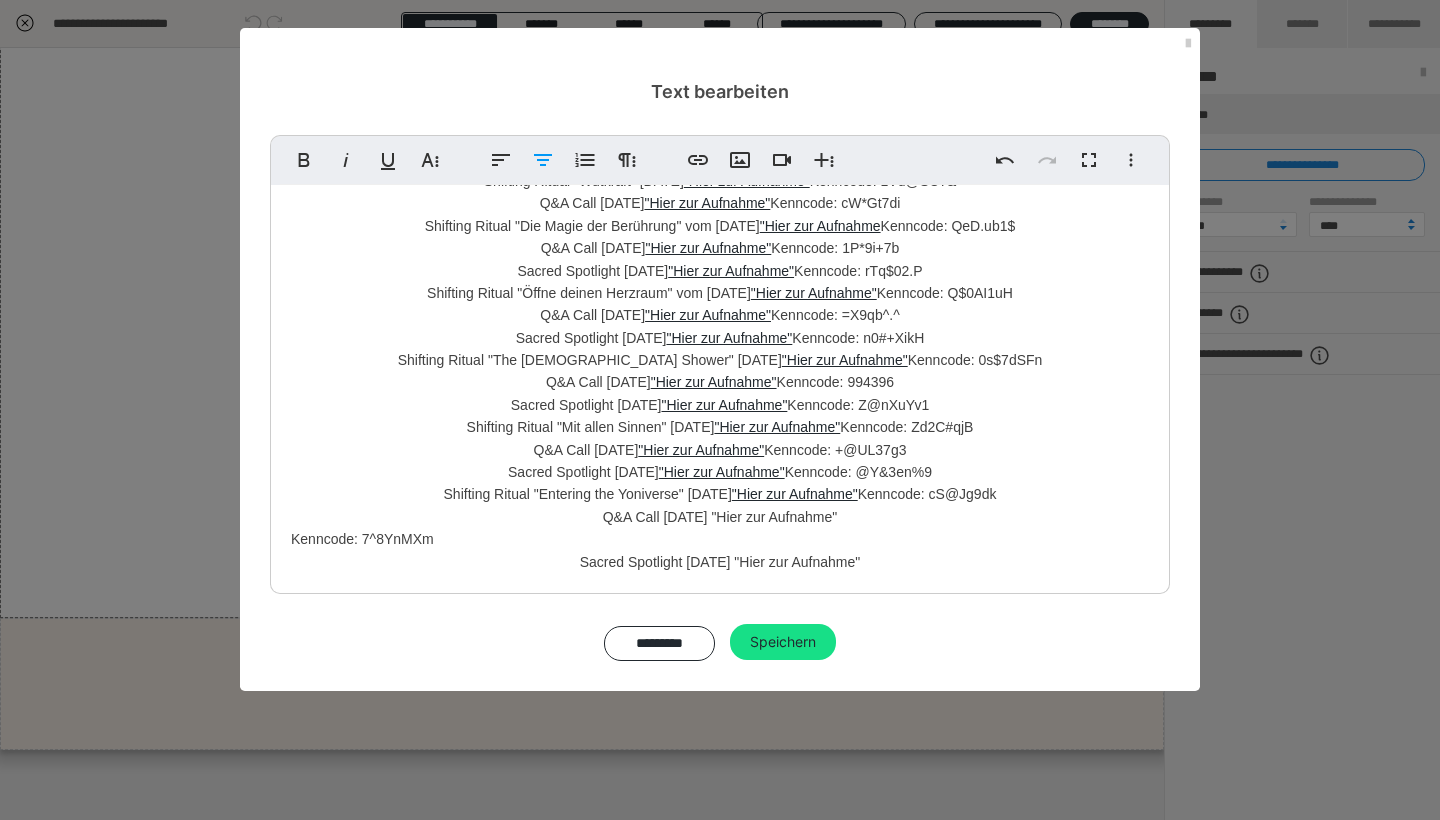 click on "Startcall [DATE]  "Hier zur Aufnahme" Sacred Spotlight [DATE]  "Hier zur Aufnahme" Shifting Ritual "Heile dein inneres Kind" [DATE]  "Hier zur Aufnahme" Q&A Call [DATE]  "Hier zur Aufnahme" Sacred Spotlight [DATE]  "Hier zur Aufnahme" Shifting Ritual "Wutkraft" [DATE]  "Hier zur Aufnahme"  Kenncode: 1Vd@SC?&  Q&A Call [DATE]  "Hier zur Aufnahme"  Kenncode: cW*Gt7di Shifting Ritual "Die Magie der Berührung" vom [DATE]  "Hier zur Aufnahme  Kenncode: QeD.ub1$ Q&A Call [DATE]  "Hier zur Aufnahme"  Kenncode: 1P*9i+7b Sacred Spotlight [DATE]  "Hier zur Aufnahme"  Kenncode: rTq$02.P Shifting Ritual "Öffne deinen Herzraum" vom [DATE]   "Hier zur Aufnahme"  Kenncode: Q$0AI1uH Q&A Call [DATE]  "Hier zur Aufnahme"  Kenncode: =X9qb^.^ Sacred Spotlight [DATE]  "Hier zur Aufnahme"  Kenncode: n0#+XikH Shifting Ritual "The Goddess Shower" [DATE]  "Hier zur Aufnahme"  Kenncode: 0s$7dSFn Q&A Call [DATE]  "Hier zur Aufnahme"  Kenncode: 994396 "Hier zur Aufnahme"" at bounding box center (720, 315) 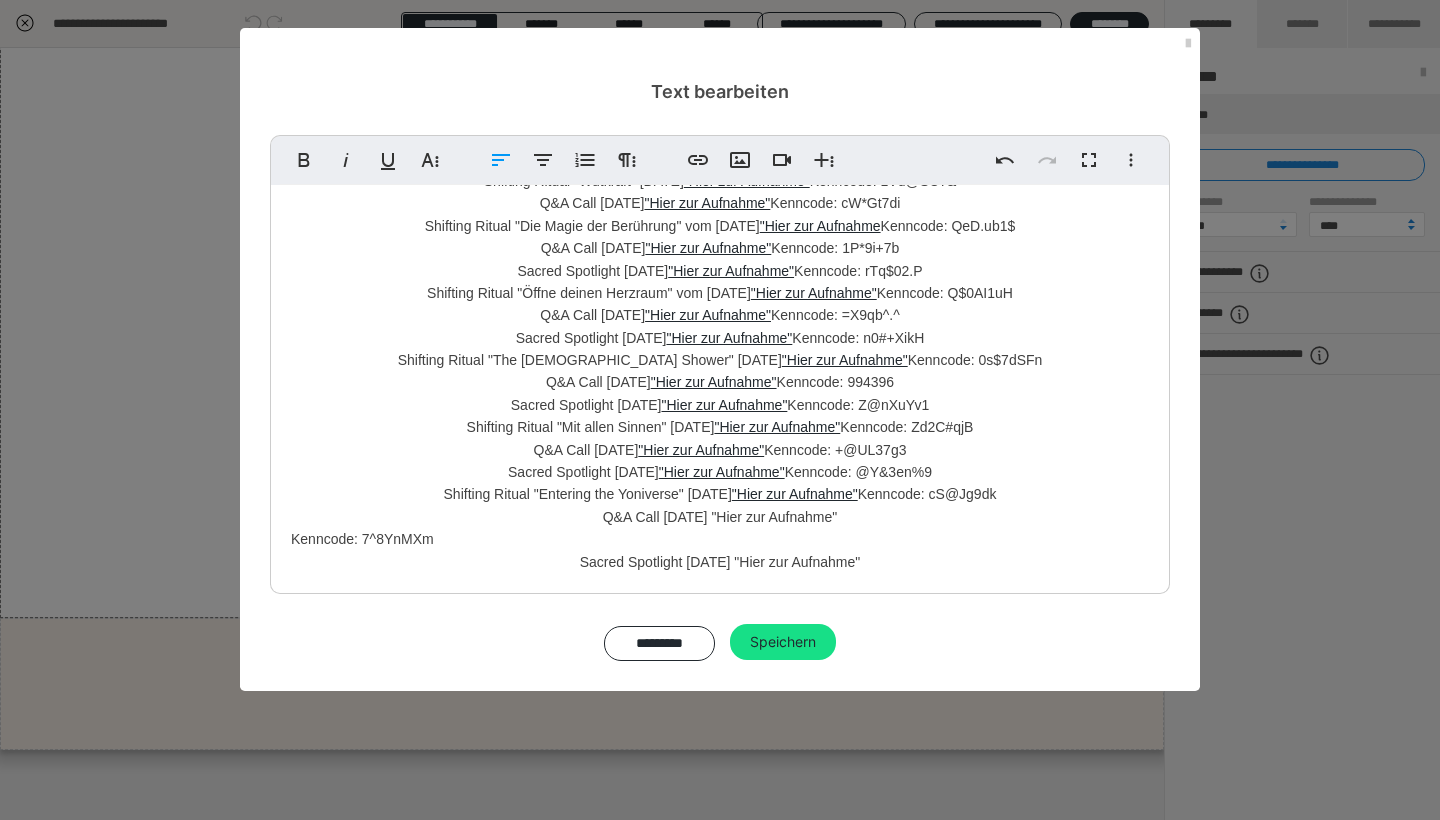 scroll, scrollTop: 125, scrollLeft: 0, axis: vertical 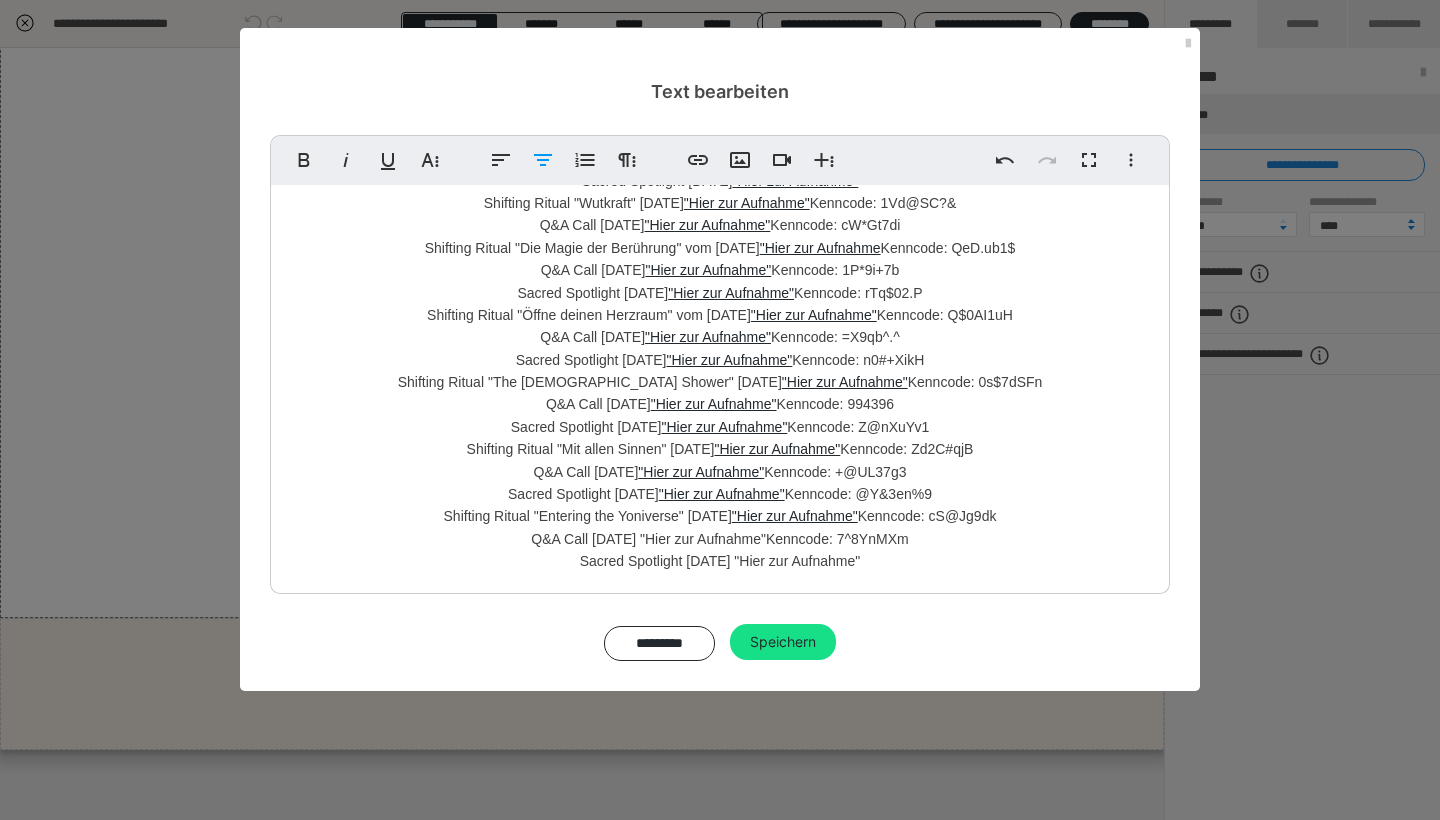 drag, startPoint x: 651, startPoint y: 528, endPoint x: 777, endPoint y: 535, distance: 126.1943 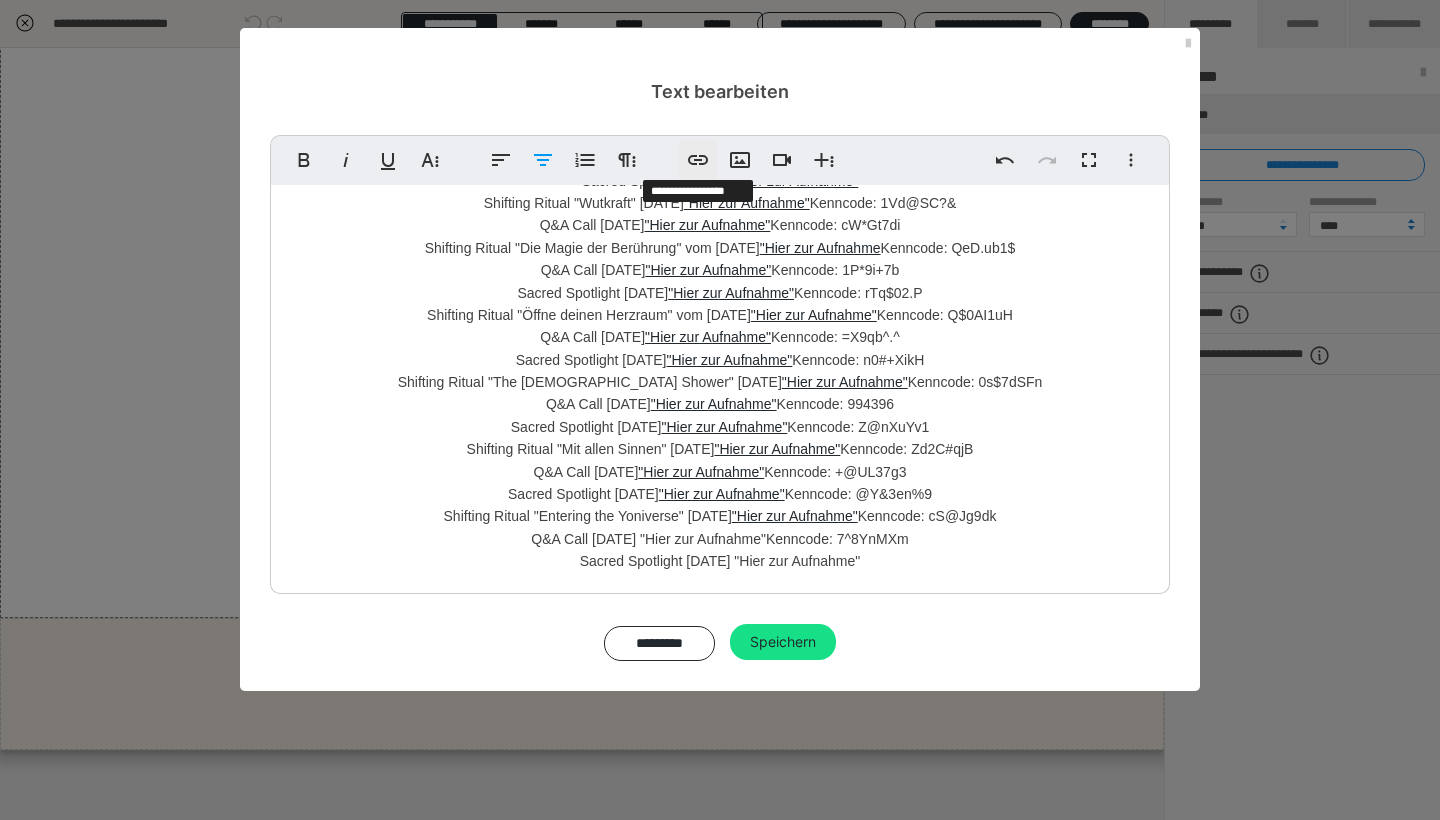 click on "Link einfügen" at bounding box center [698, 160] 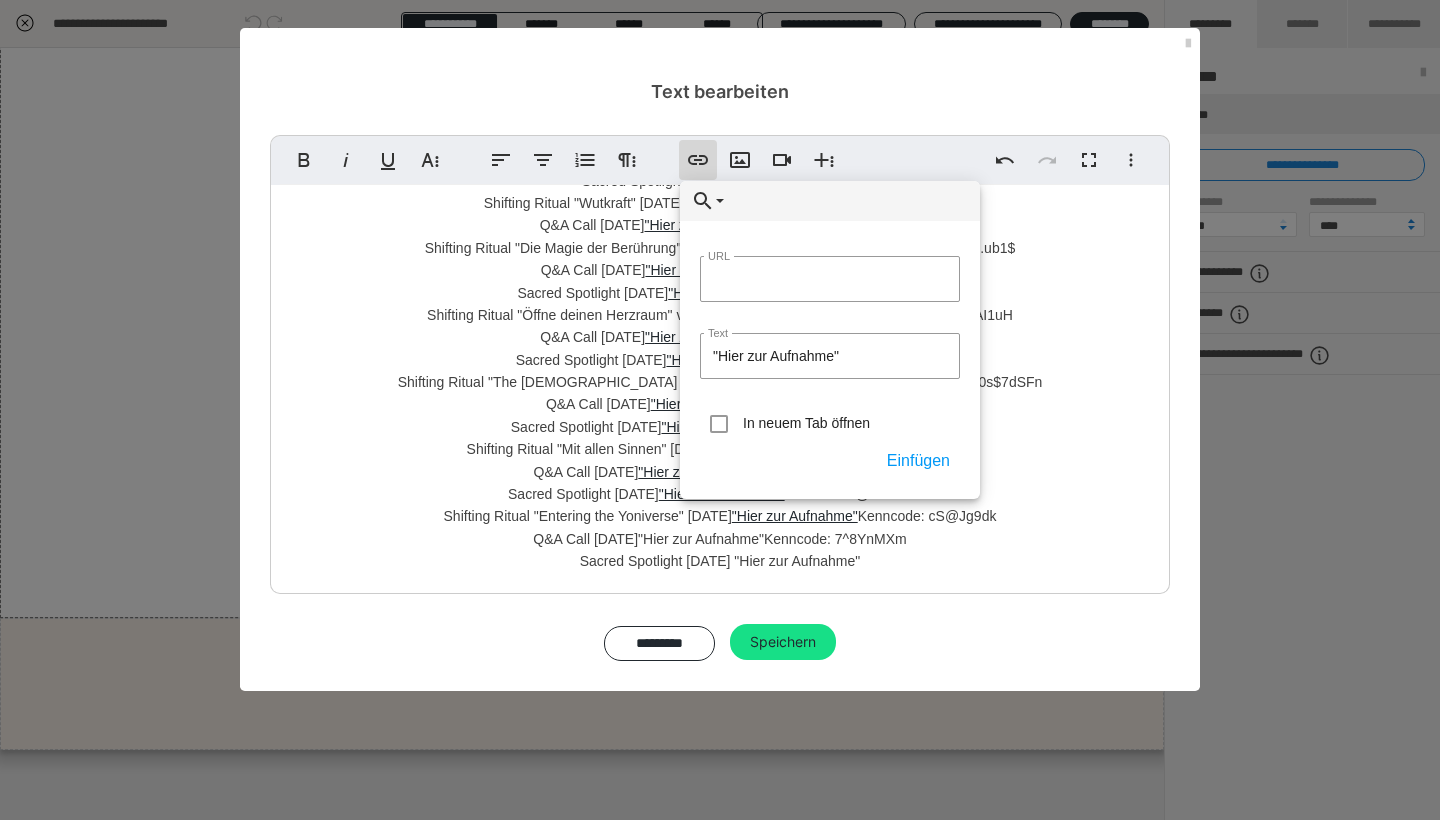 type on "[URL][DOMAIN_NAME];" 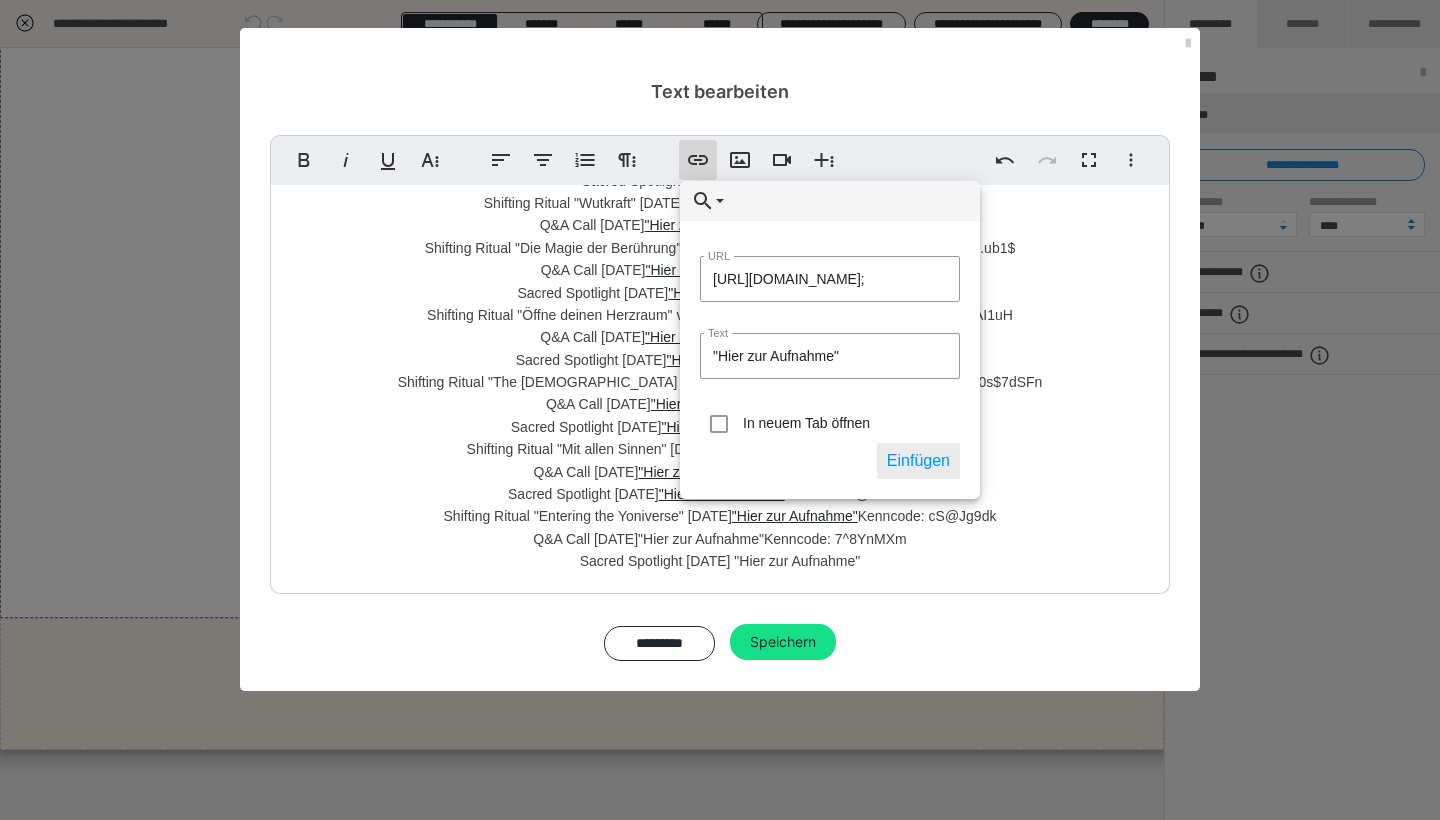 click on "Einfügen" at bounding box center [918, 461] 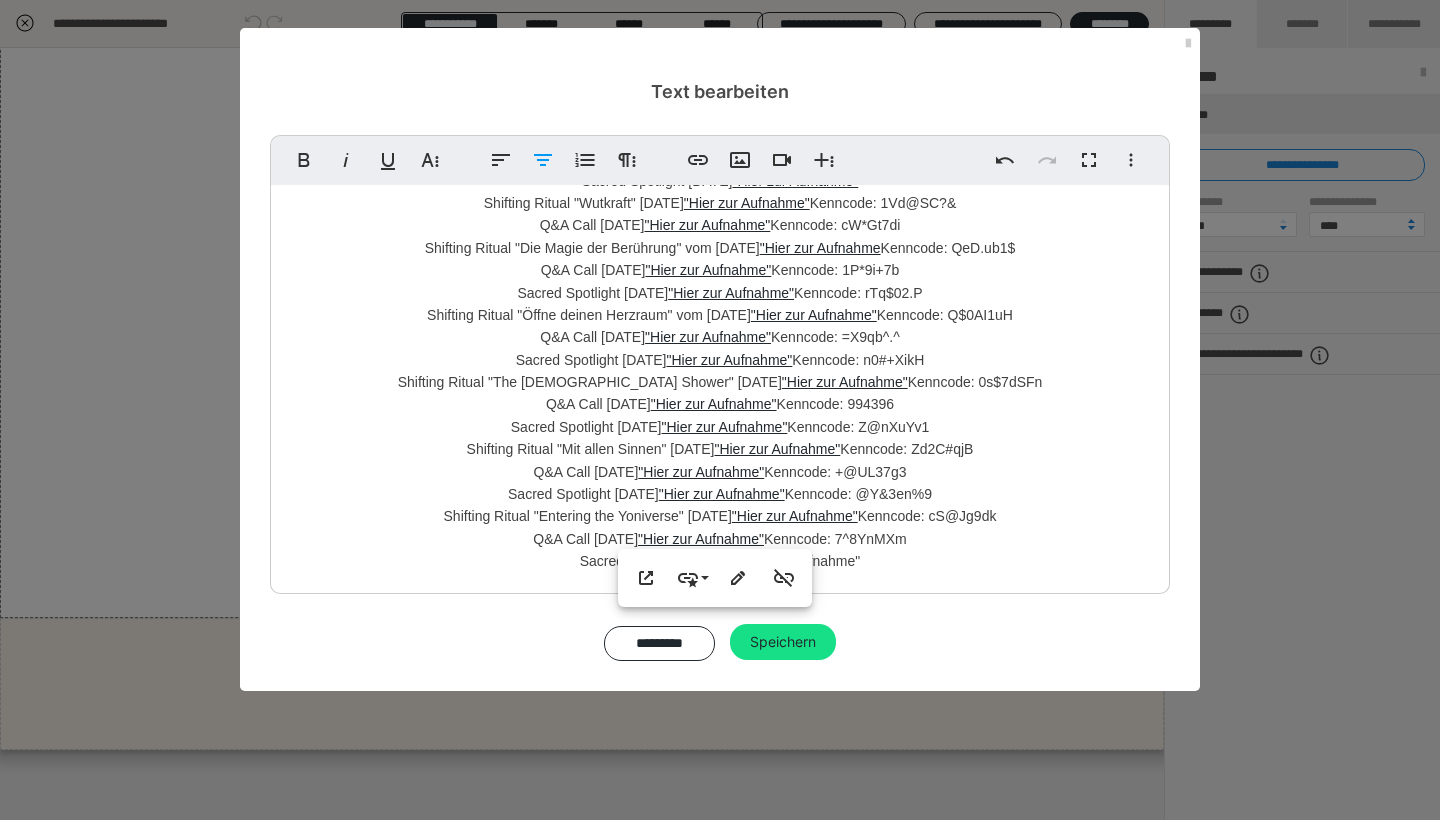 click on "Sacred Spotlight [DATE] "Hier zur Aufnahme"" at bounding box center (720, 561) 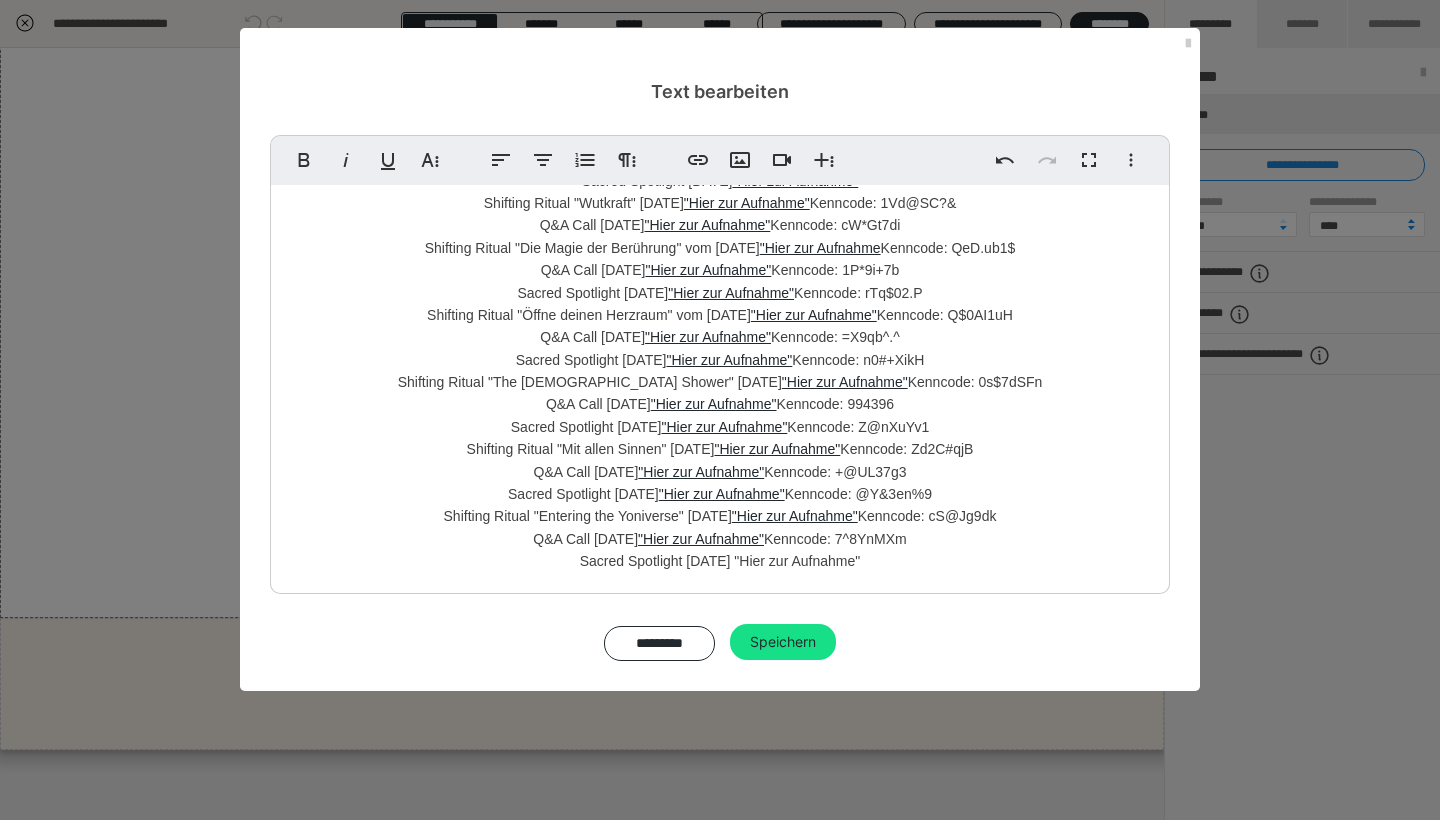 scroll, scrollTop: 1669, scrollLeft: 8, axis: both 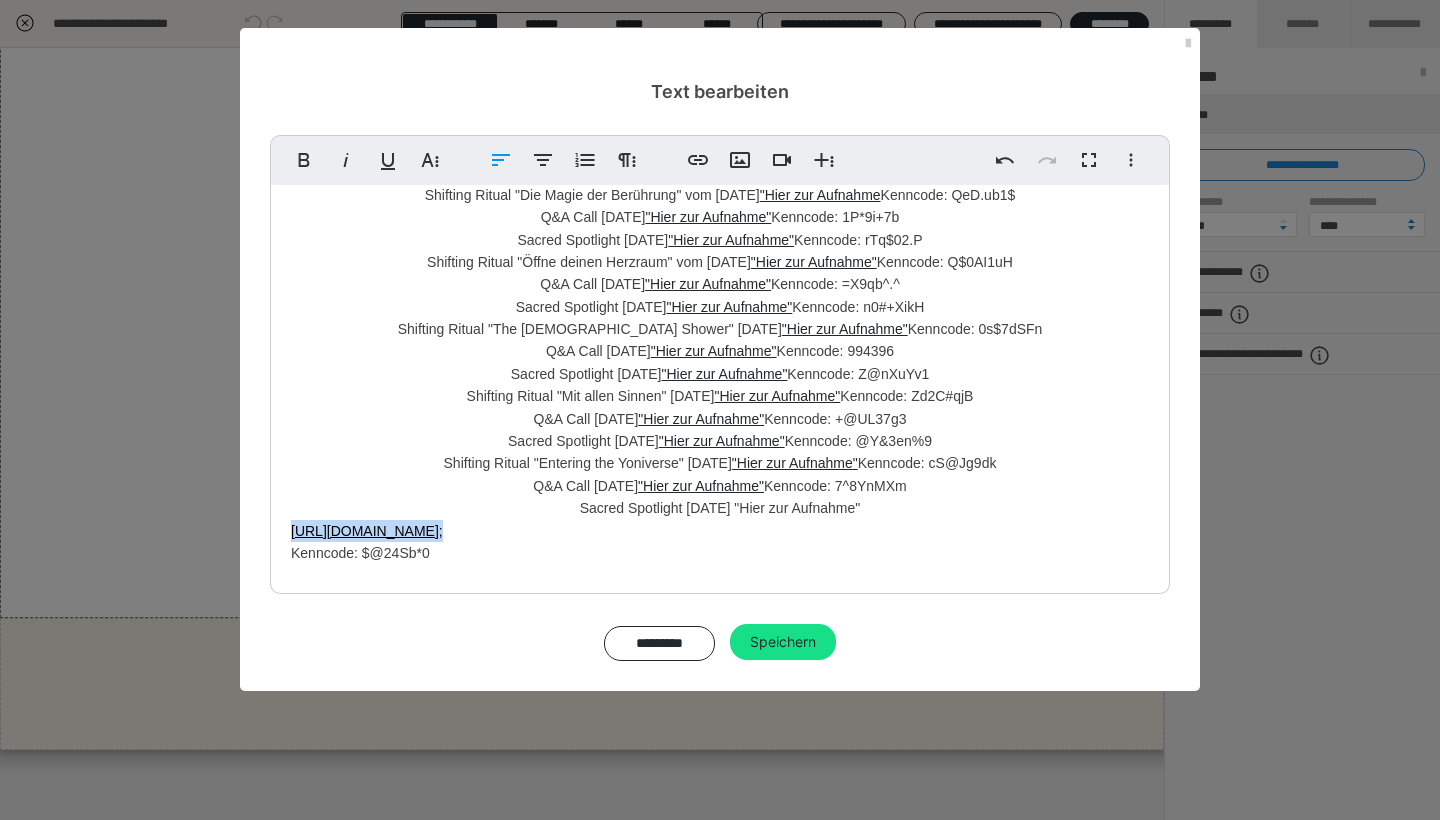 drag, startPoint x: 381, startPoint y: 533, endPoint x: 271, endPoint y: 508, distance: 112.805145 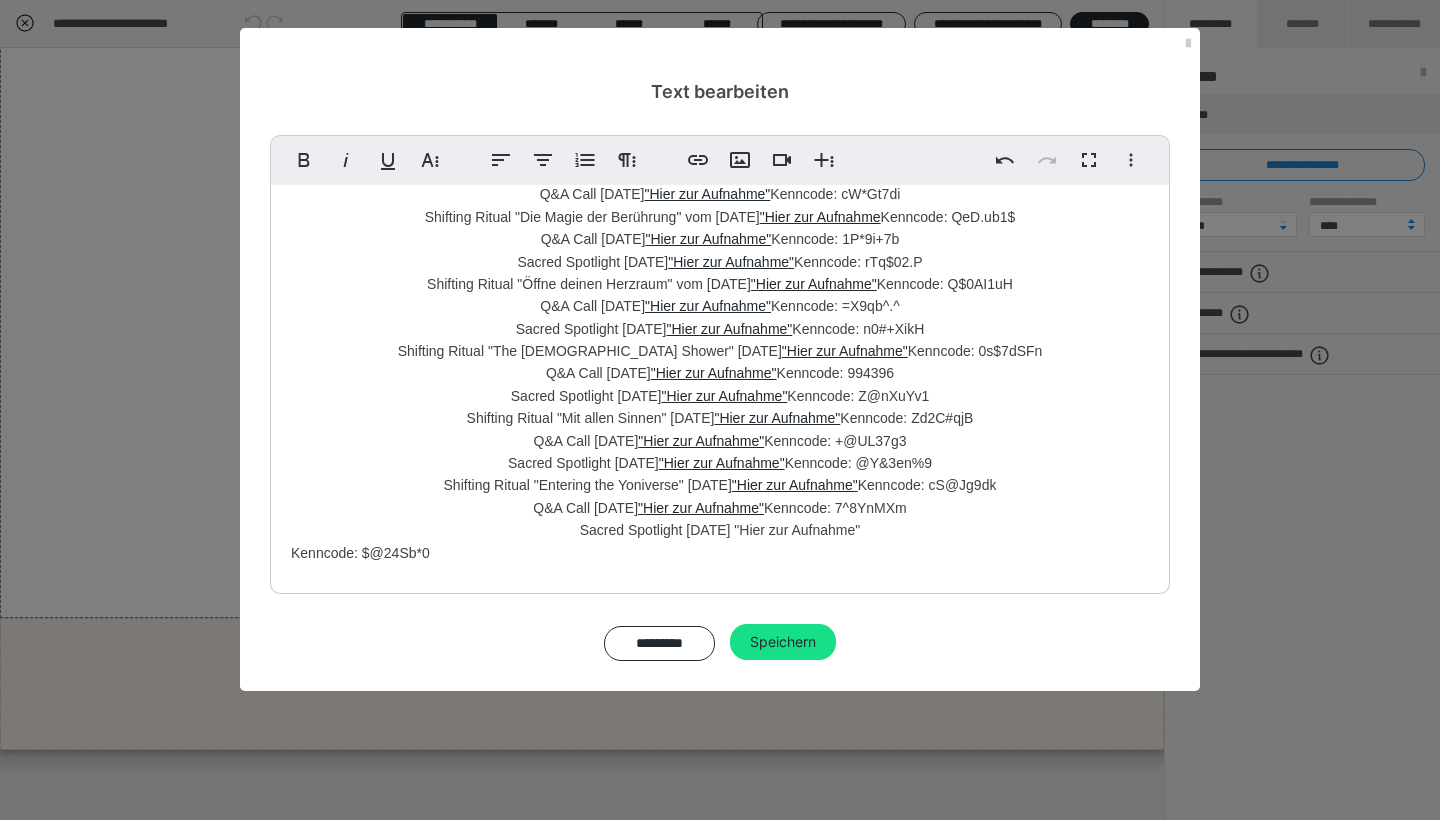 scroll, scrollTop: 147, scrollLeft: 0, axis: vertical 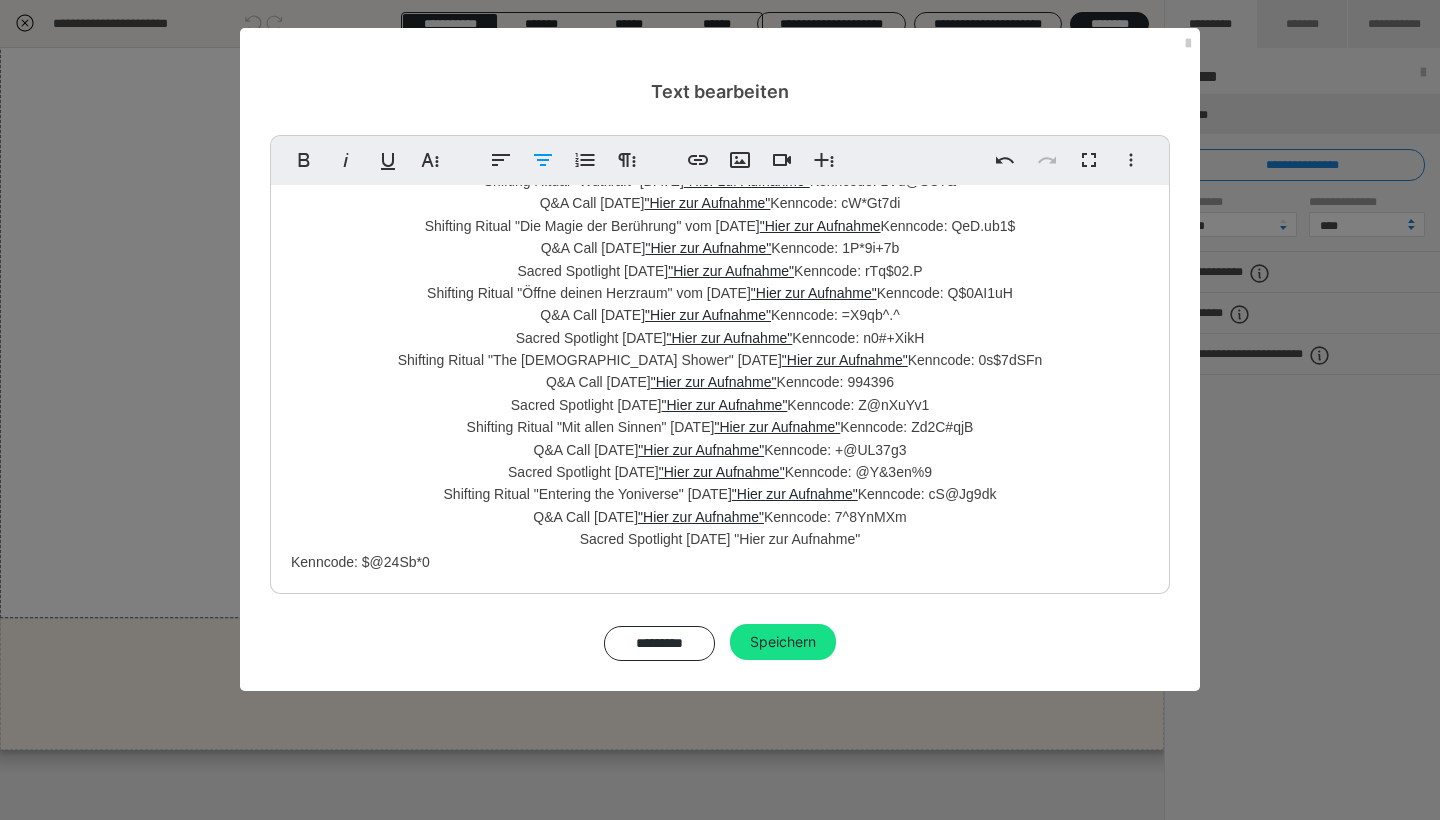 click on "Startcall [DATE]  "Hier zur Aufnahme" Sacred Spotlight [DATE]  "Hier zur Aufnahme" Shifting Ritual "Heile dein inneres Kind" [DATE]  "Hier zur Aufnahme" Q&A Call [DATE]  "Hier zur Aufnahme" Sacred Spotlight [DATE]  "Hier zur Aufnahme" Shifting Ritual "Wutkraft" [DATE]  "Hier zur Aufnahme"  Kenncode: 1Vd@SC?&  Q&A Call [DATE]  "Hier zur Aufnahme"  Kenncode: cW*Gt7di Shifting Ritual "Die Magie der Berührung" vom [DATE]  "Hier zur Aufnahme  Kenncode: QeD.ub1$ Q&A Call [DATE]  "Hier zur Aufnahme"  Kenncode: 1P*9i+7b Sacred Spotlight [DATE]  "Hier zur Aufnahme"  Kenncode: rTq$02.P Shifting Ritual "Öffne deinen Herzraum" vom [DATE]   "Hier zur Aufnahme"  Kenncode: Q$0AI1uH Q&A Call [DATE]  "Hier zur Aufnahme"  Kenncode: =X9qb^.^ Sacred Spotlight [DATE]  "Hier zur Aufnahme"  Kenncode: n0#+XikH Shifting Ritual "The Goddess Shower" [DATE]  "Hier zur Aufnahme"  Kenncode: 0s$7dSFn Q&A Call [DATE]  "Hier zur Aufnahme"  Kenncode: 994396 "Hier zur Aufnahme"" at bounding box center (720, 315) 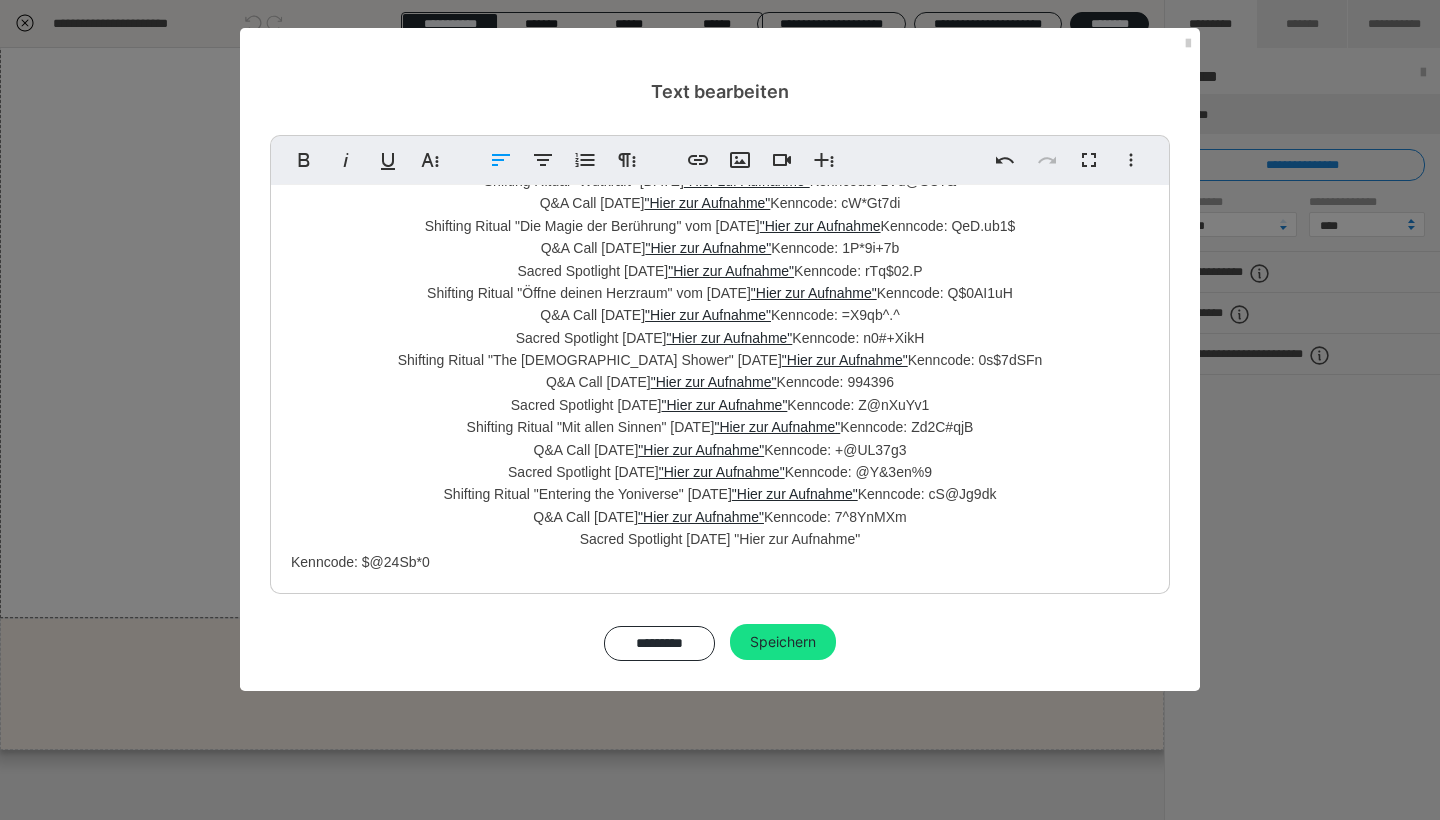 scroll, scrollTop: 125, scrollLeft: 0, axis: vertical 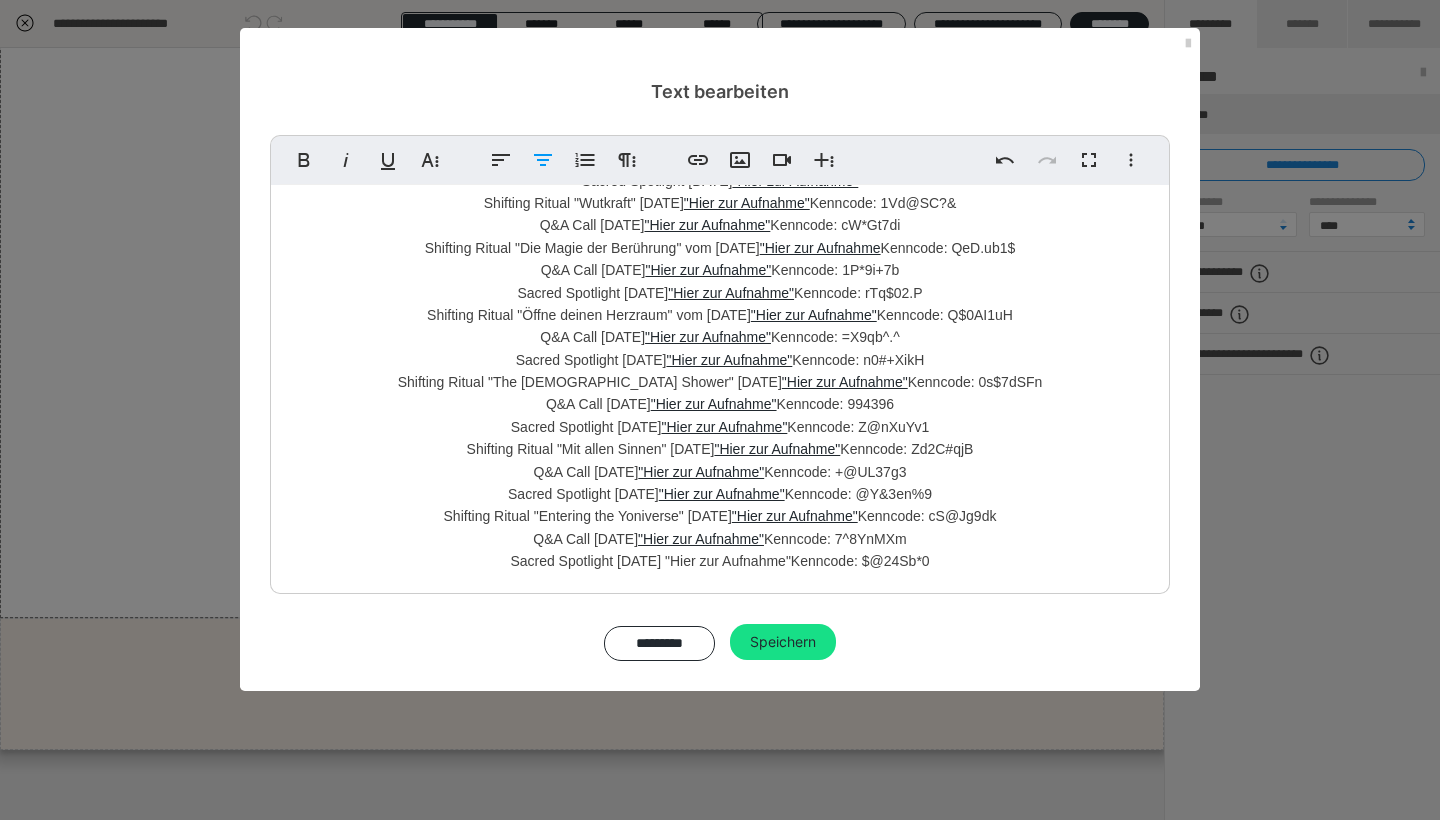 drag, startPoint x: 674, startPoint y: 551, endPoint x: 799, endPoint y: 555, distance: 125.06398 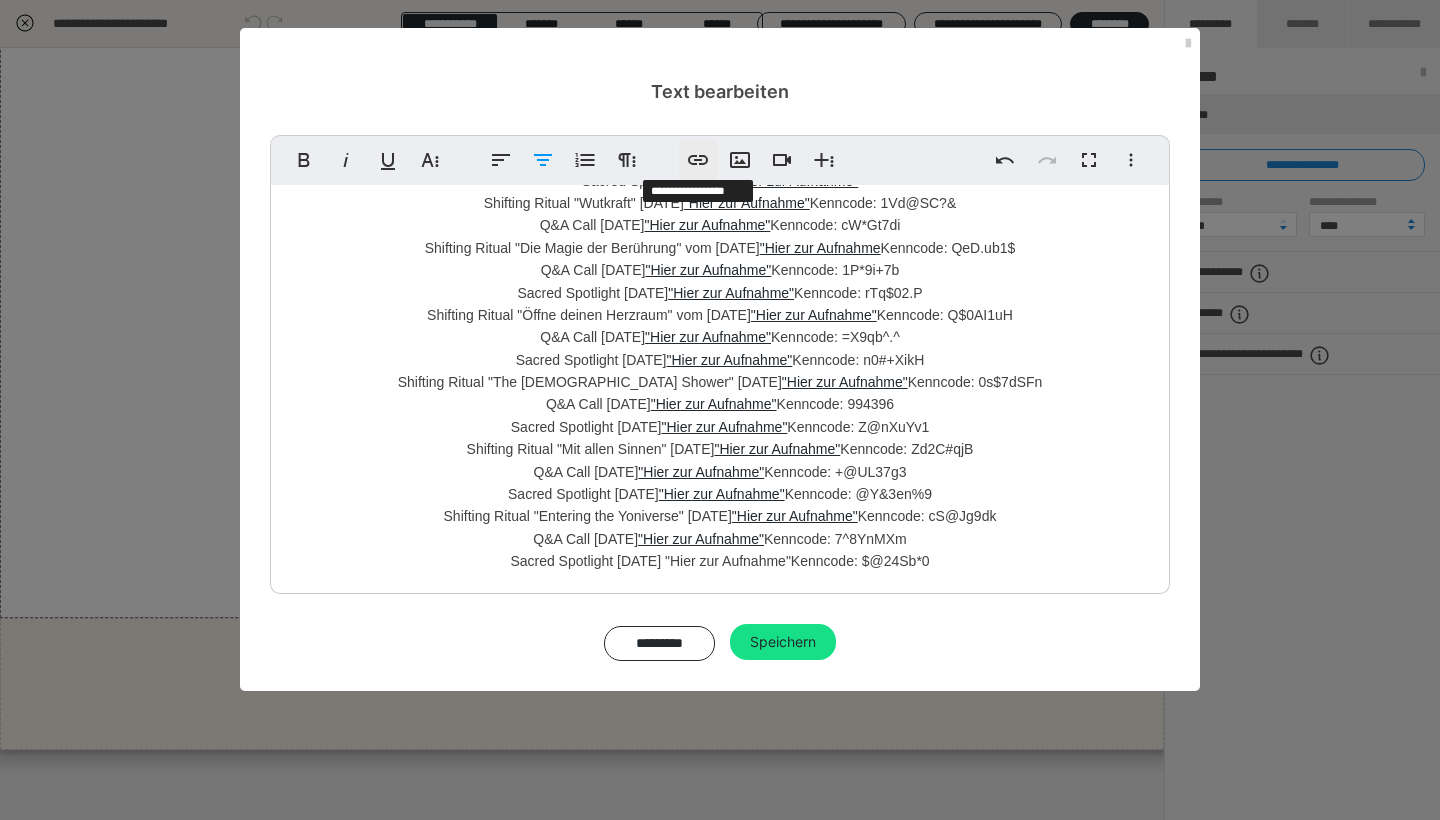 type 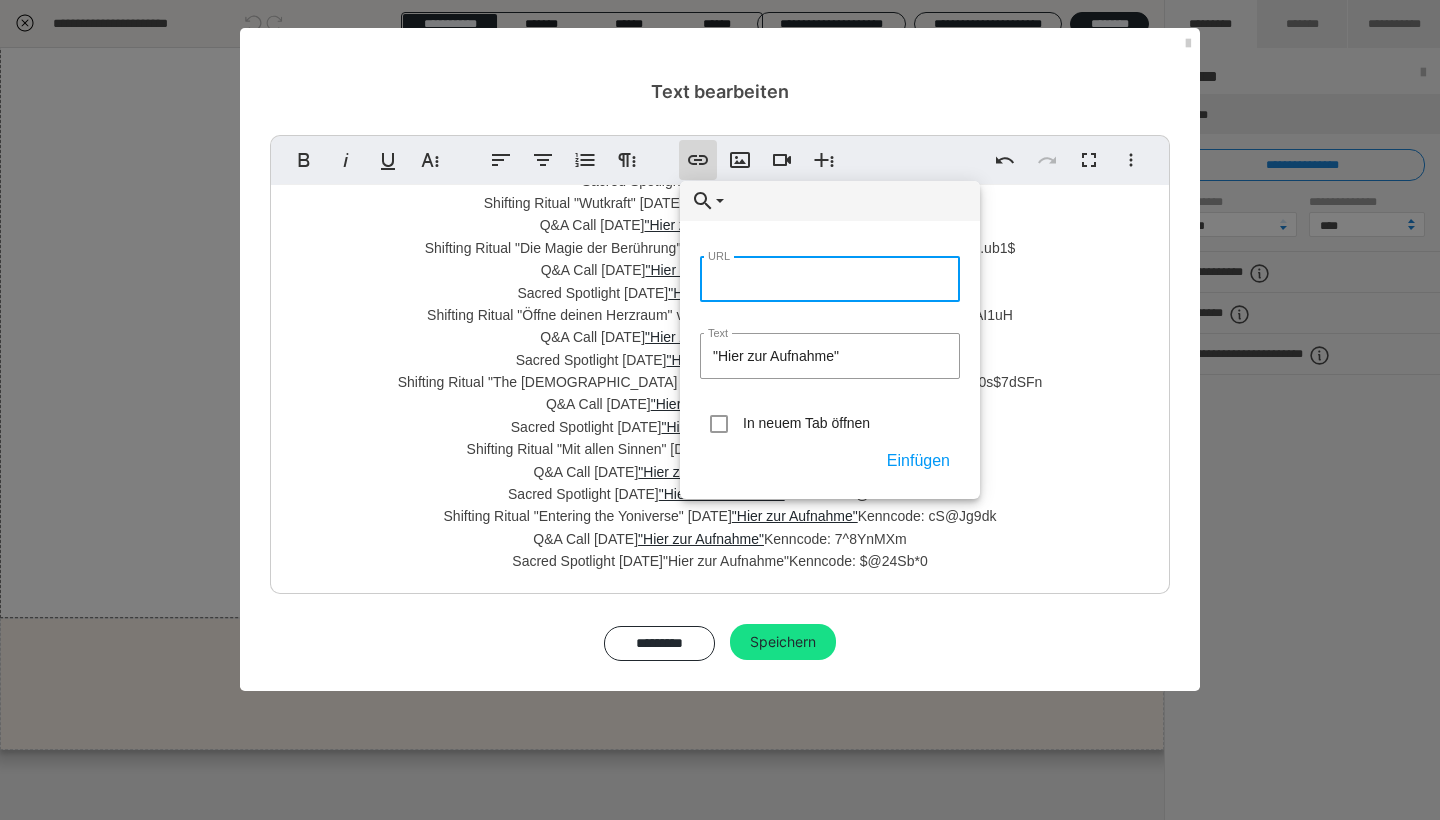 paste on "[URL][DOMAIN_NAME];" 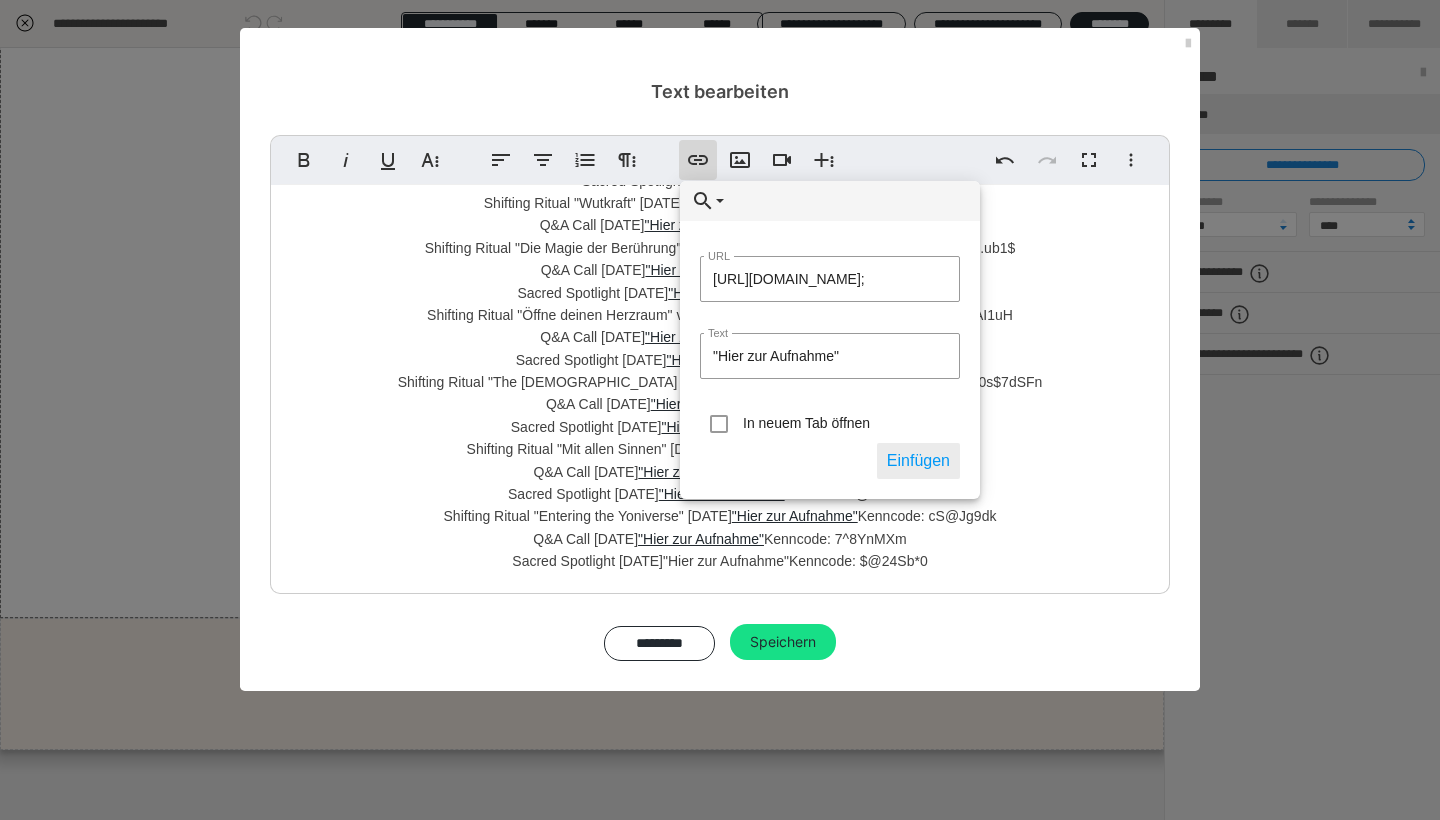 click on "Einfügen" at bounding box center (918, 461) 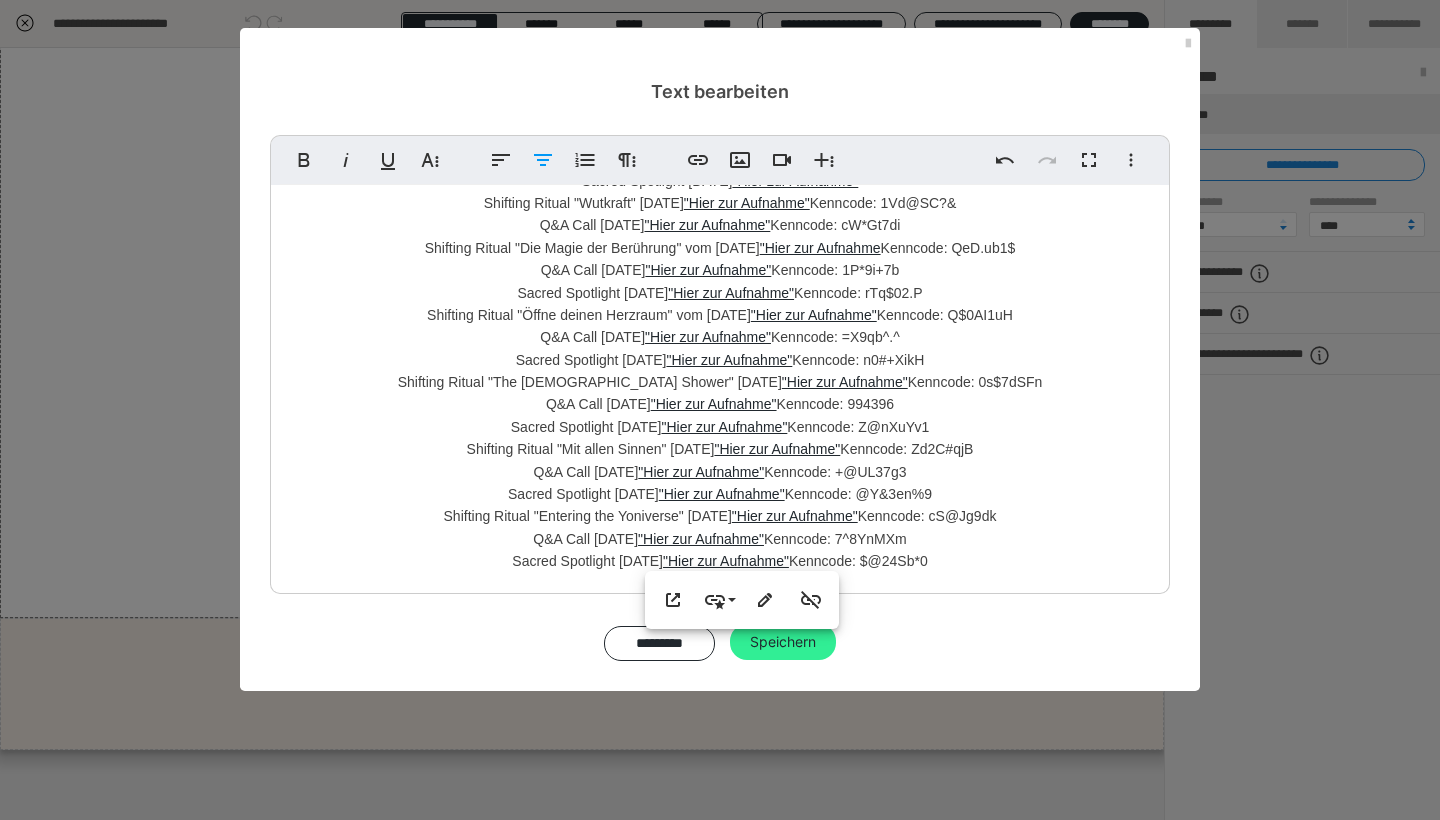 click on "Speichern" at bounding box center [783, 642] 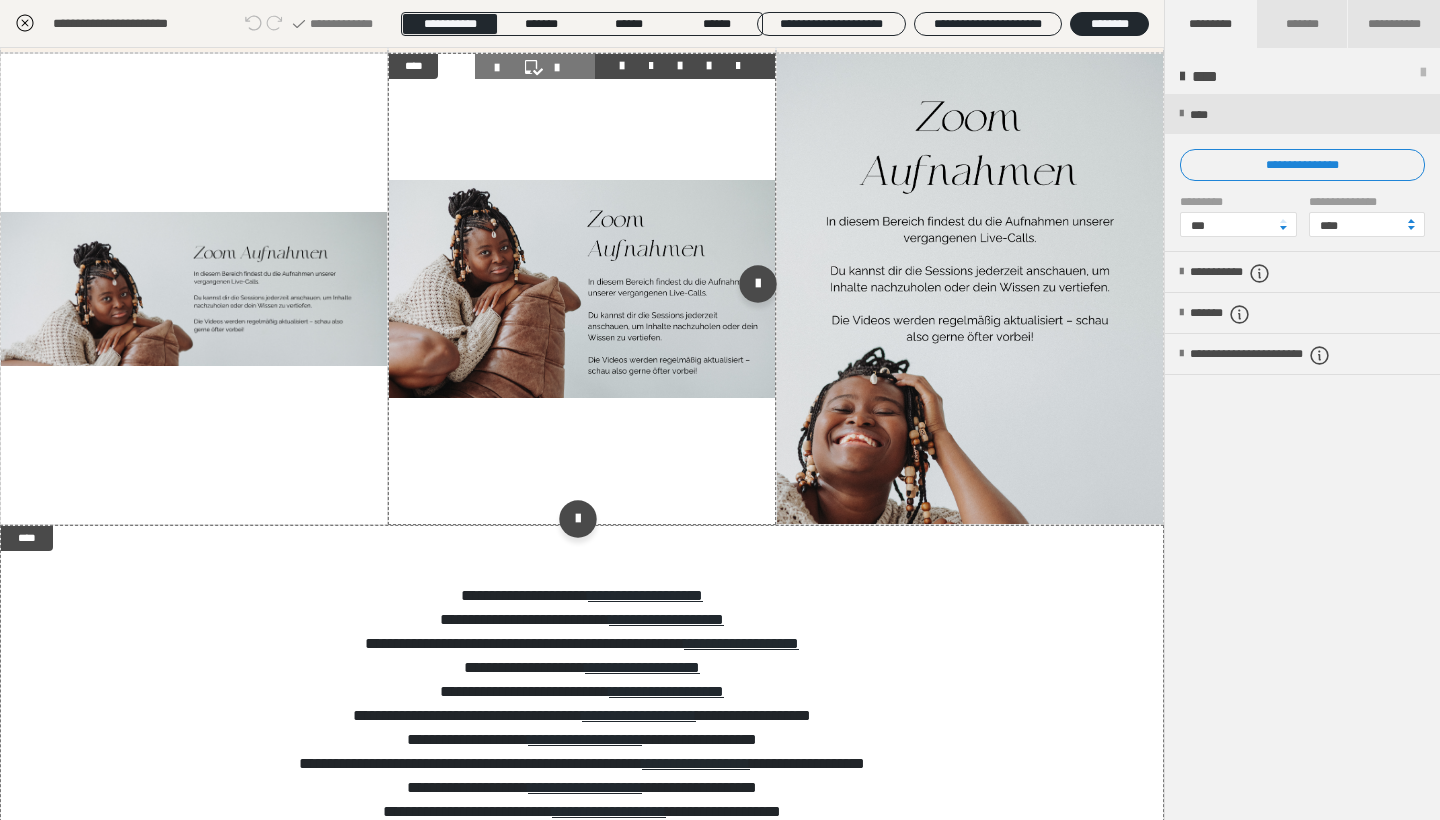 scroll, scrollTop: 89, scrollLeft: 0, axis: vertical 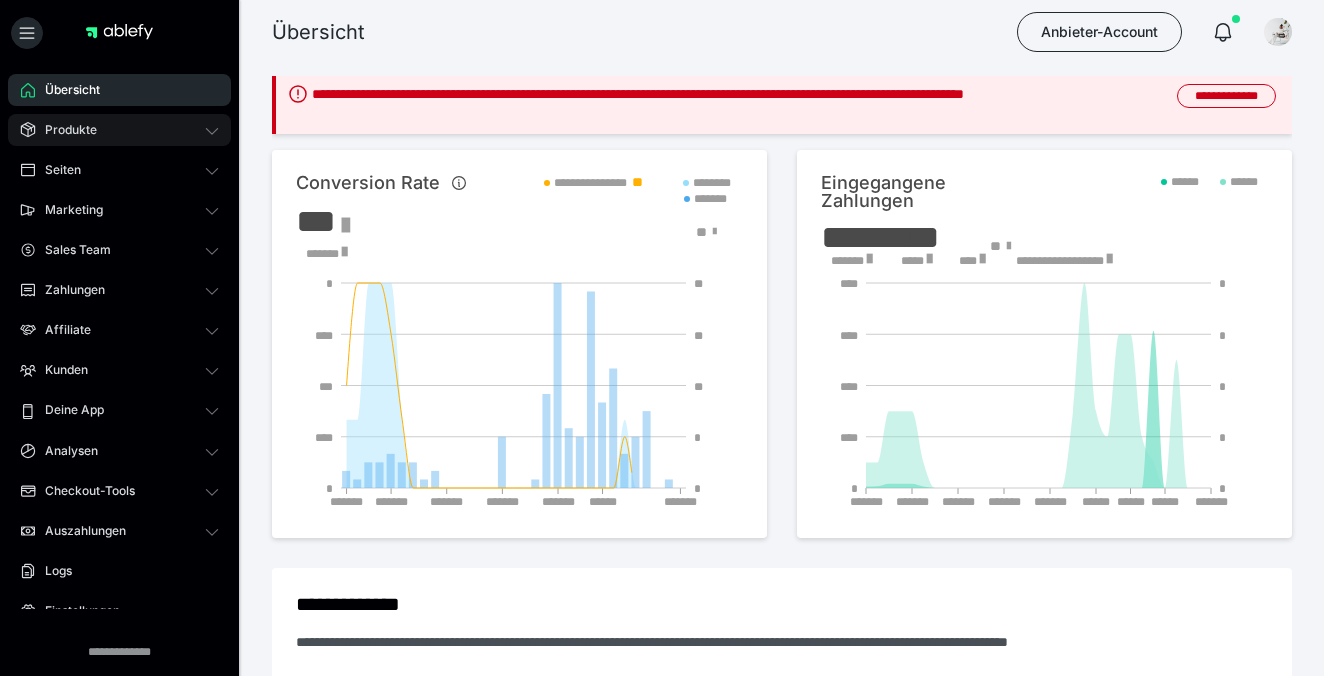 click on "Produkte" at bounding box center (119, 130) 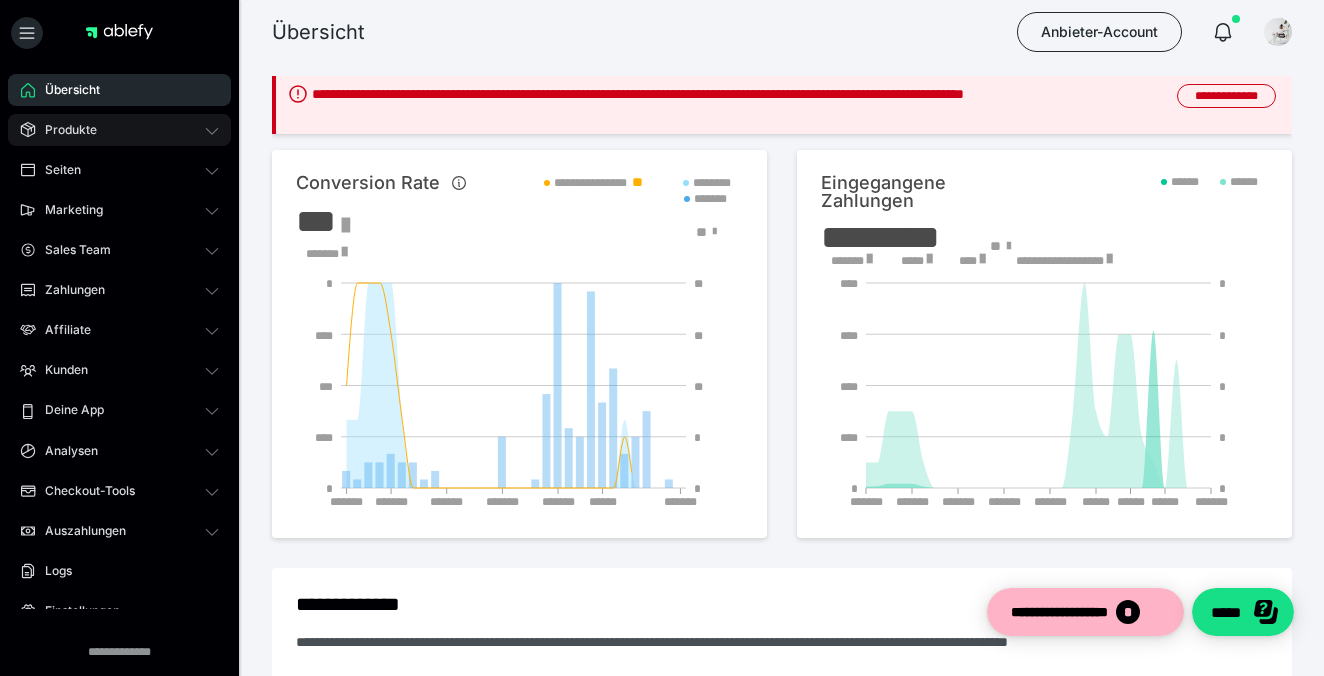 scroll, scrollTop: 0, scrollLeft: 0, axis: both 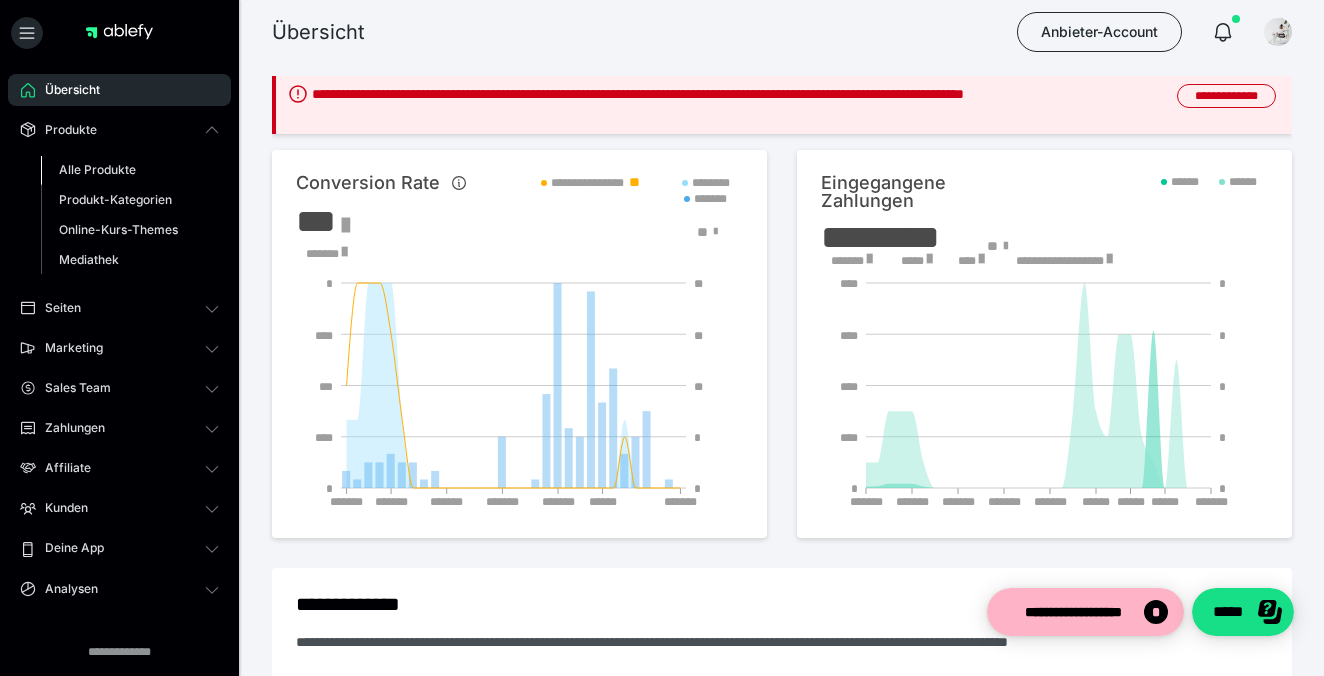 click on "Alle Produkte" at bounding box center [97, 169] 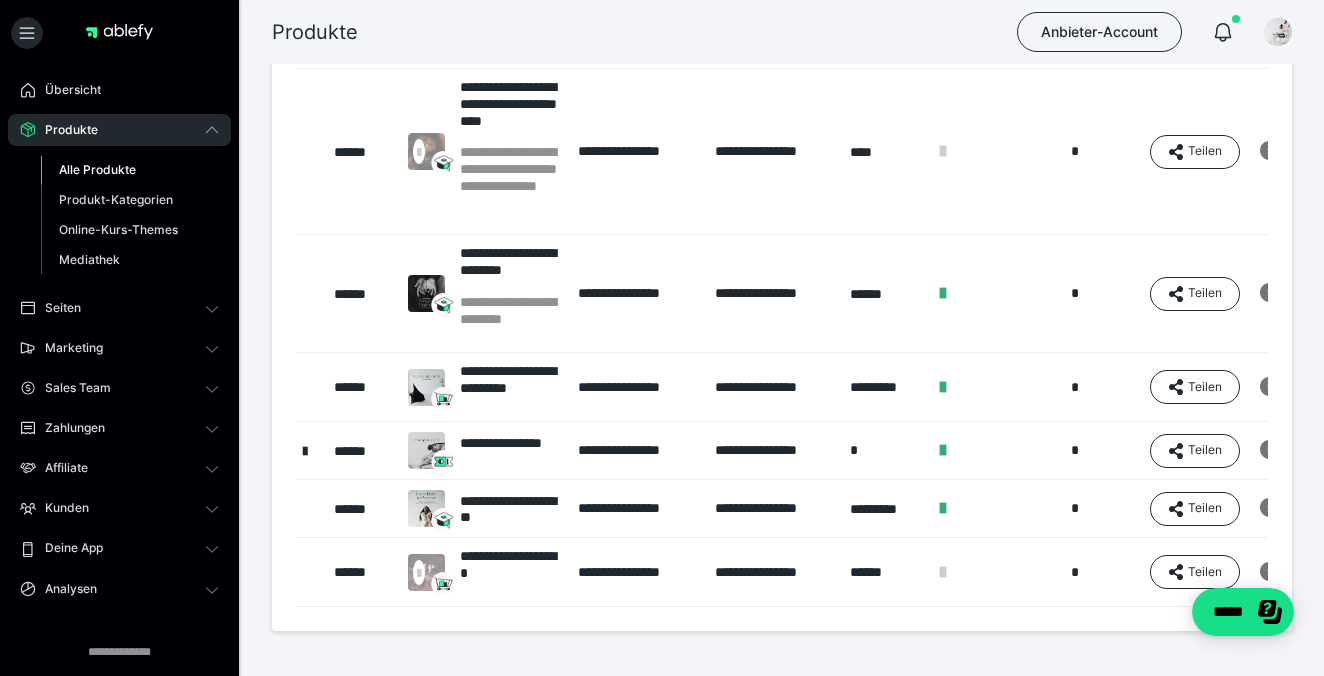 scroll, scrollTop: 380, scrollLeft: 0, axis: vertical 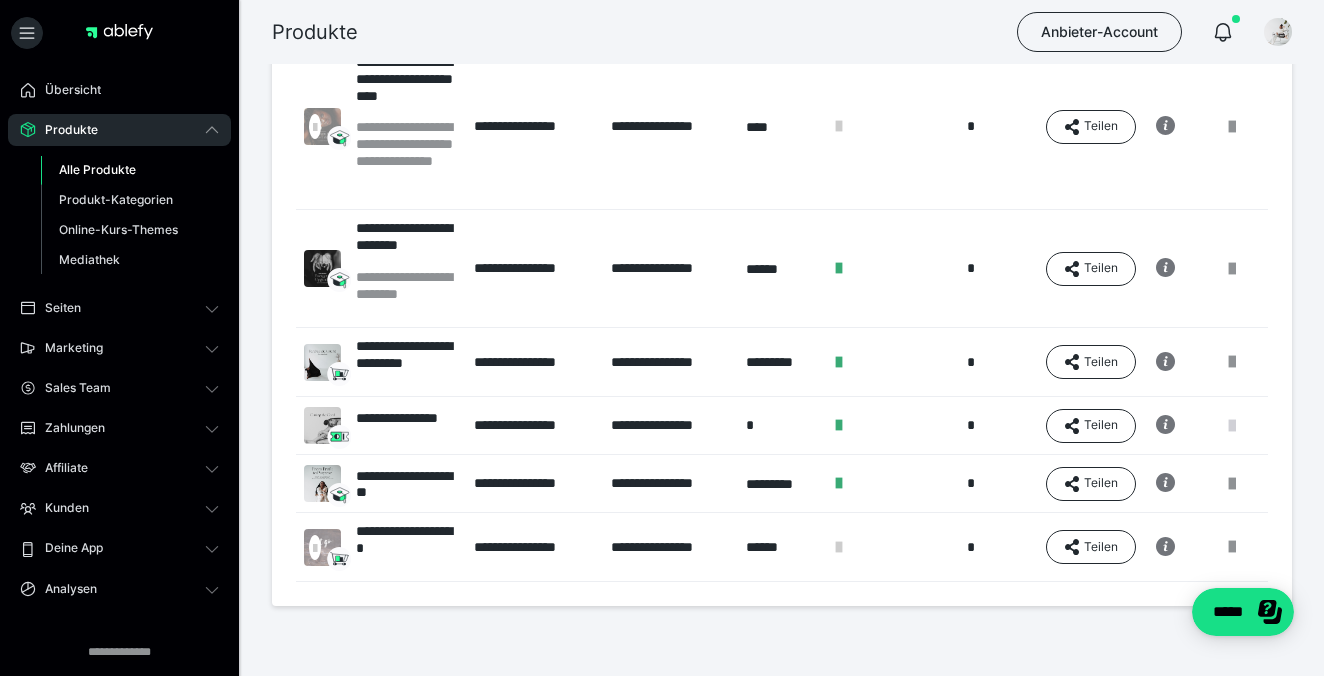 click at bounding box center (1232, 426) 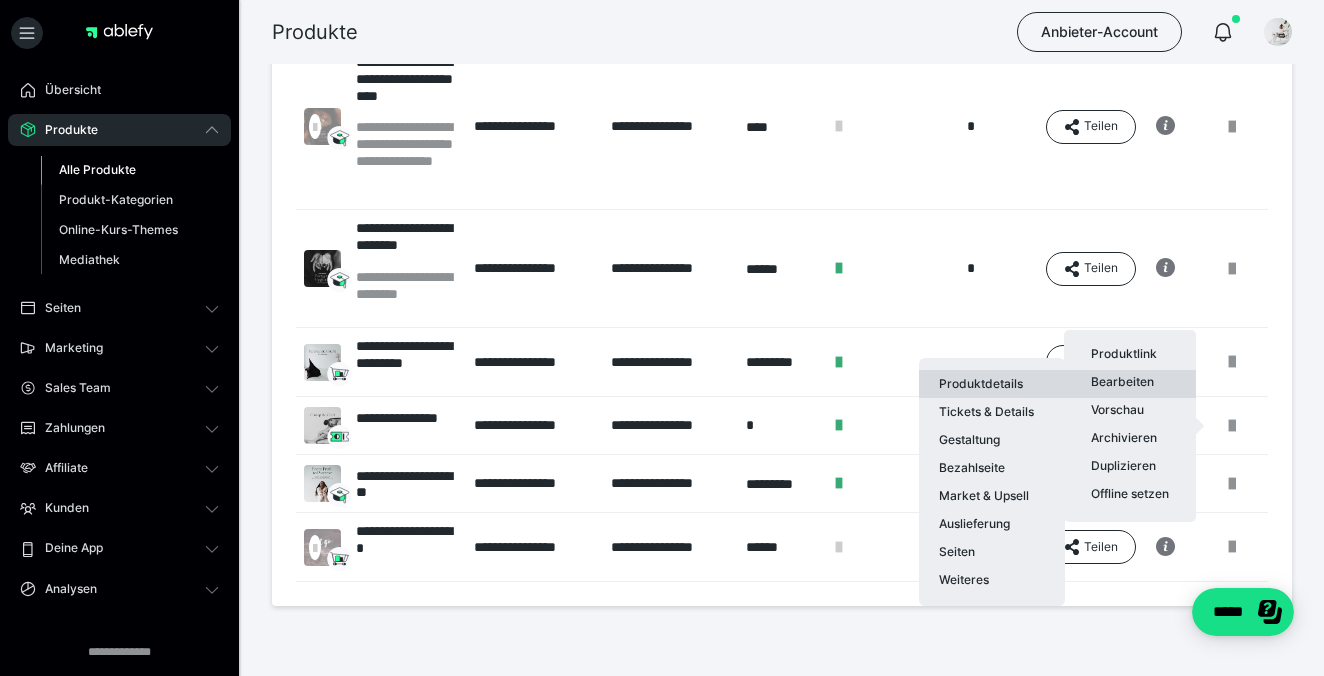 click on "Produktdetails" at bounding box center [992, 384] 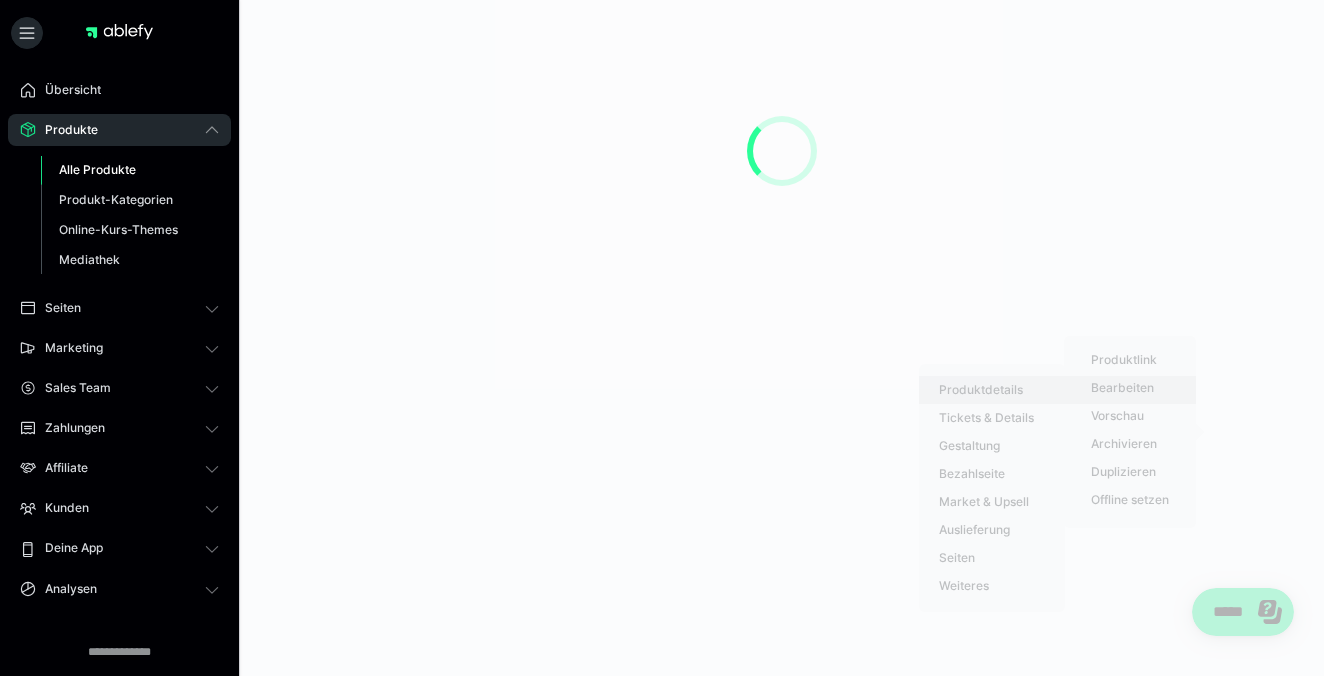 scroll, scrollTop: 0, scrollLeft: 0, axis: both 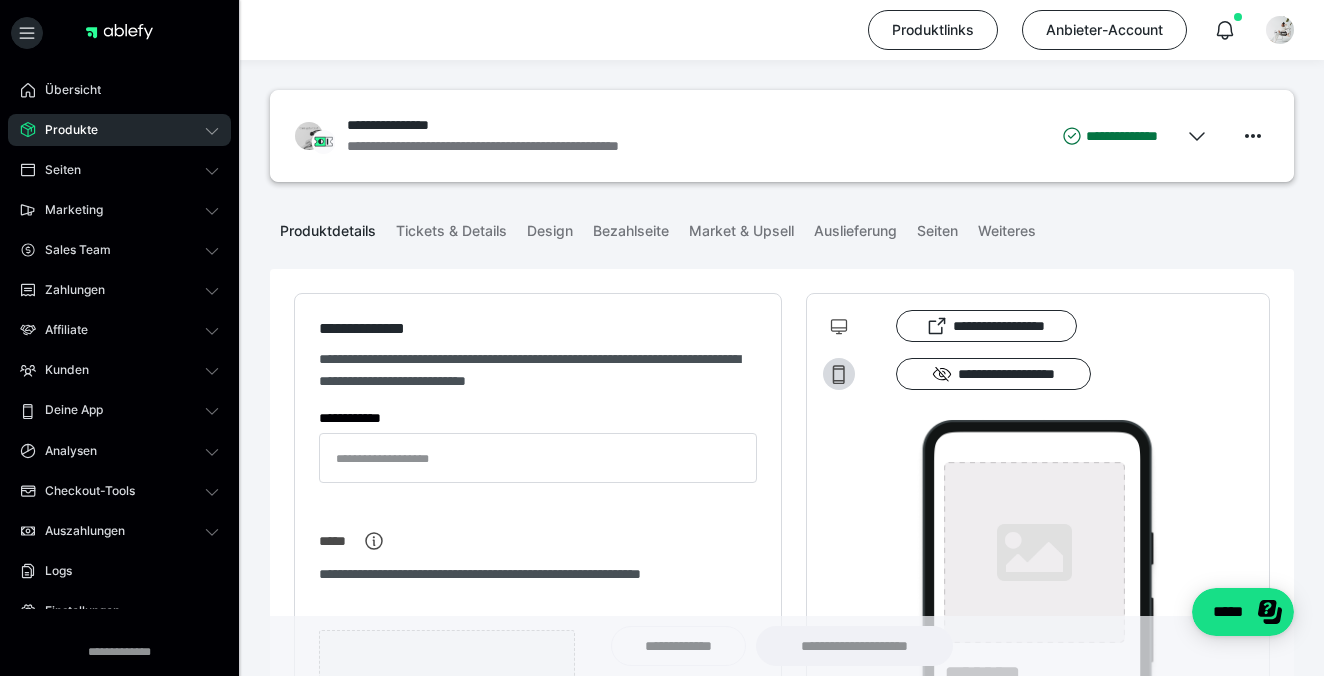 type on "**********" 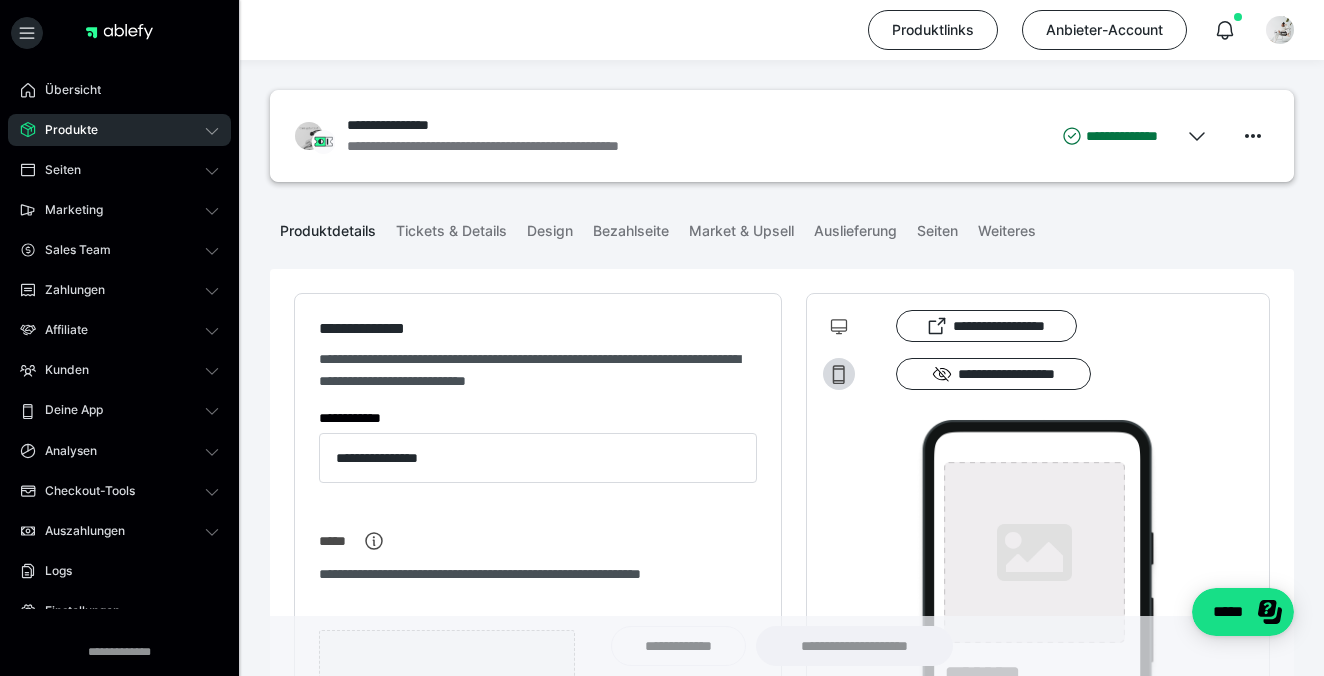 type on "**********" 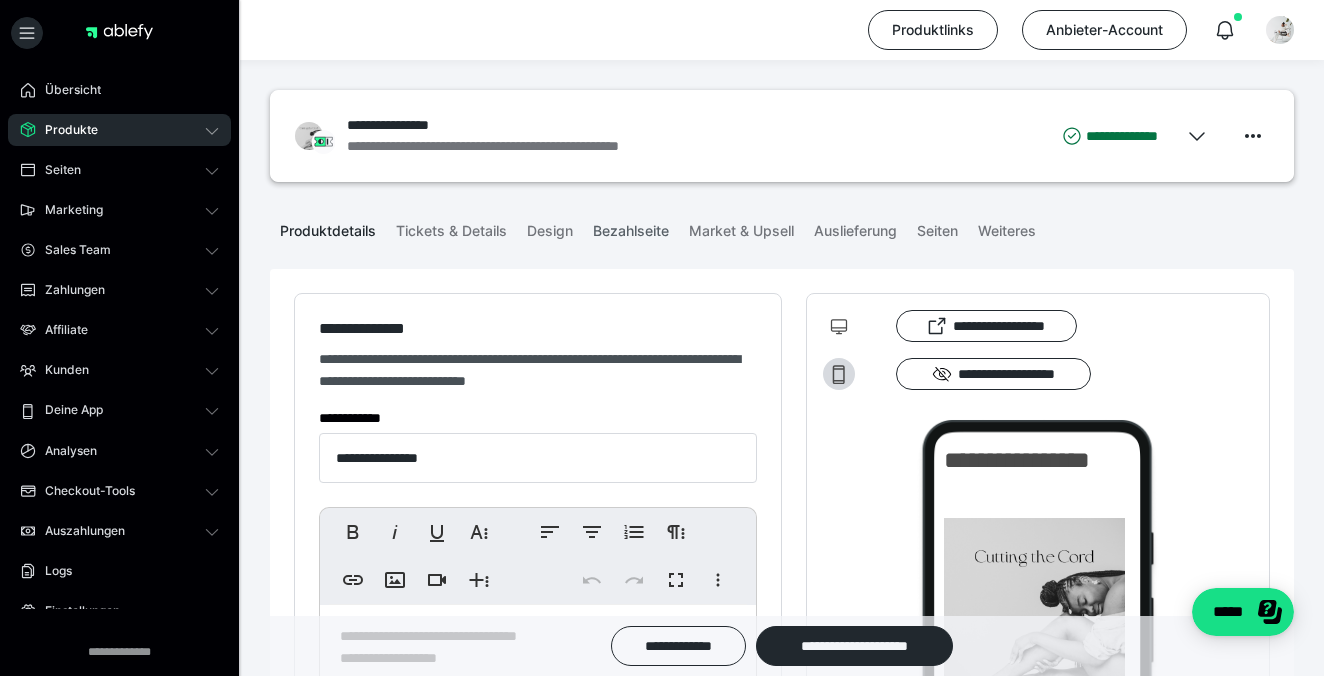 scroll, scrollTop: 0, scrollLeft: 0, axis: both 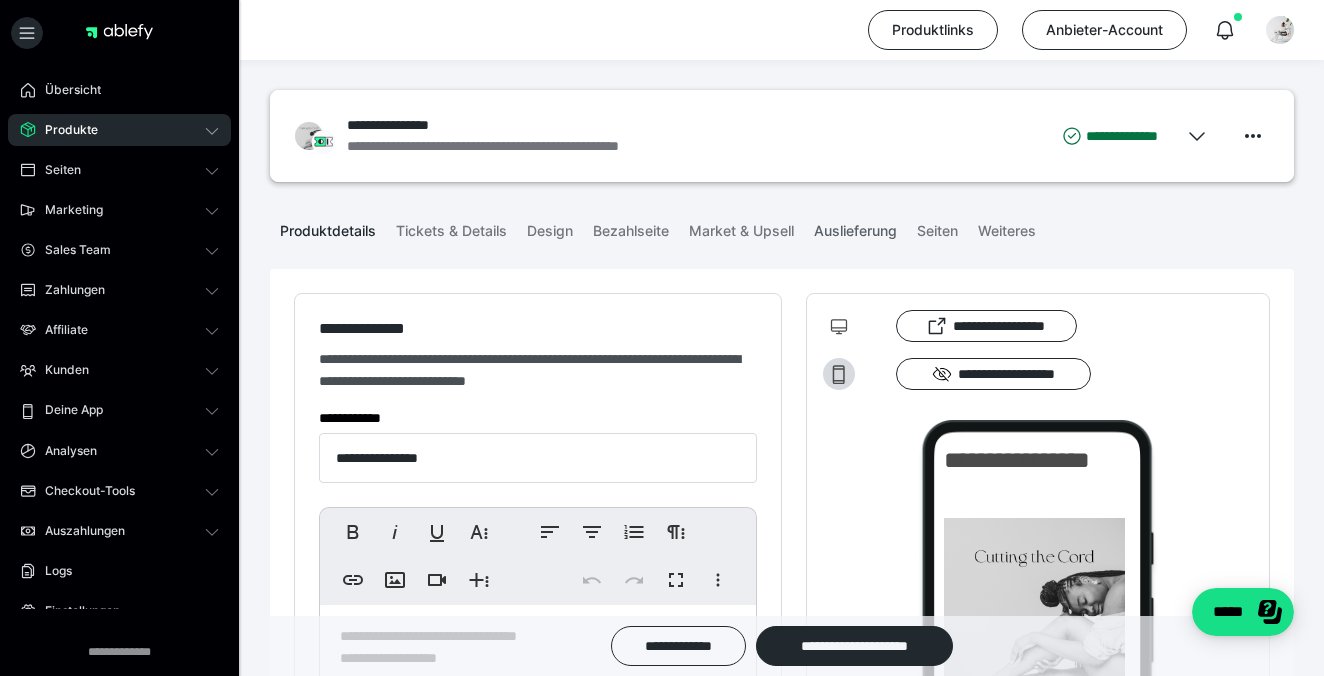 click on "Auslieferung" at bounding box center (855, 227) 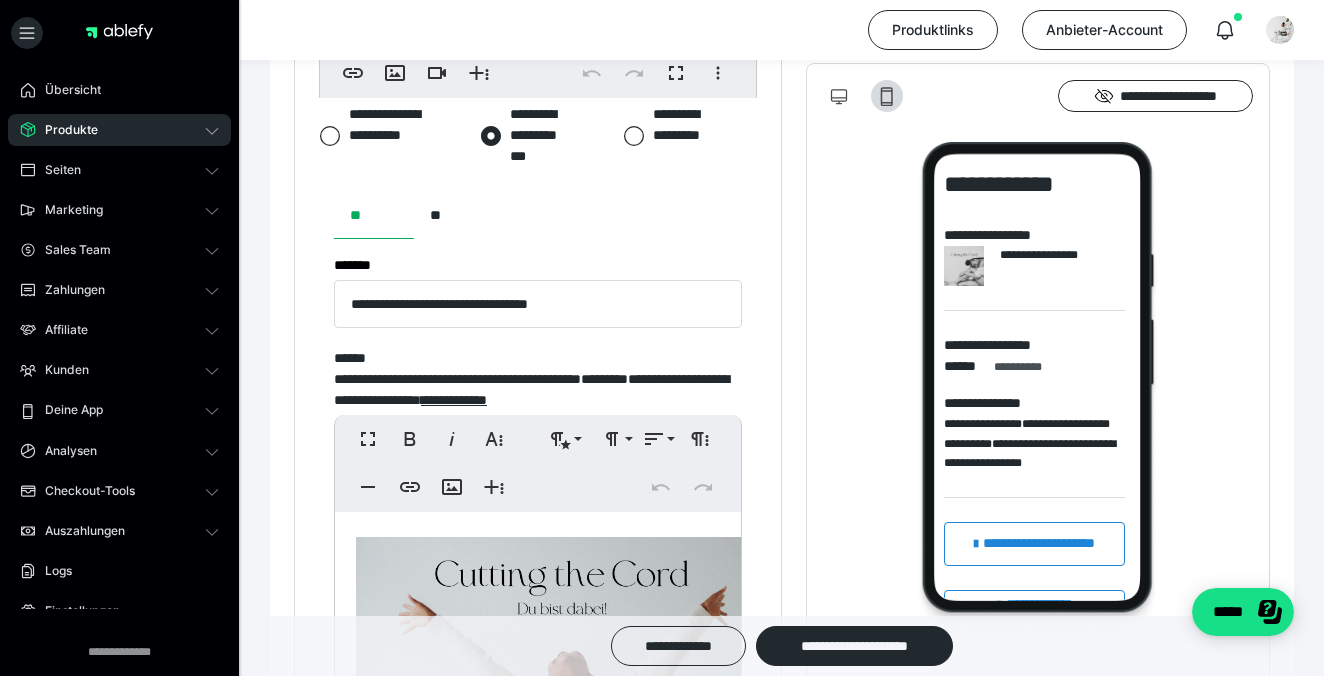 scroll, scrollTop: 1326, scrollLeft: 0, axis: vertical 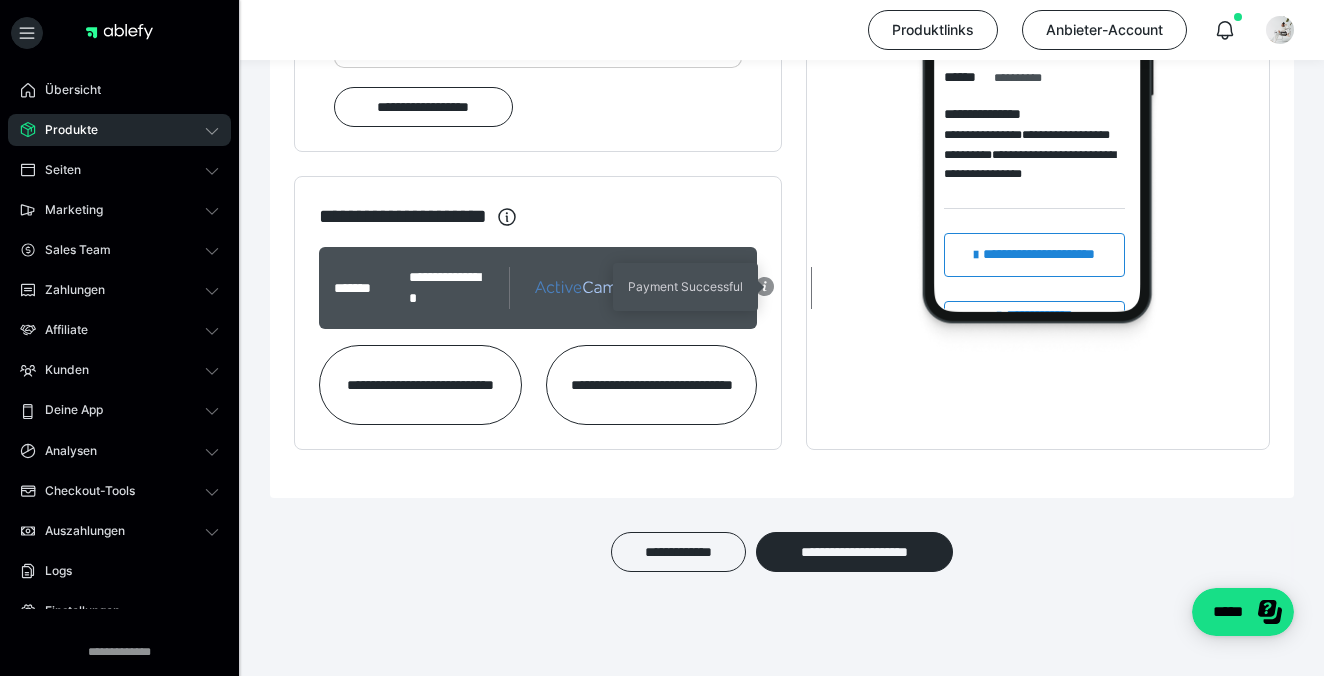 click 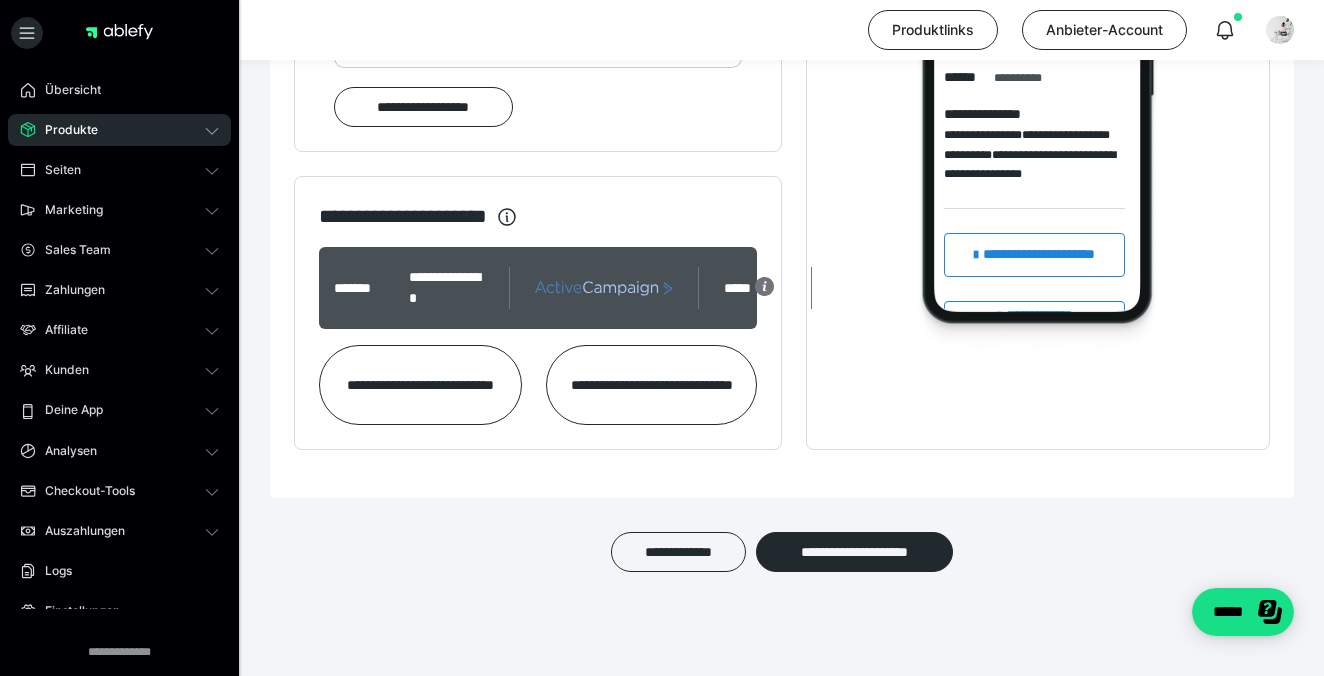 click at bounding box center [603, 288] 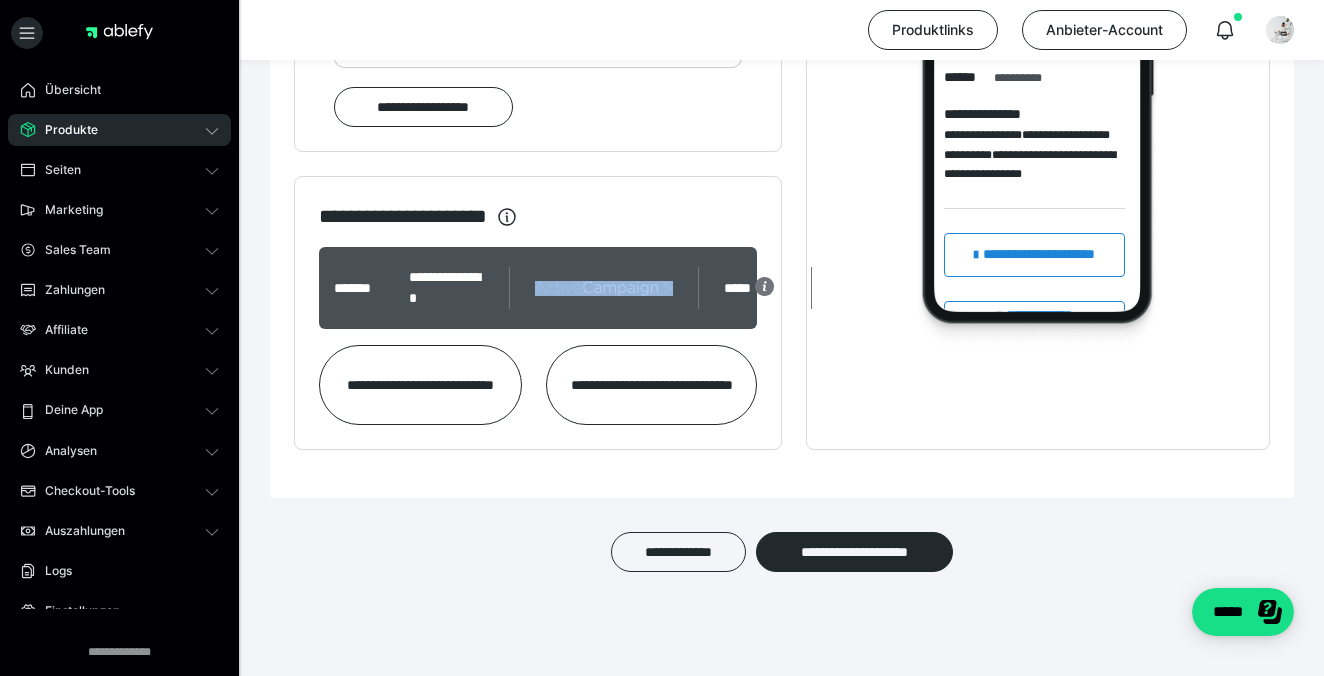 click at bounding box center (603, 288) 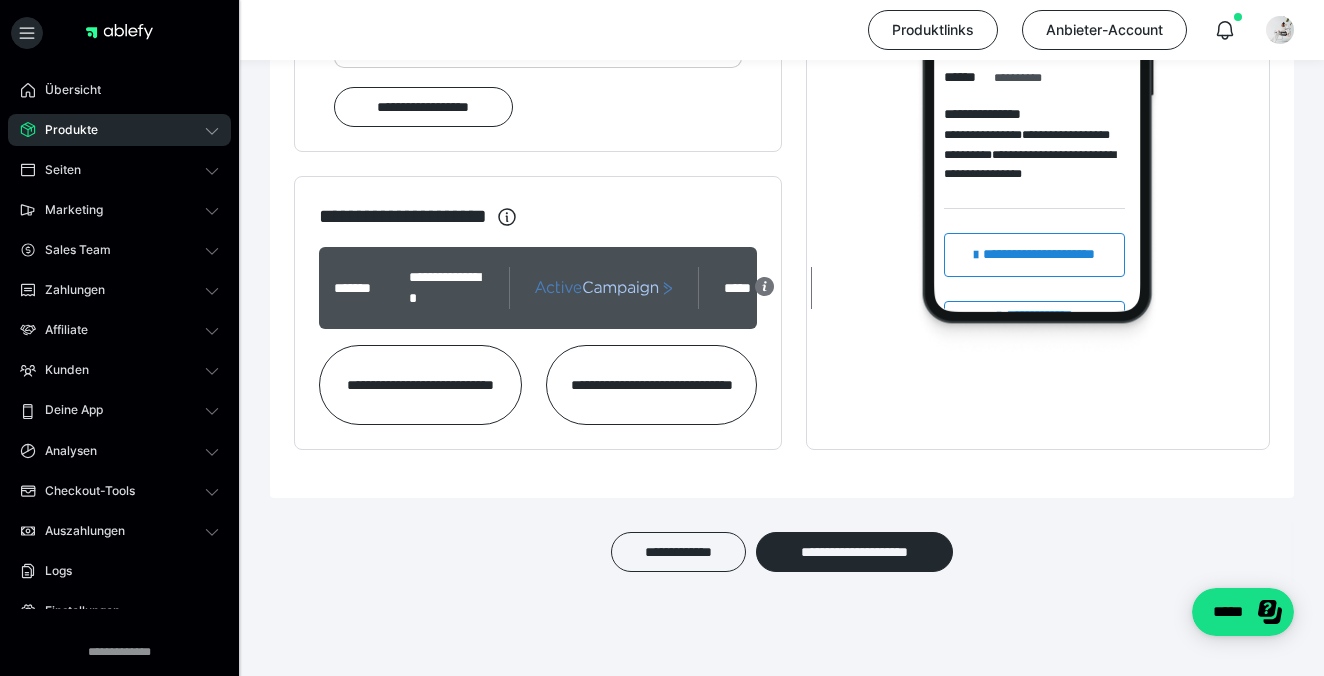 click on "**********" at bounding box center [446, 288] 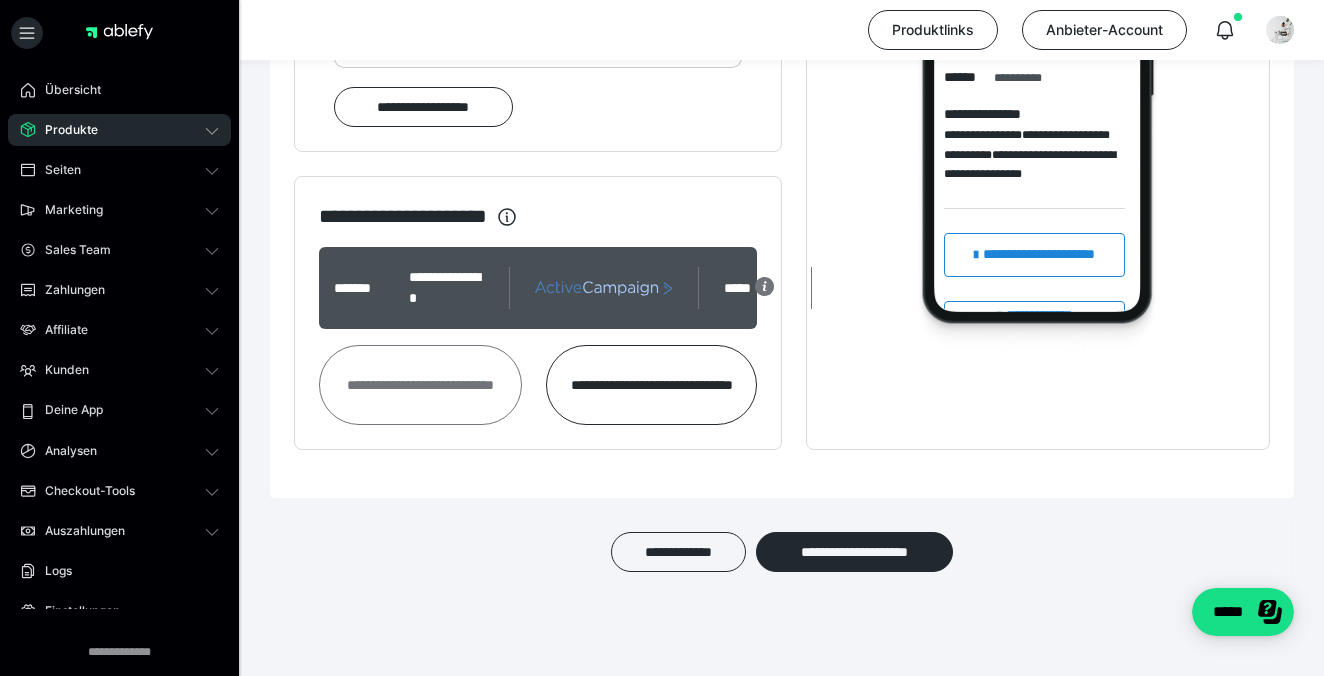click on "**********" at bounding box center [420, 385] 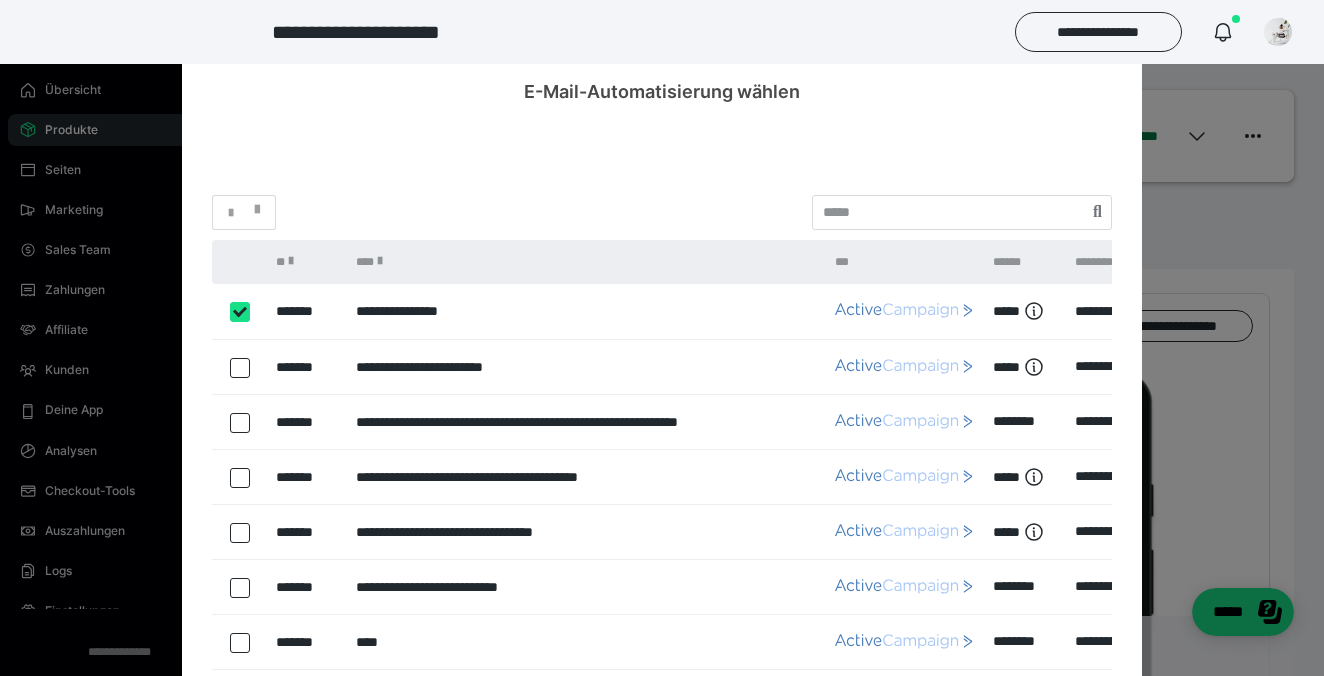 scroll, scrollTop: 0, scrollLeft: 0, axis: both 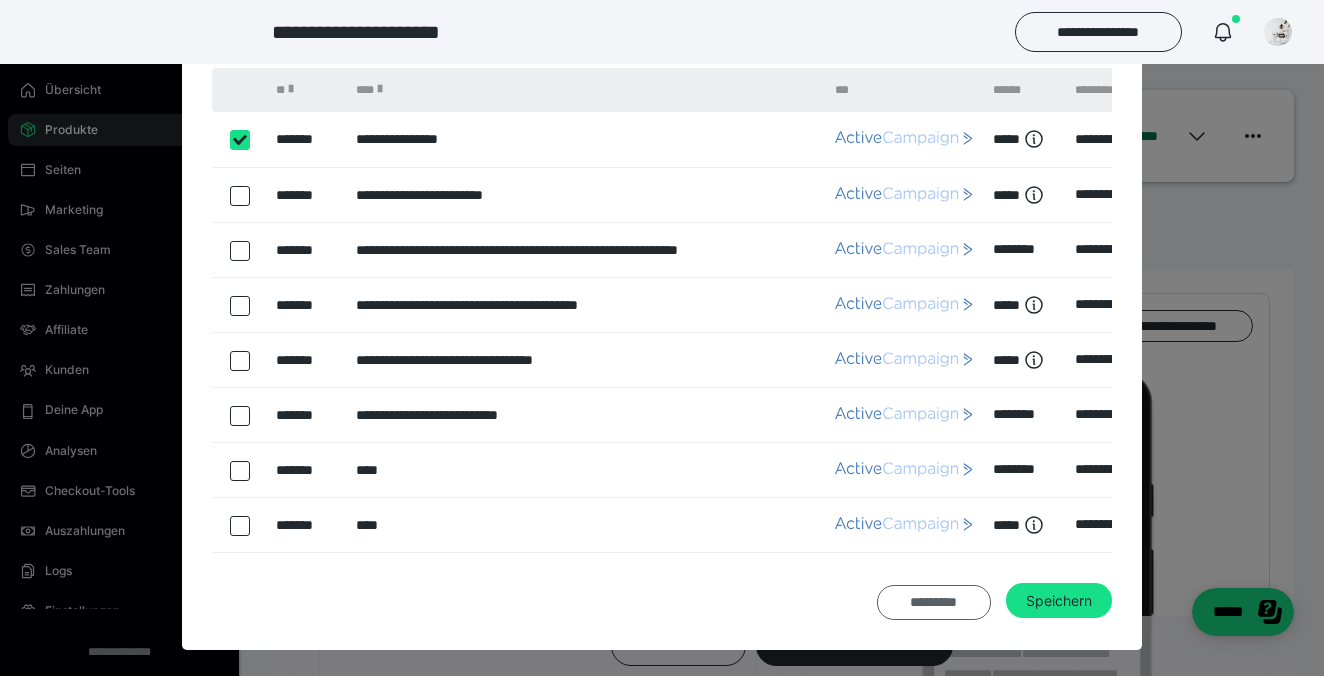 click on "*********" at bounding box center (934, 602) 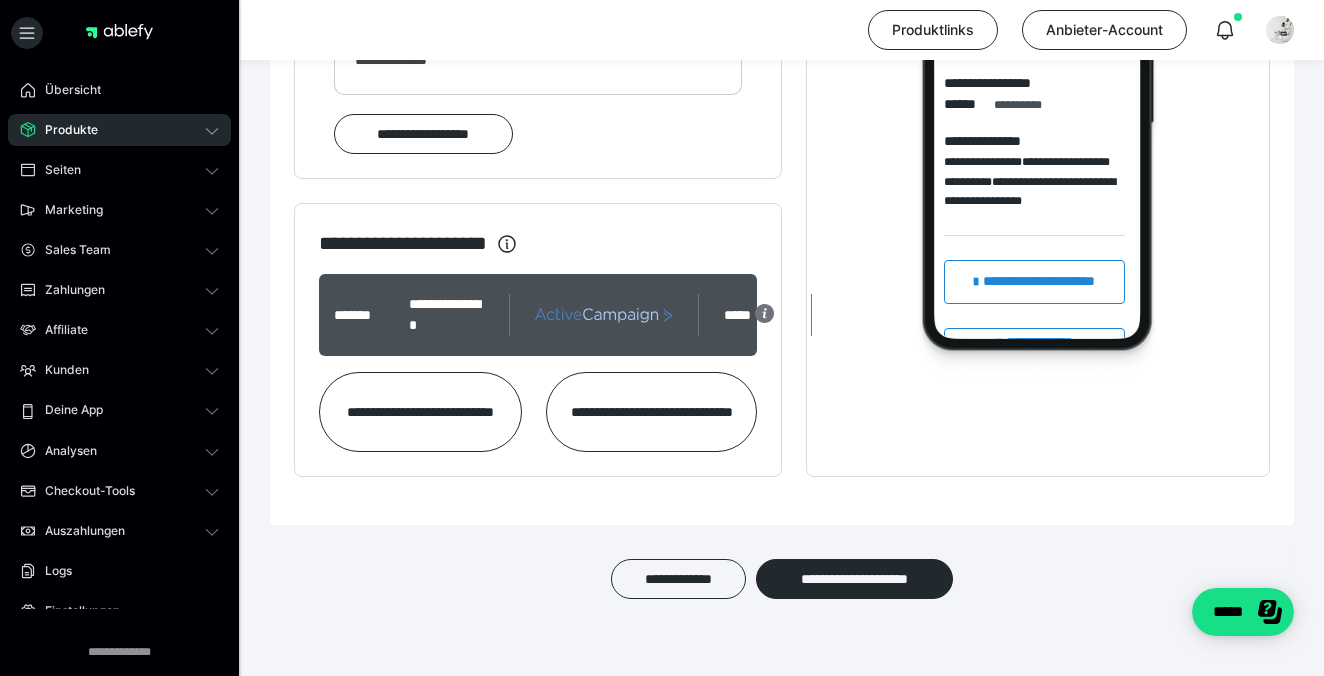 scroll, scrollTop: 1679, scrollLeft: 0, axis: vertical 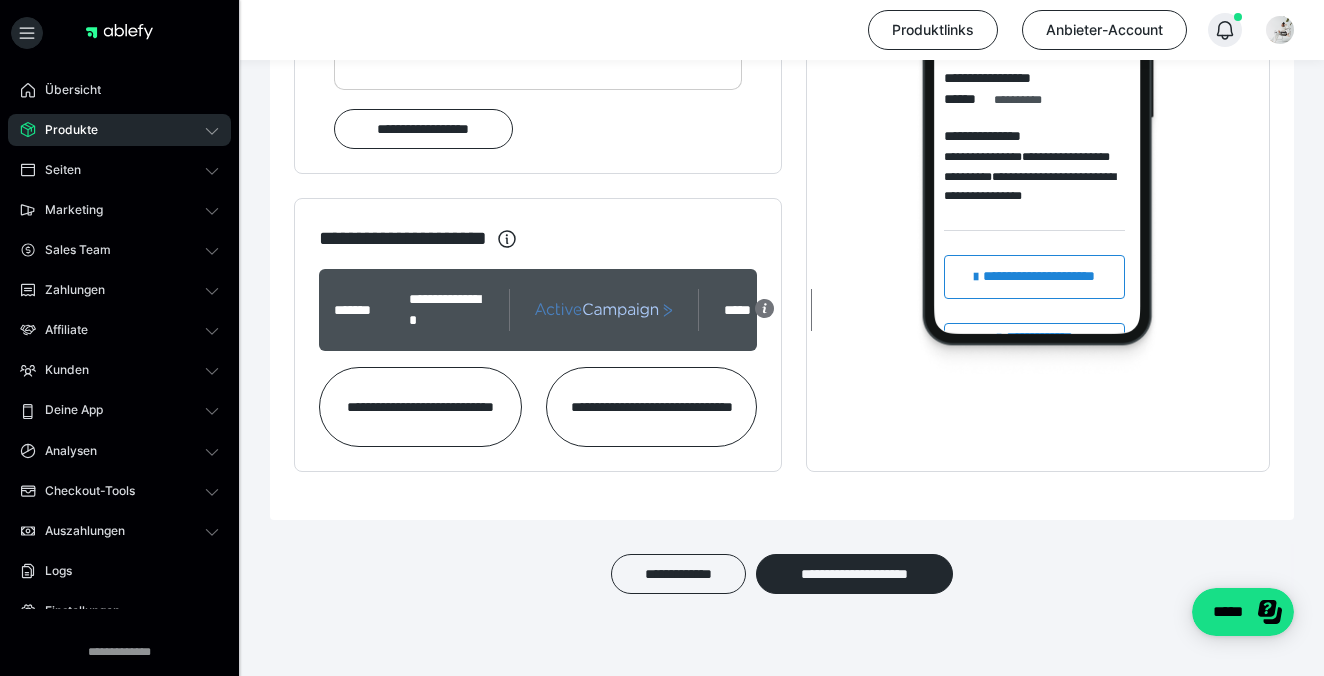 click at bounding box center [1225, 30] 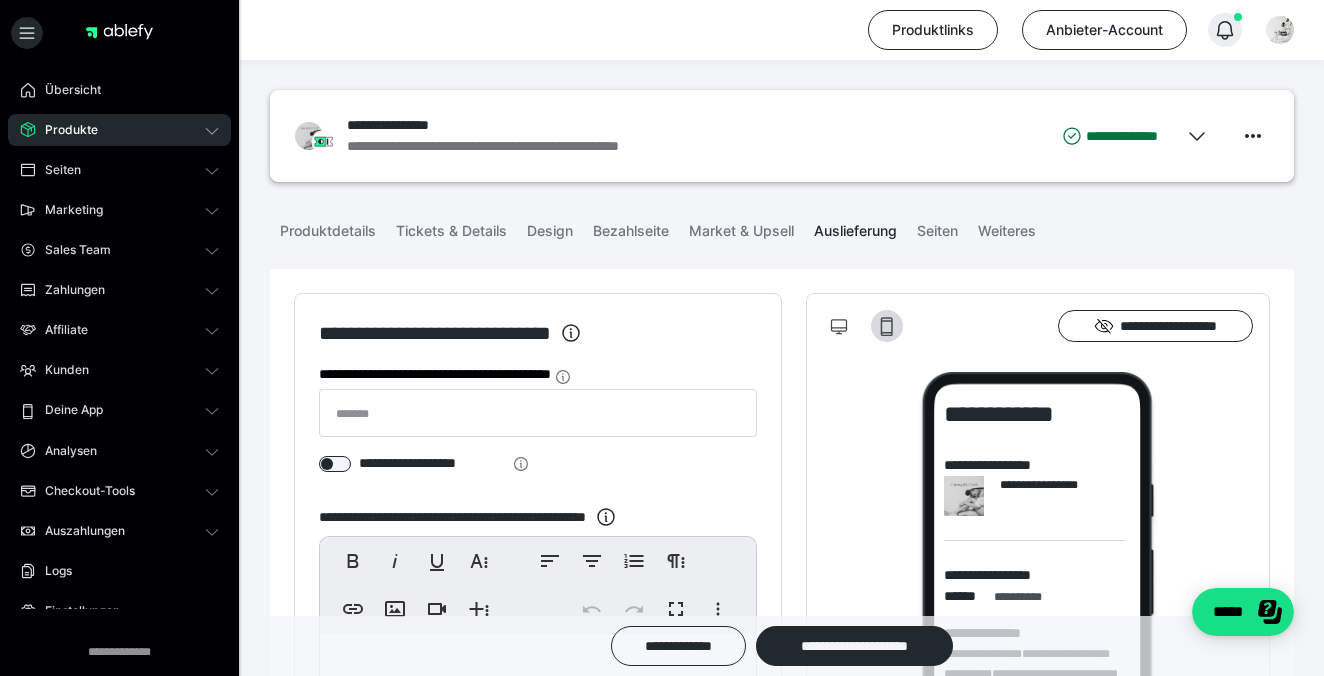 click 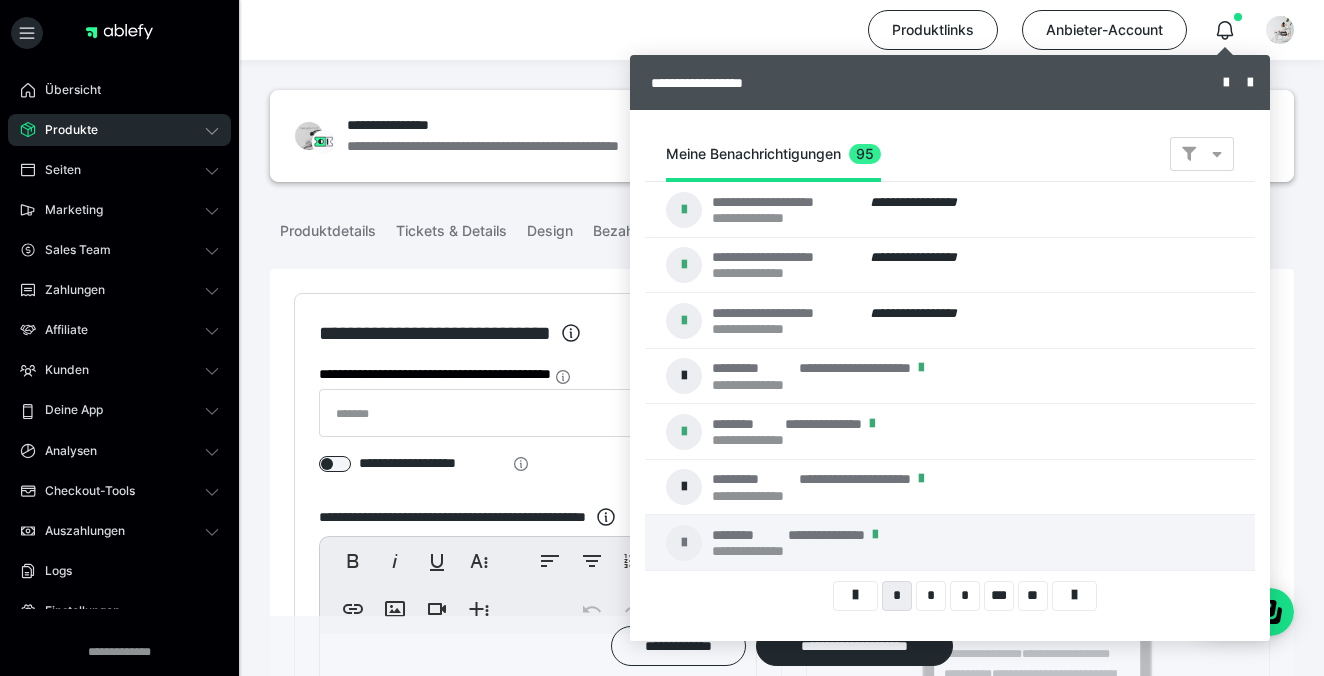 click at bounding box center (662, 338) 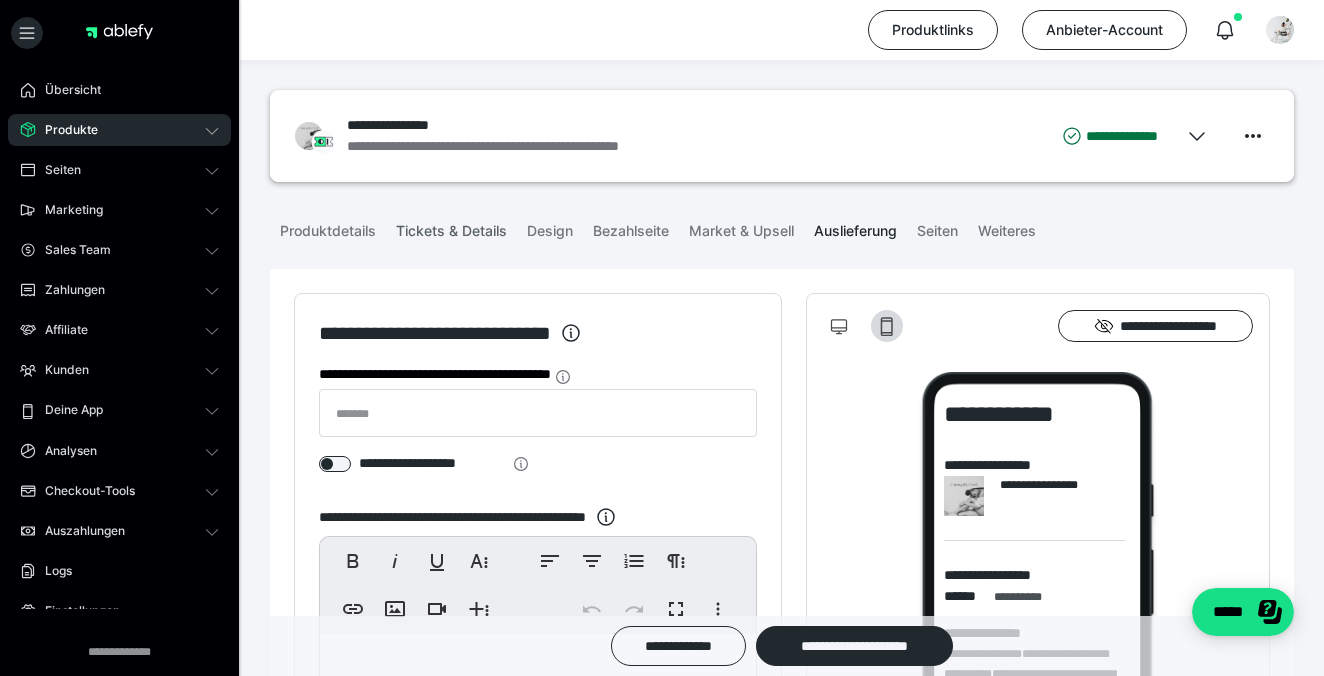 click on "Tickets & Details" at bounding box center (451, 227) 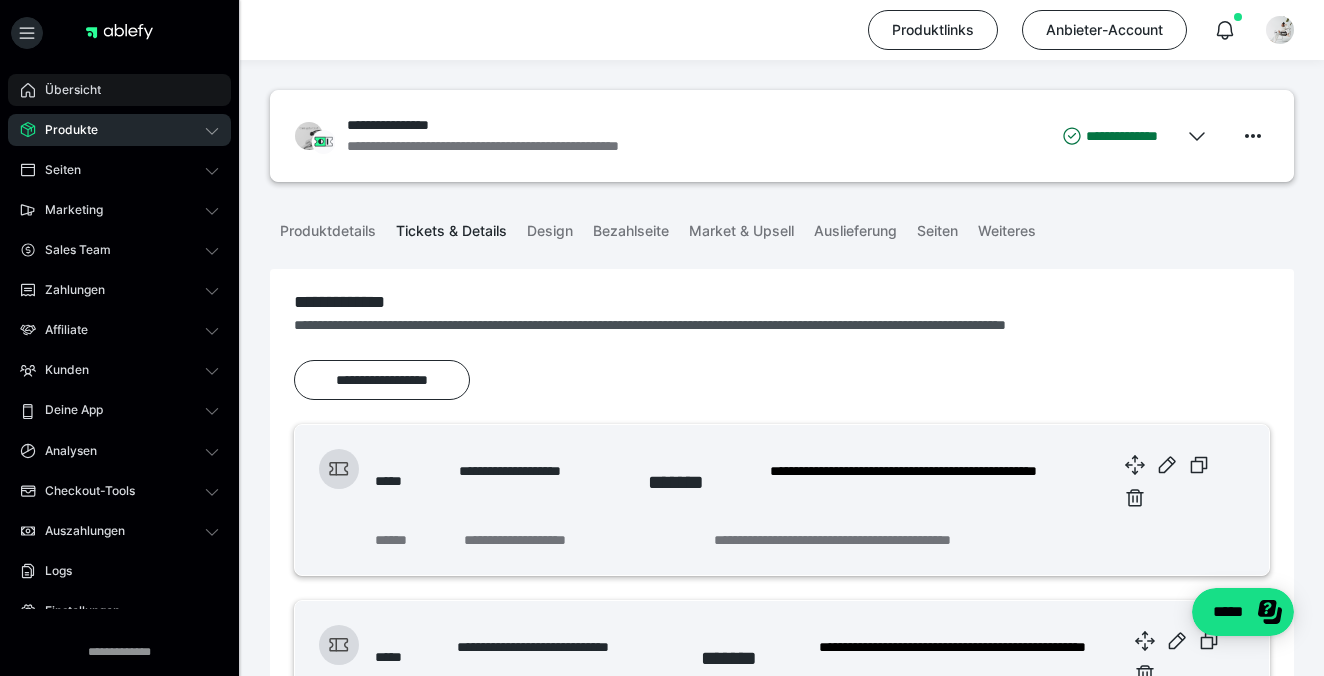 scroll, scrollTop: 0, scrollLeft: 0, axis: both 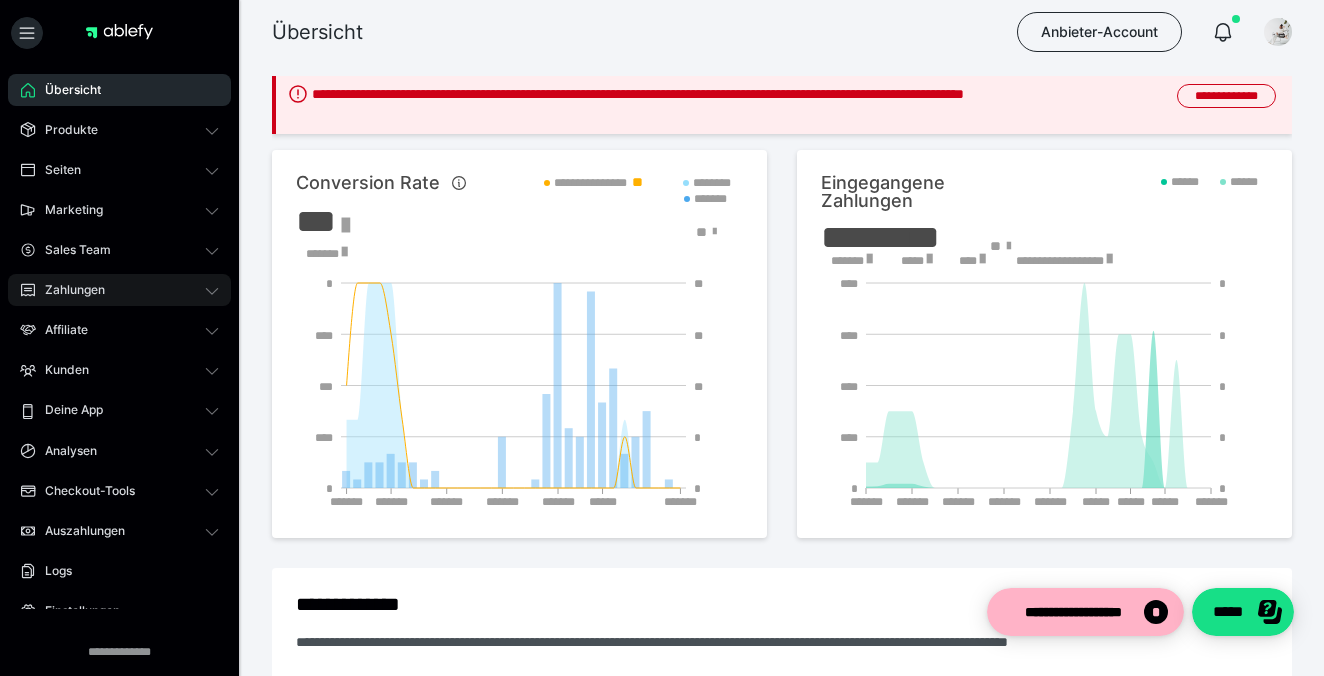 click on "Zahlungen" at bounding box center (119, 290) 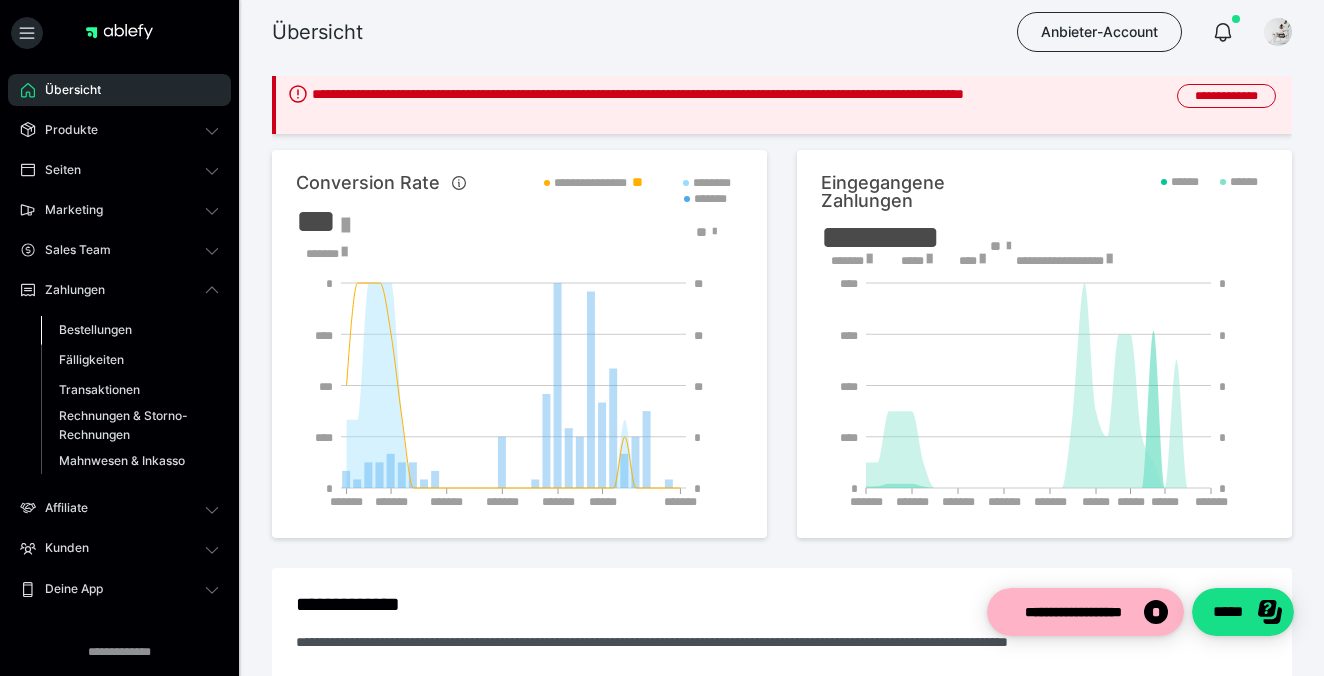 click on "Bestellungen" at bounding box center (95, 329) 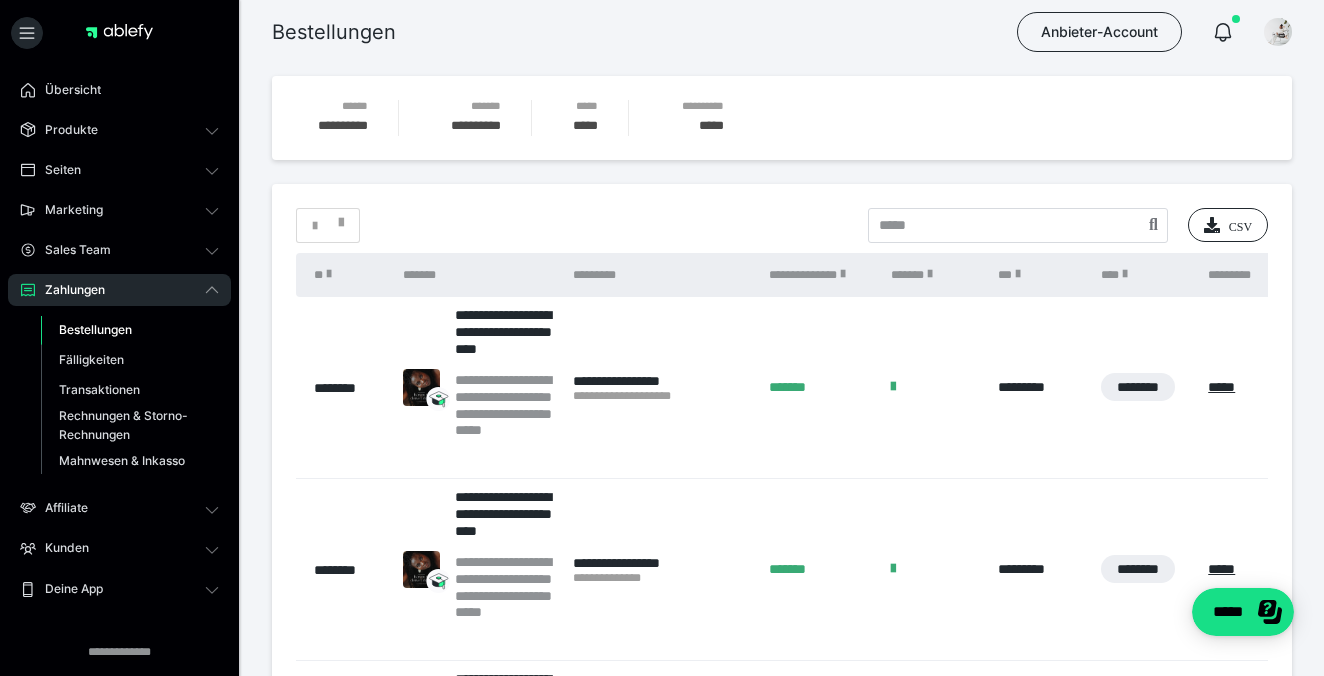 scroll, scrollTop: 0, scrollLeft: 0, axis: both 